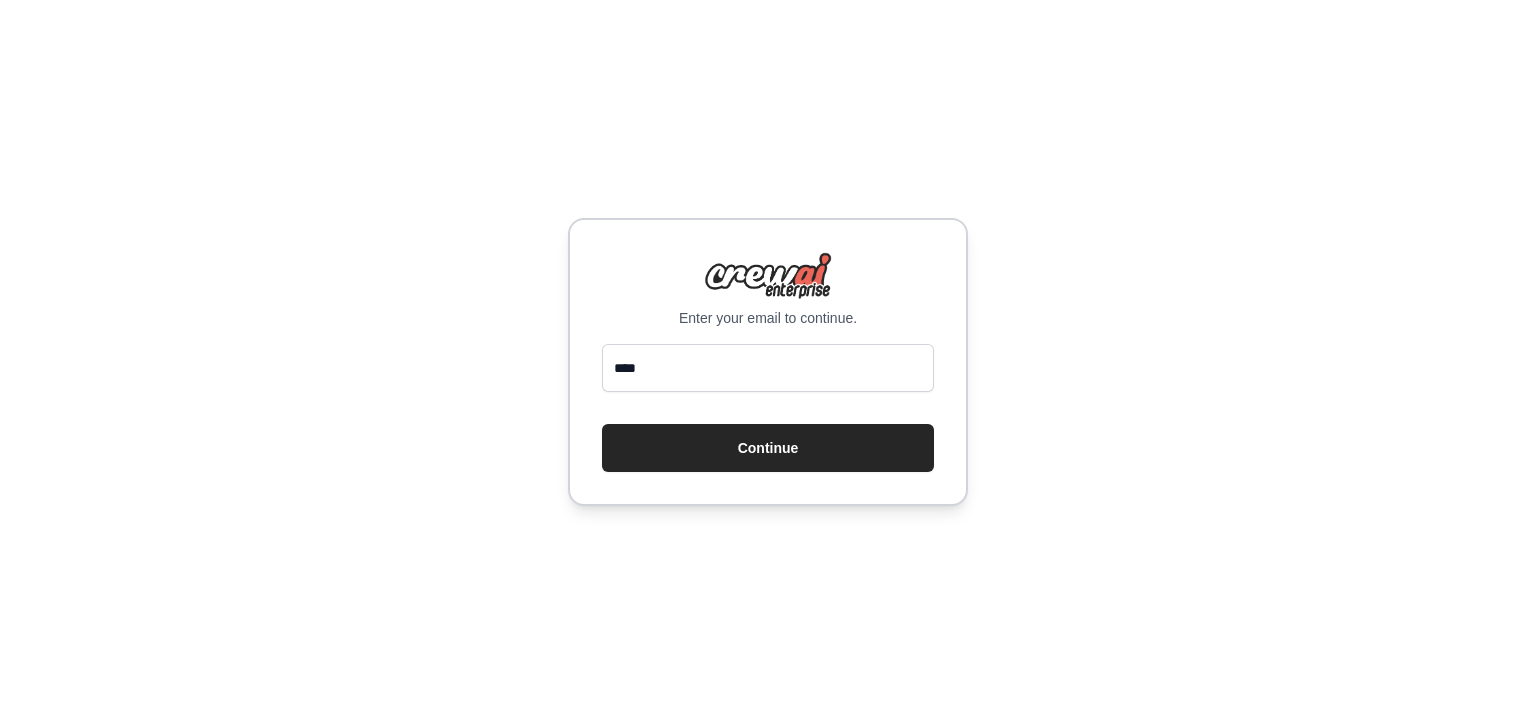 scroll, scrollTop: 0, scrollLeft: 0, axis: both 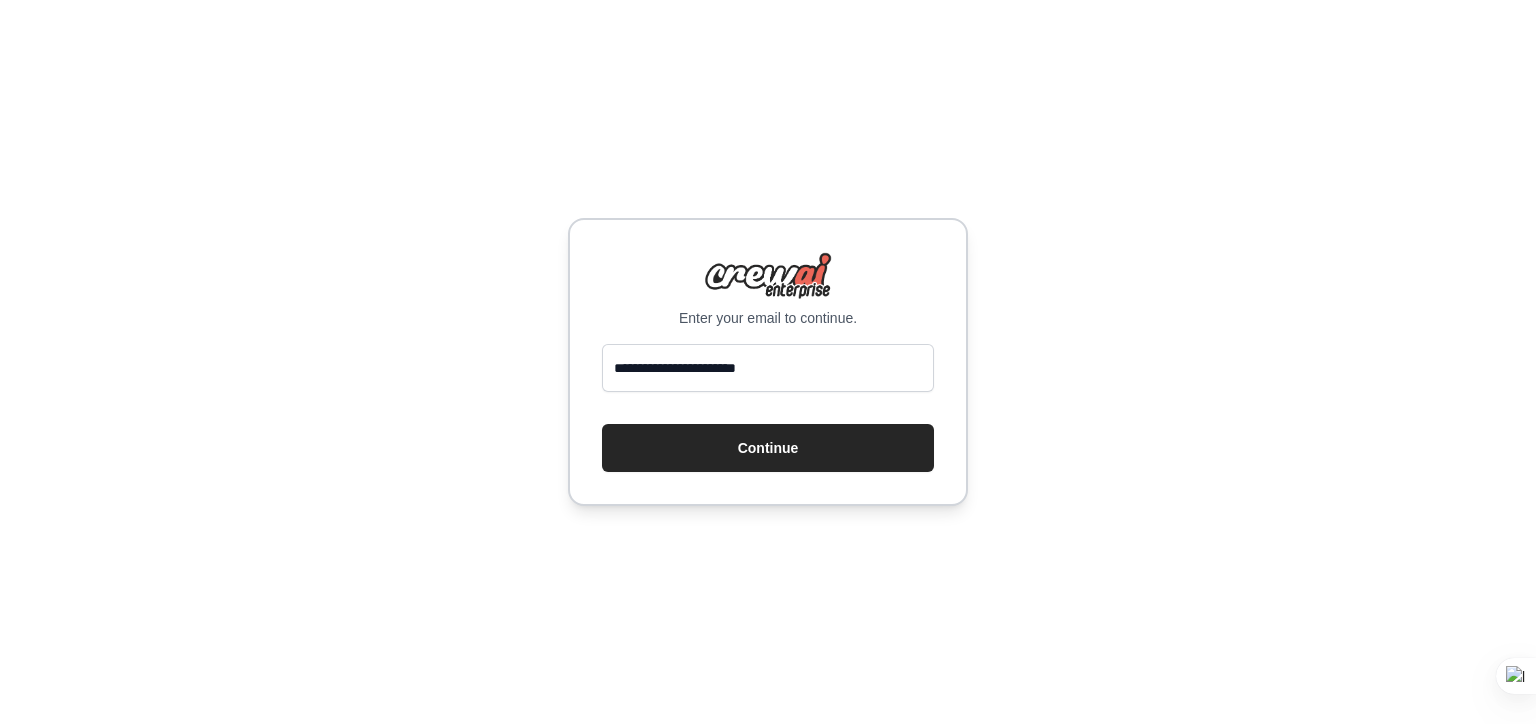 type on "**********" 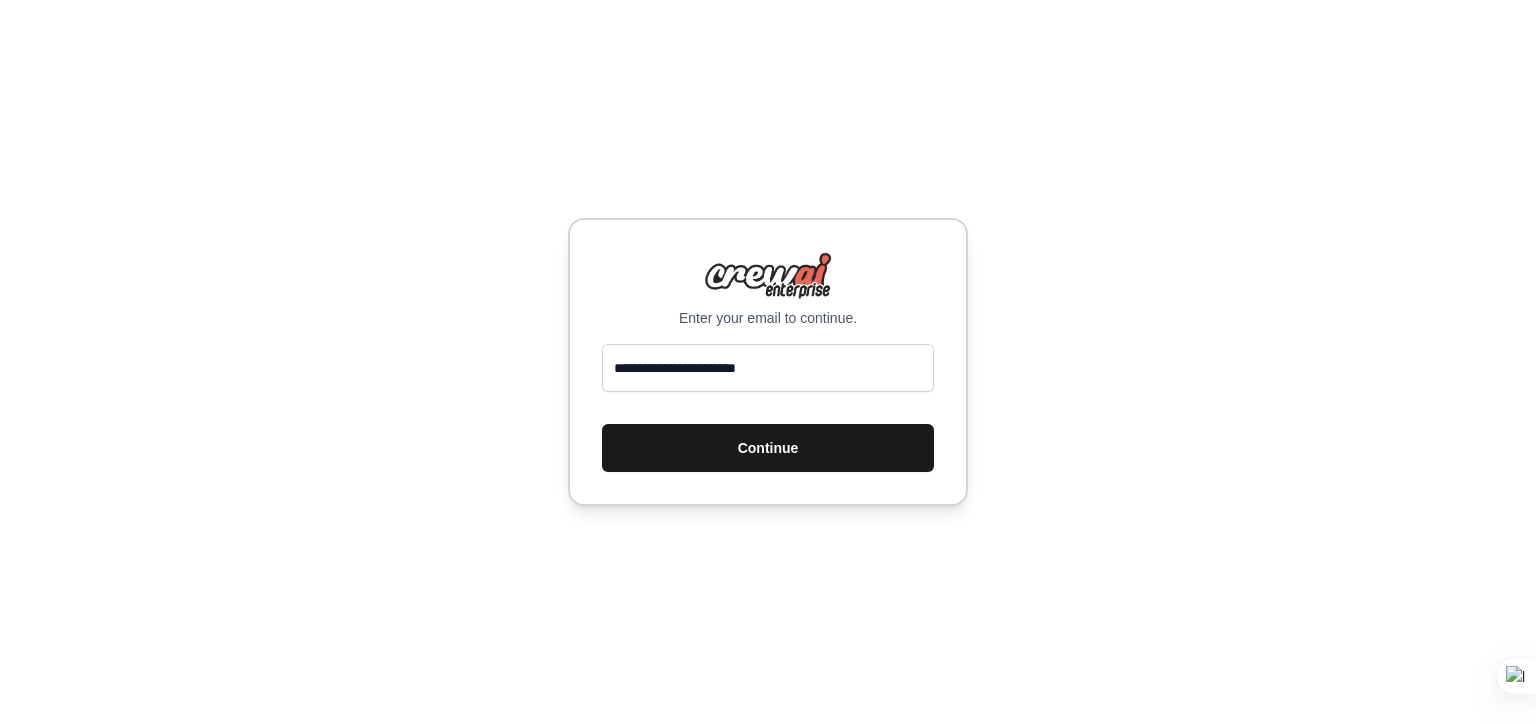 click on "Continue" at bounding box center (768, 448) 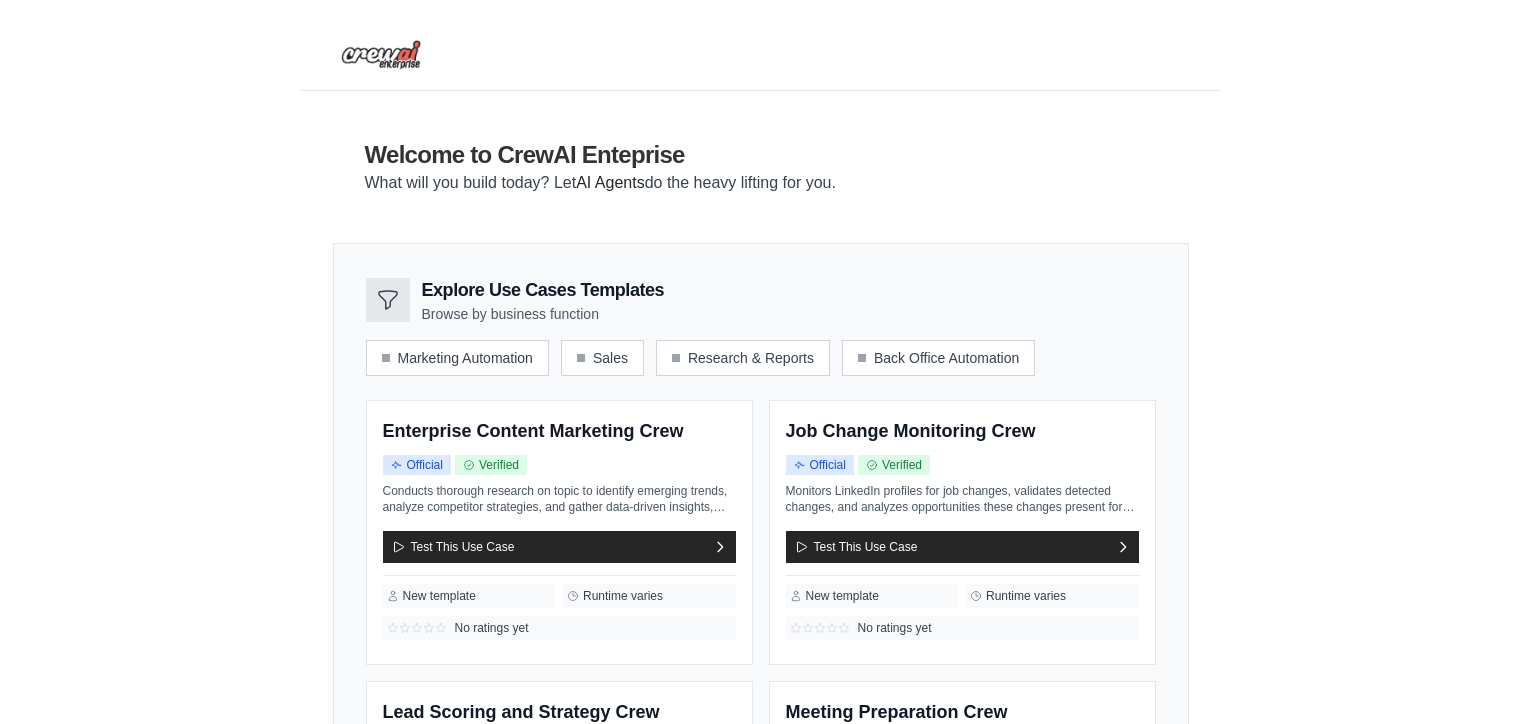 scroll, scrollTop: 0, scrollLeft: 0, axis: both 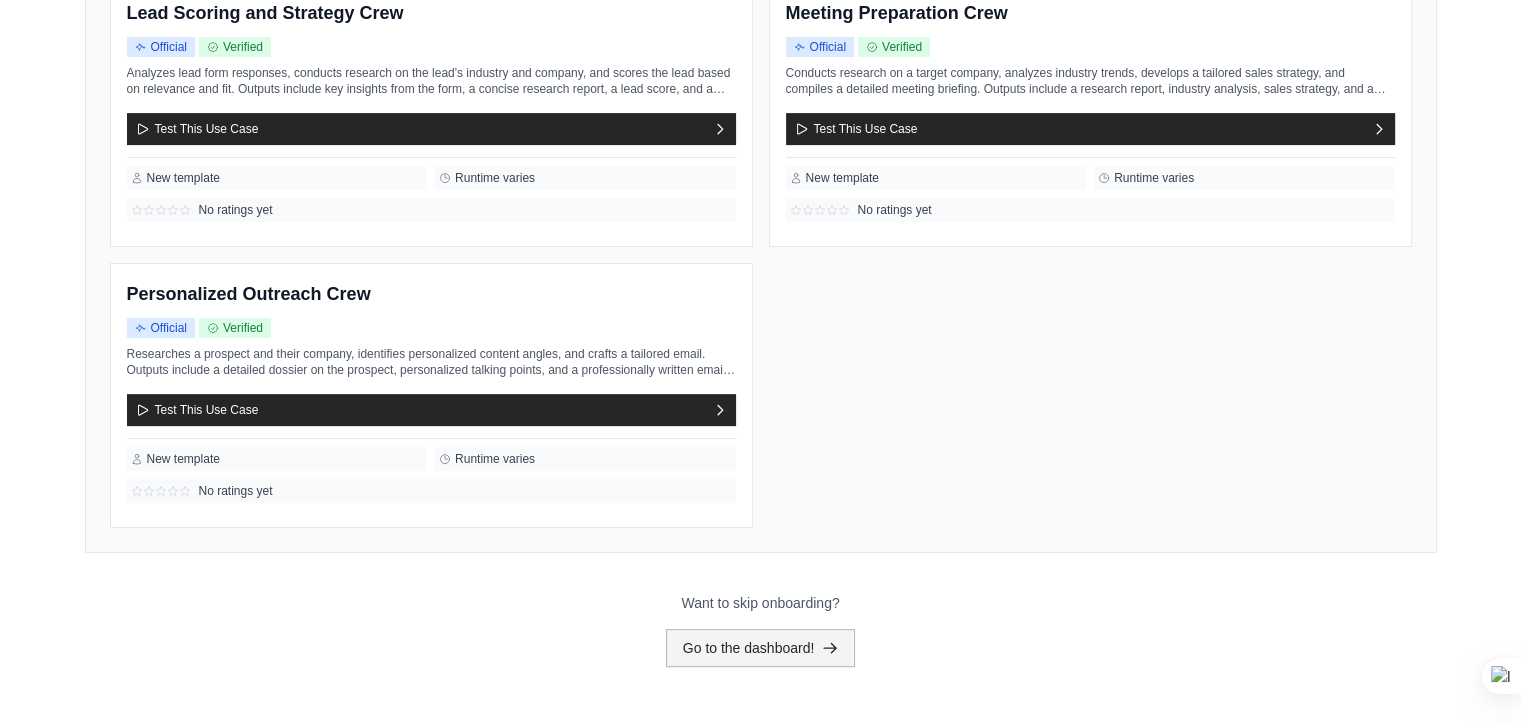 click on "Go to the dashboard!" at bounding box center [761, 648] 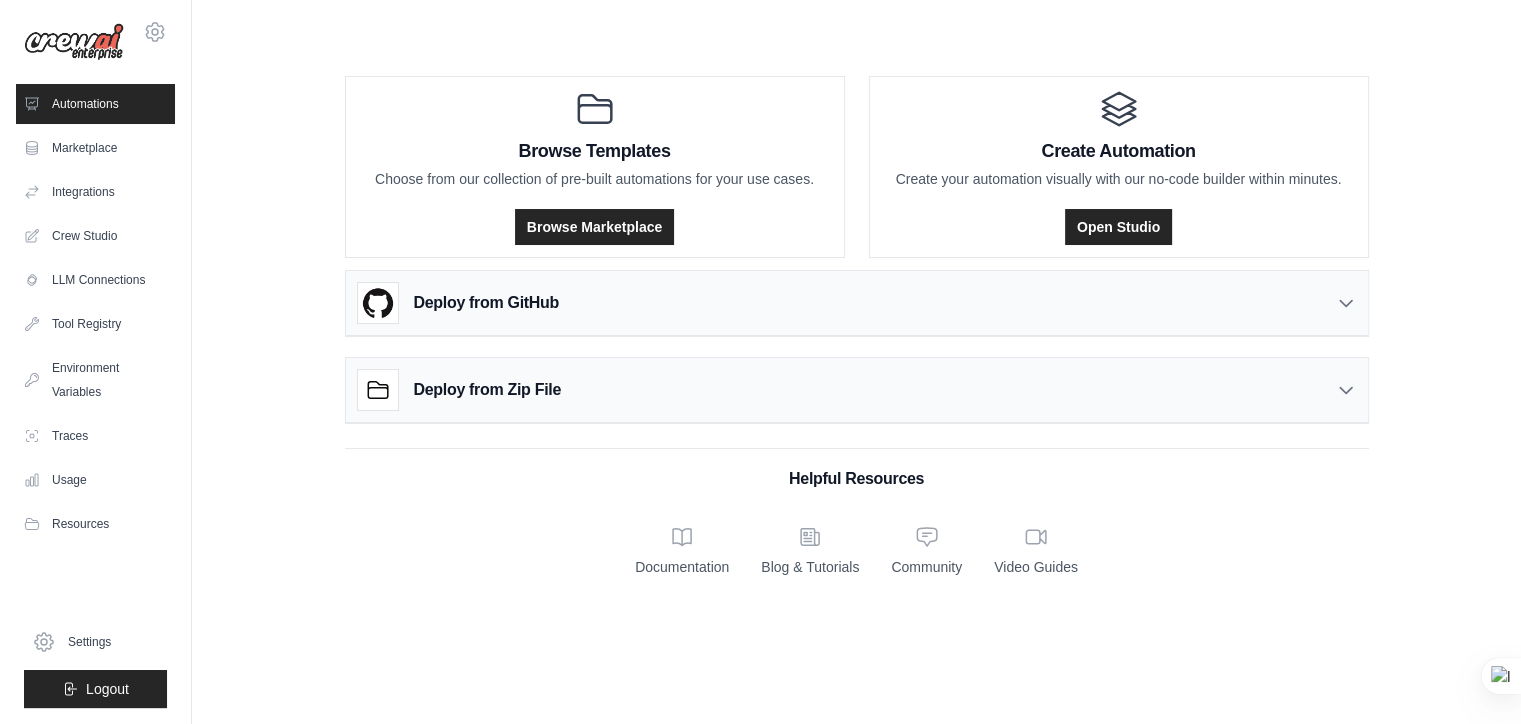 scroll, scrollTop: 0, scrollLeft: 0, axis: both 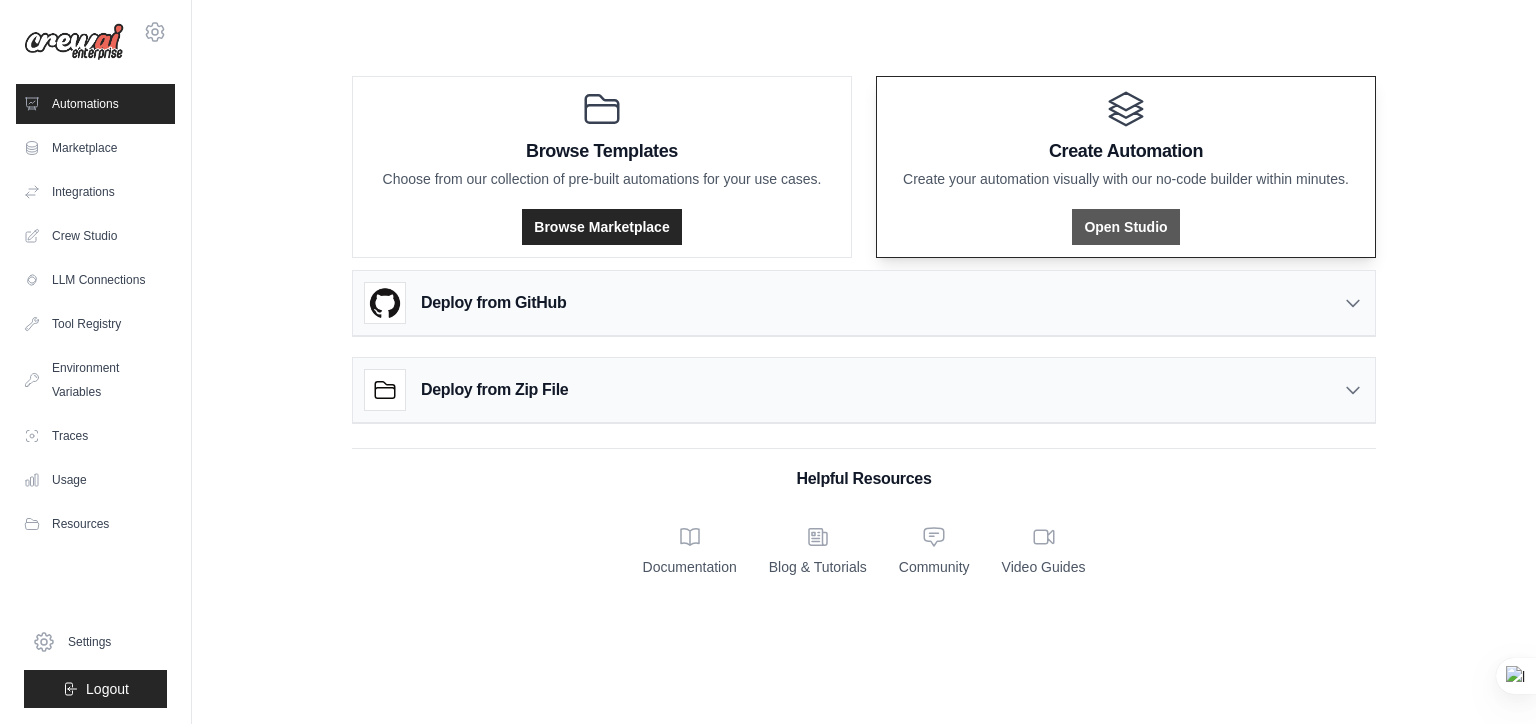 click on "Open Studio" at bounding box center (1125, 227) 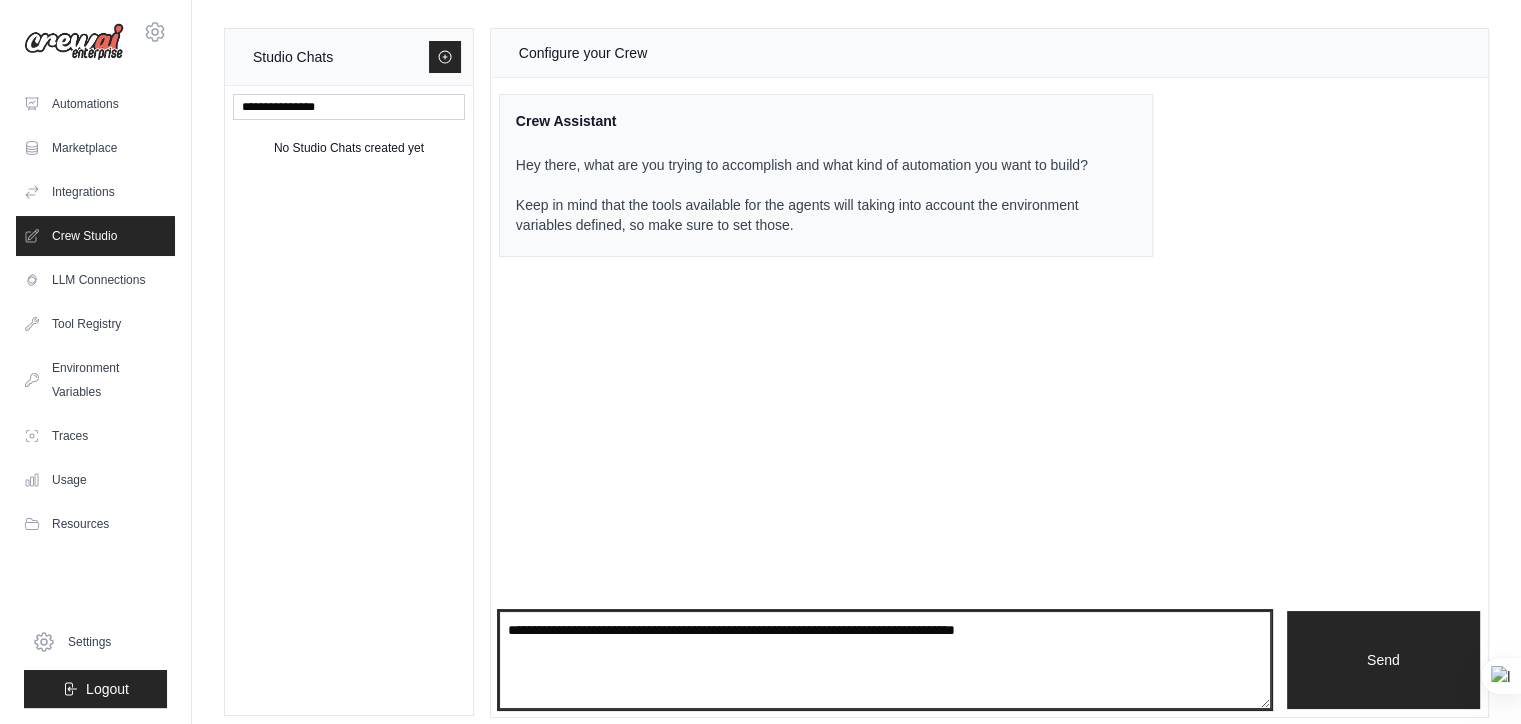 click at bounding box center [885, 660] 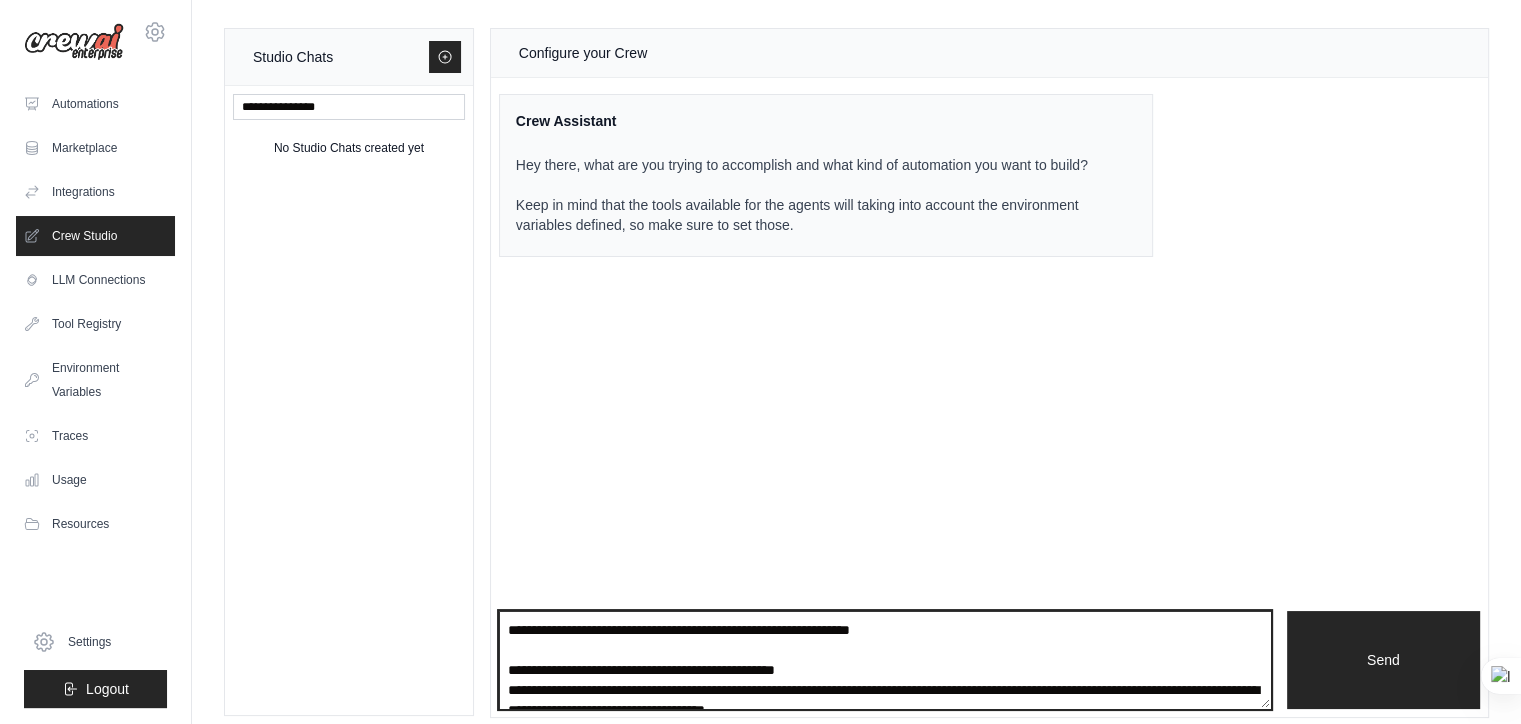 scroll, scrollTop: 309, scrollLeft: 0, axis: vertical 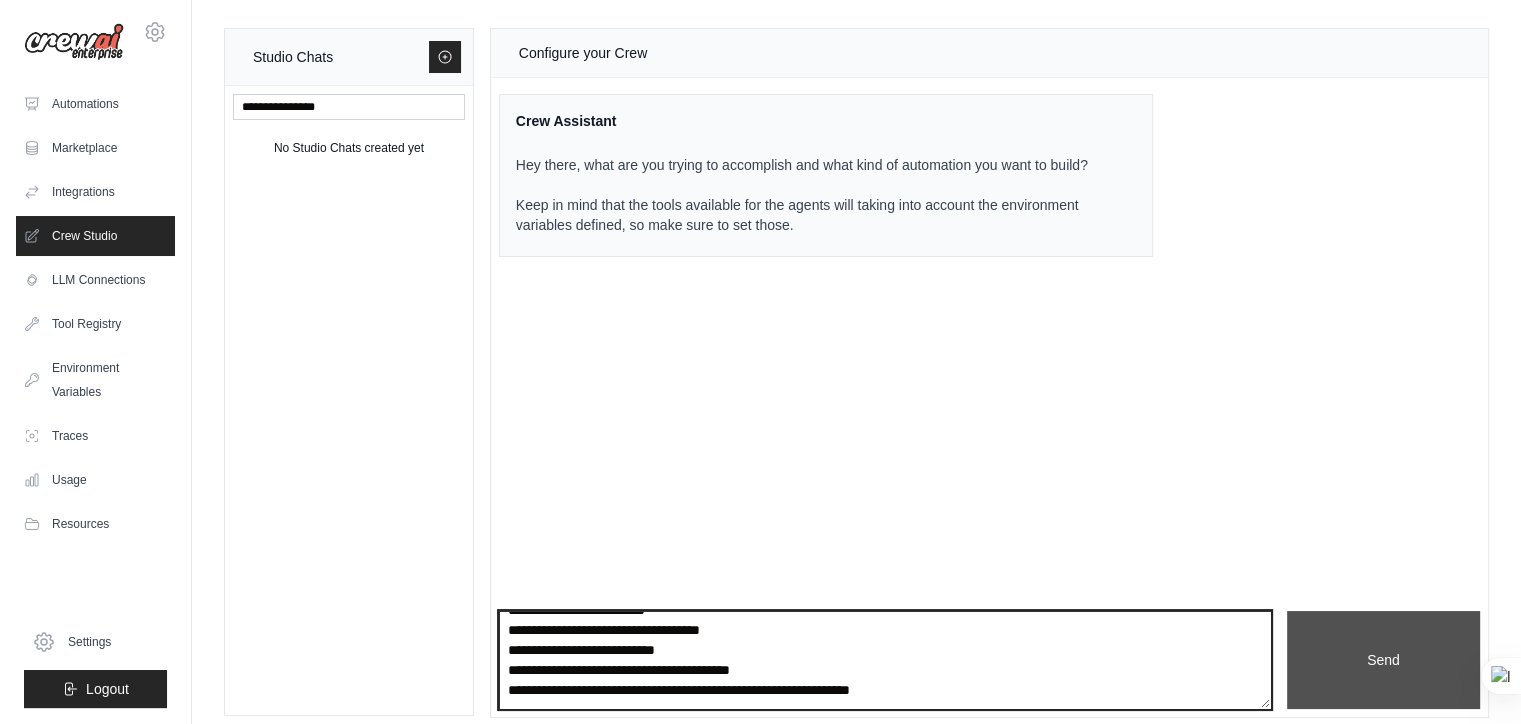 type on "**********" 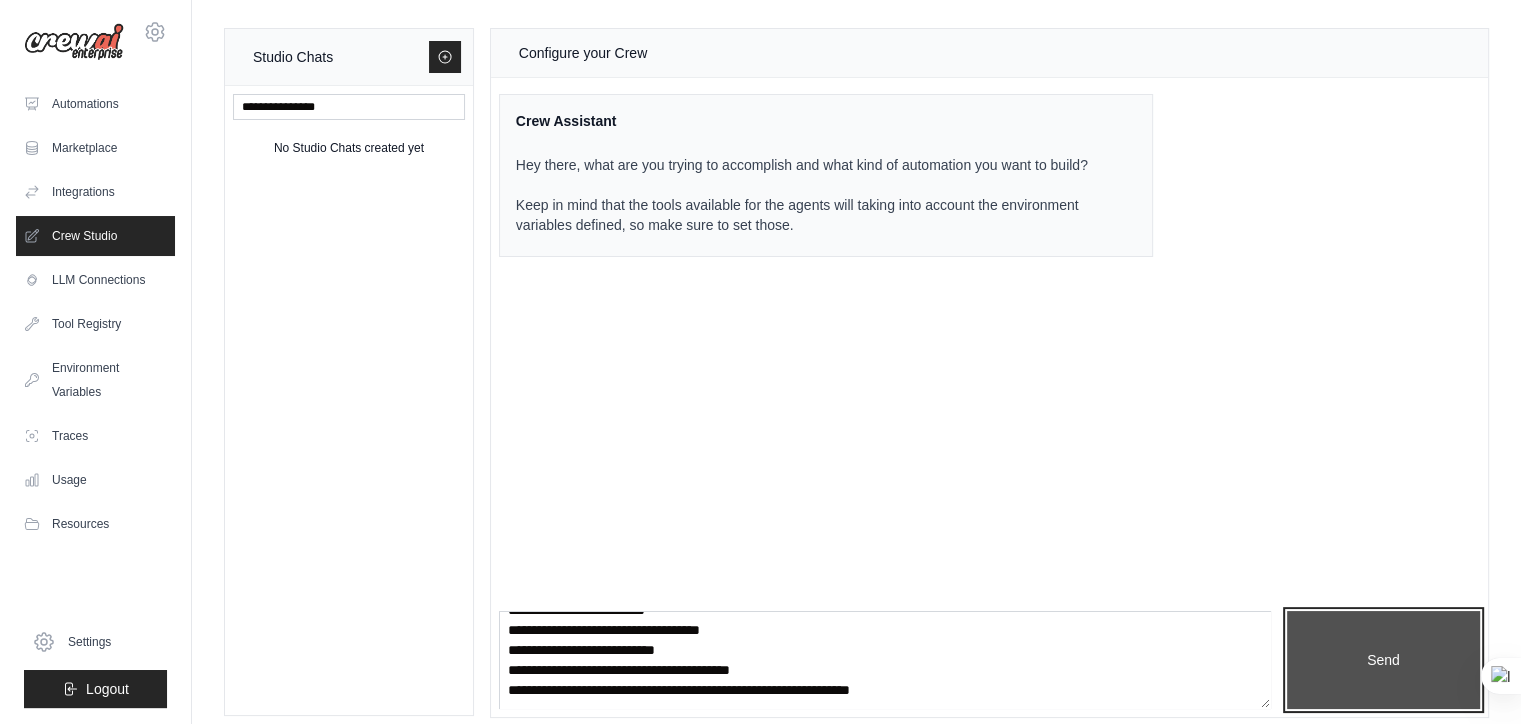 click on "Send" at bounding box center [1383, 660] 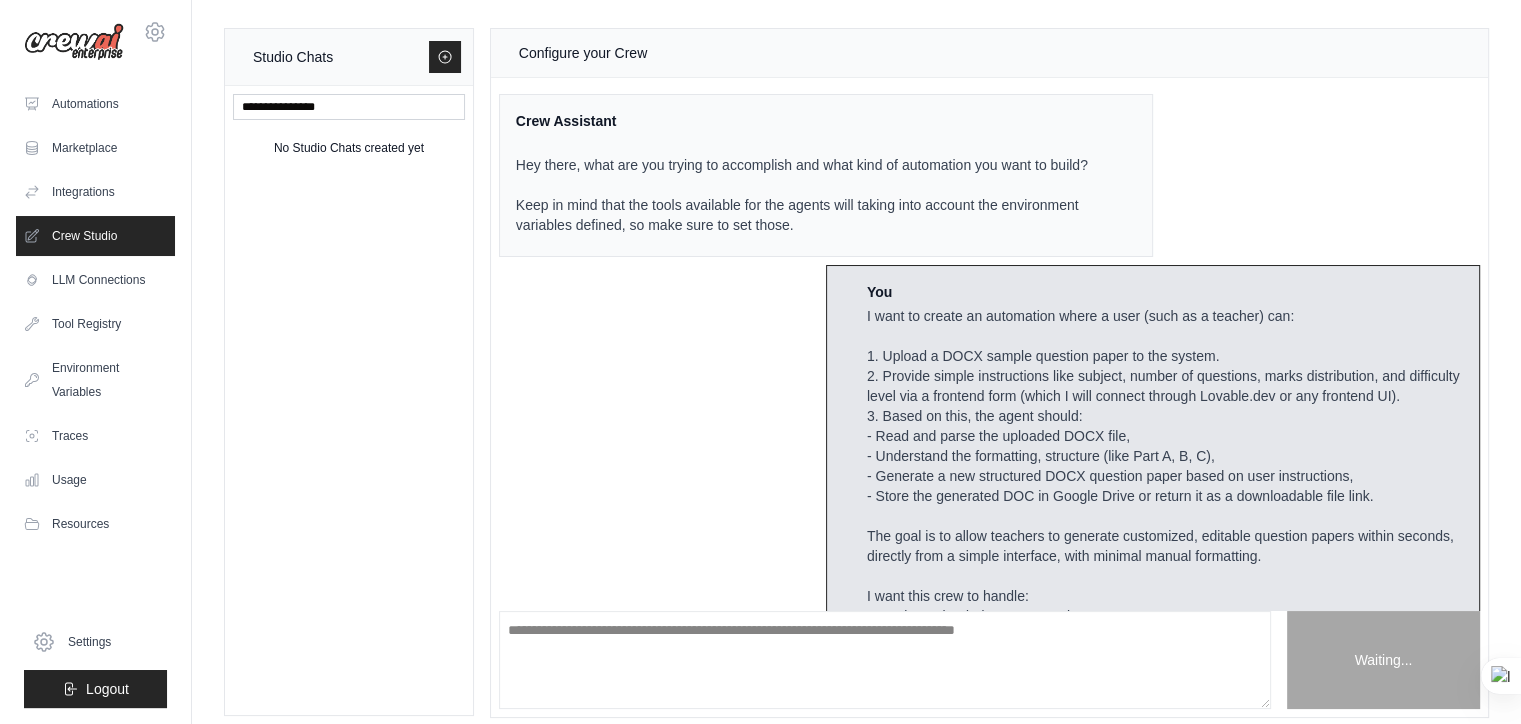 scroll, scrollTop: 0, scrollLeft: 0, axis: both 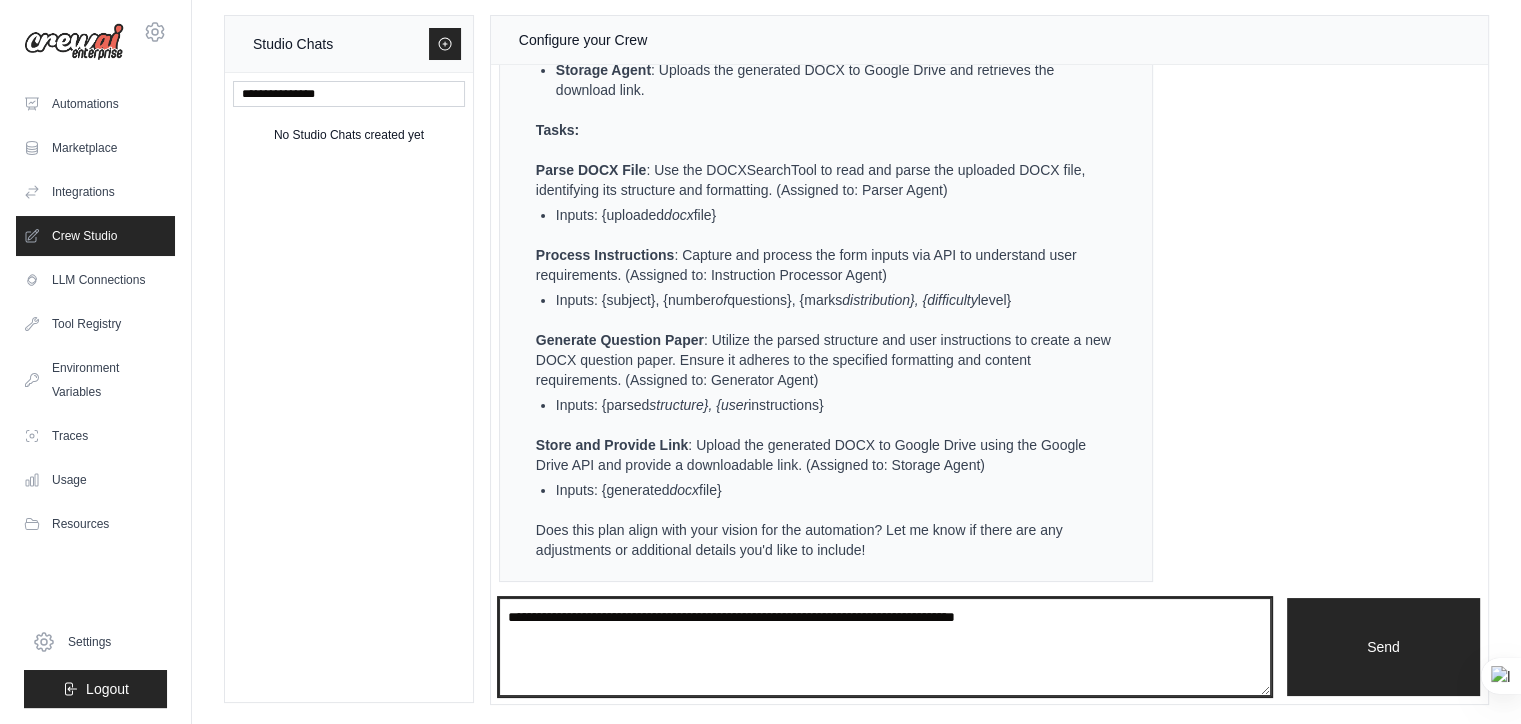 click at bounding box center [885, 647] 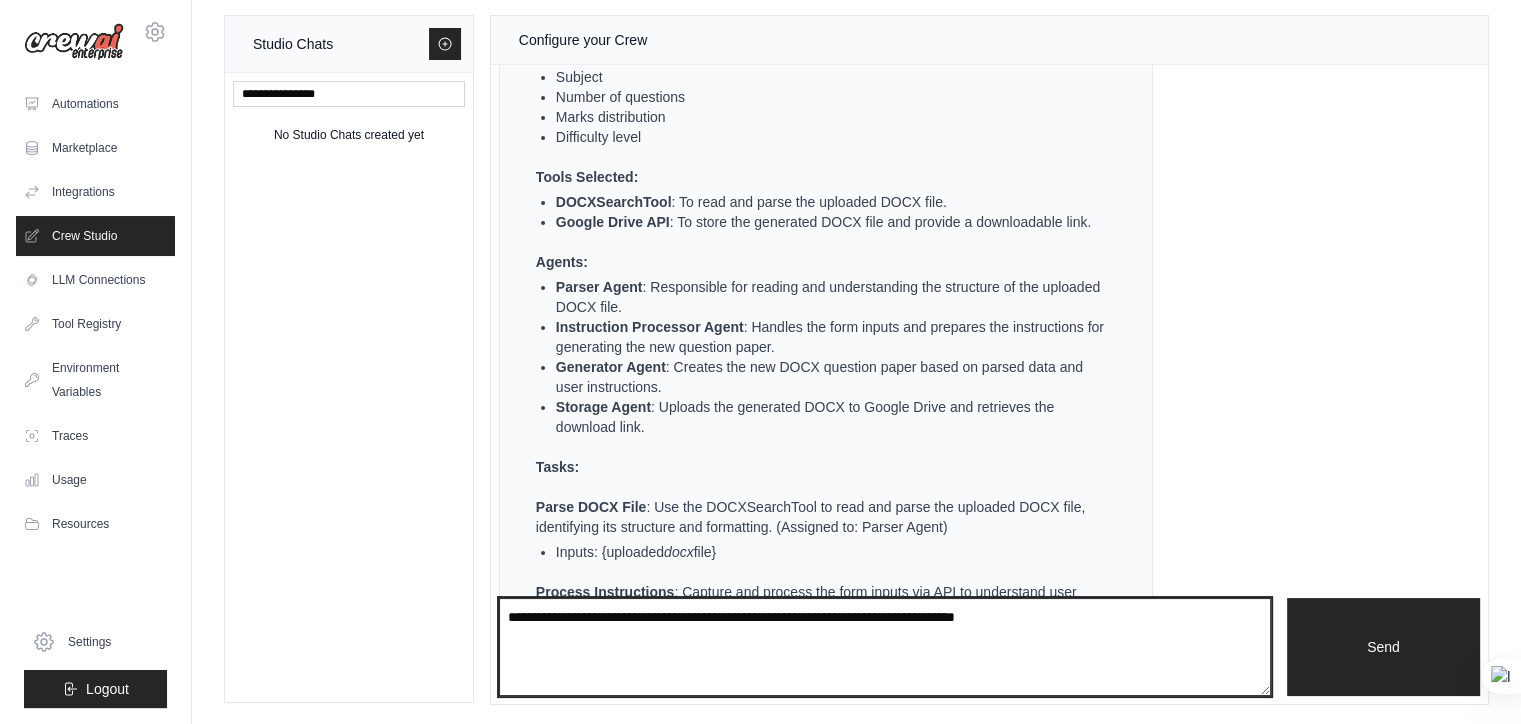 scroll, scrollTop: 940, scrollLeft: 0, axis: vertical 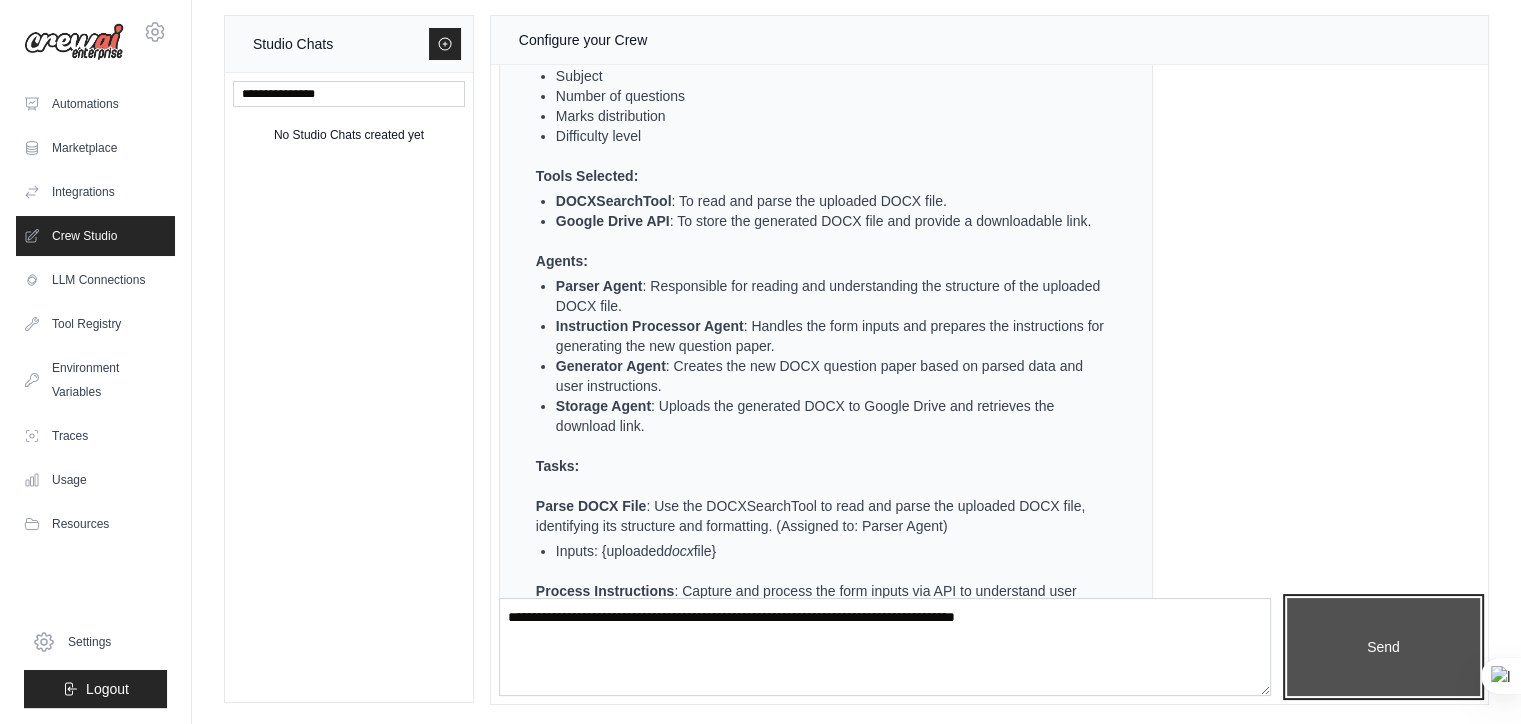 click on "Send" at bounding box center [1383, 647] 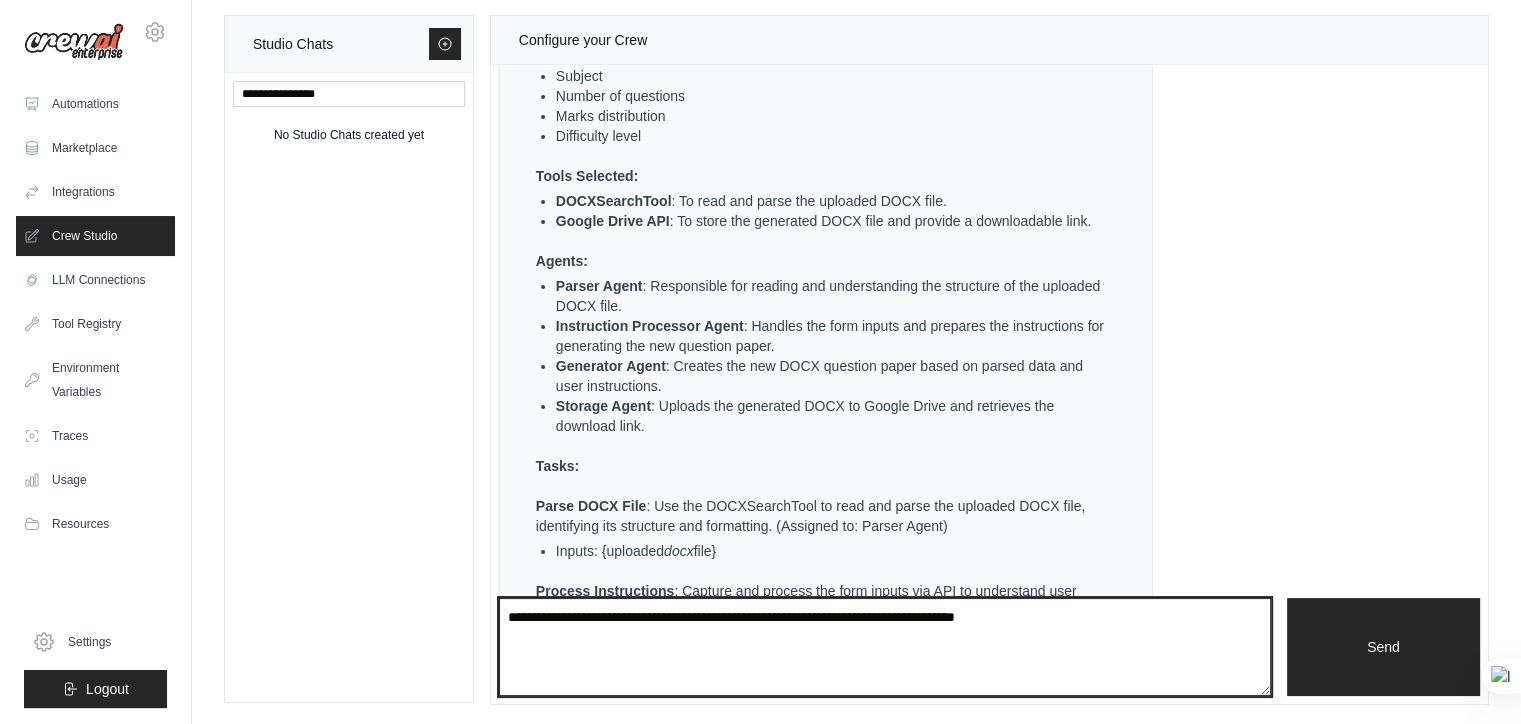 click at bounding box center [885, 647] 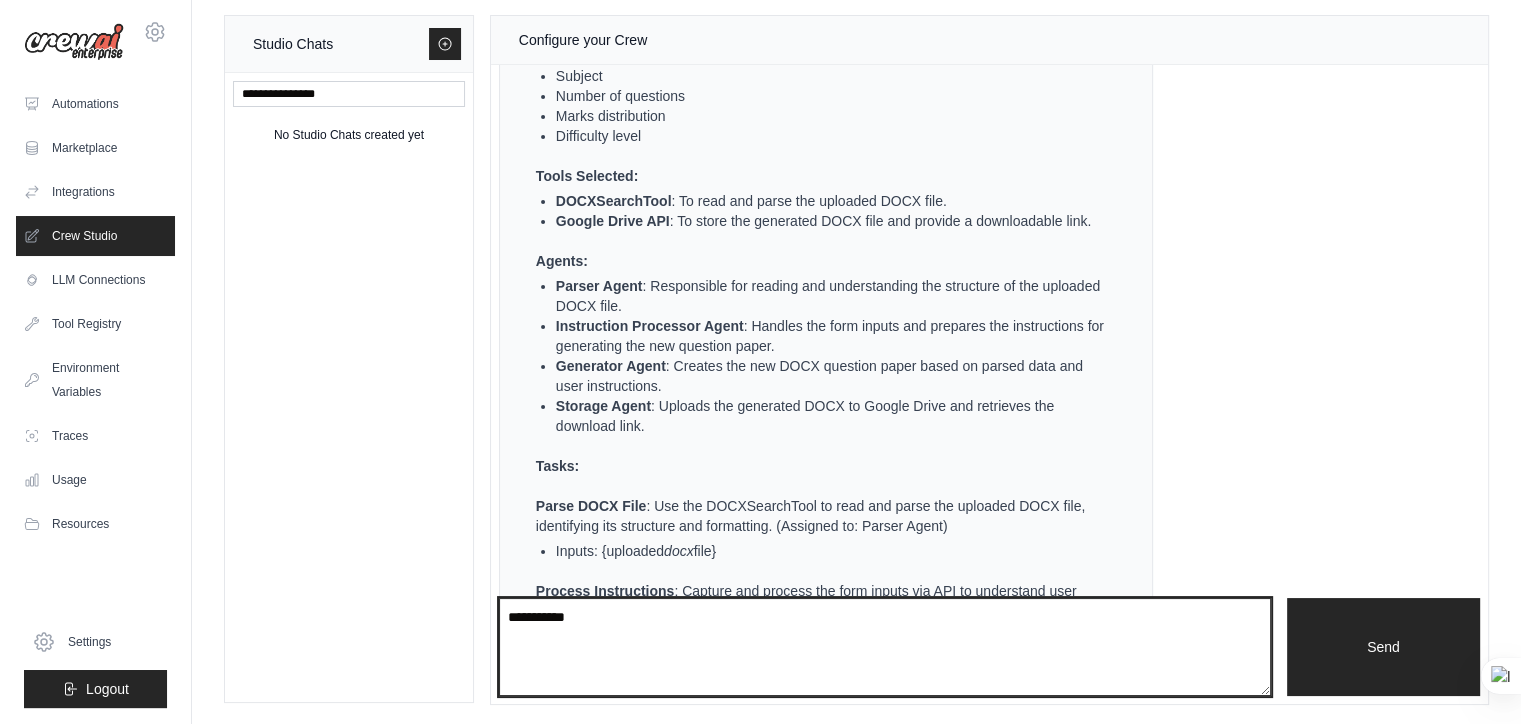 type on "**********" 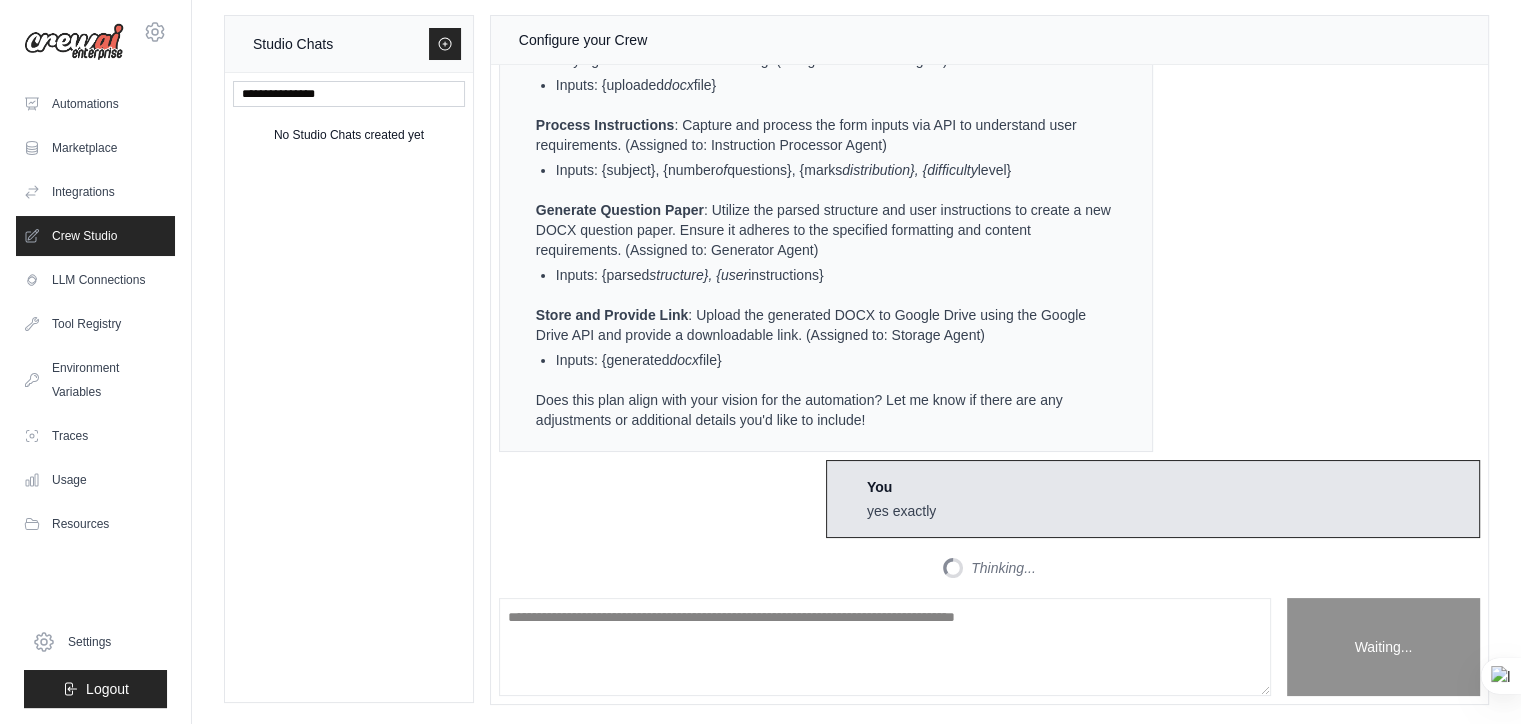 scroll, scrollTop: 1934, scrollLeft: 0, axis: vertical 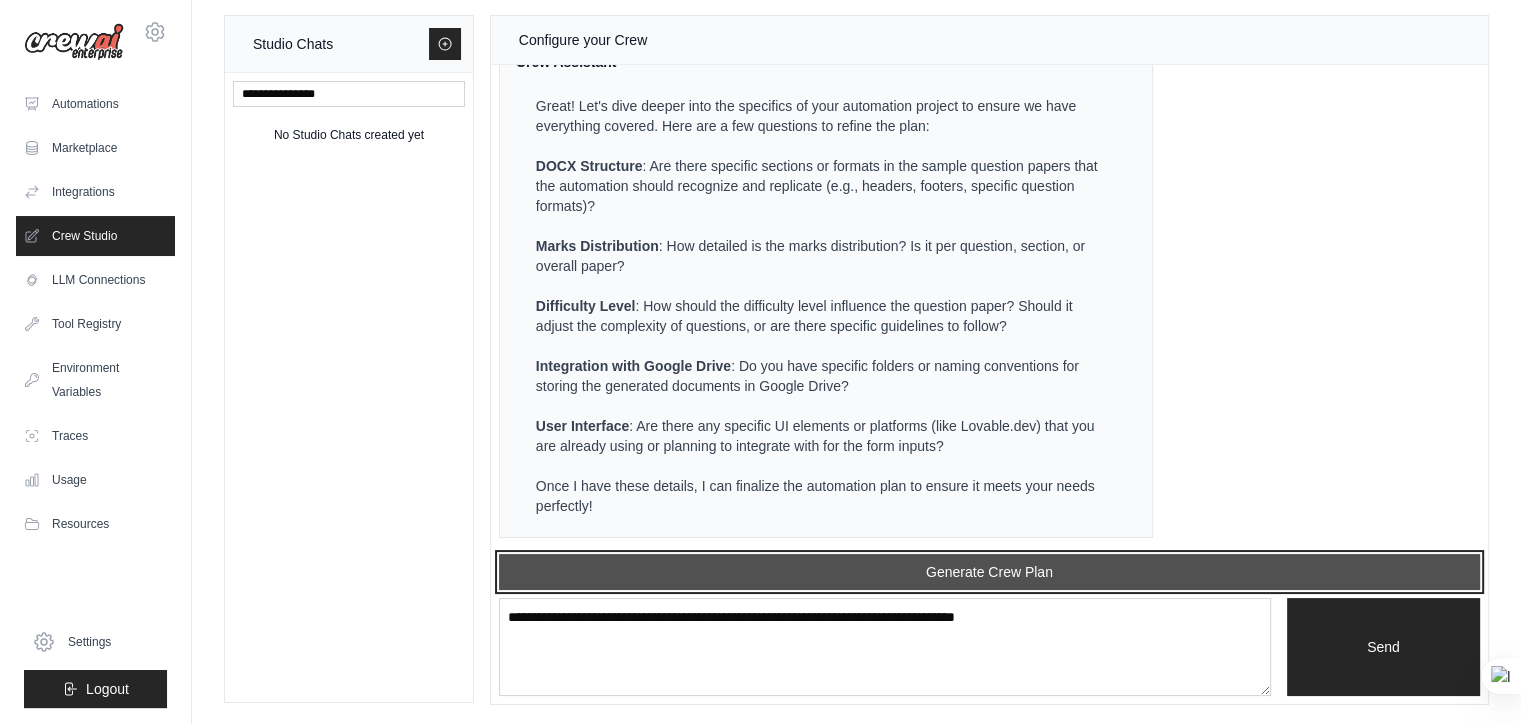 click on "Generate Crew Plan" at bounding box center [989, 572] 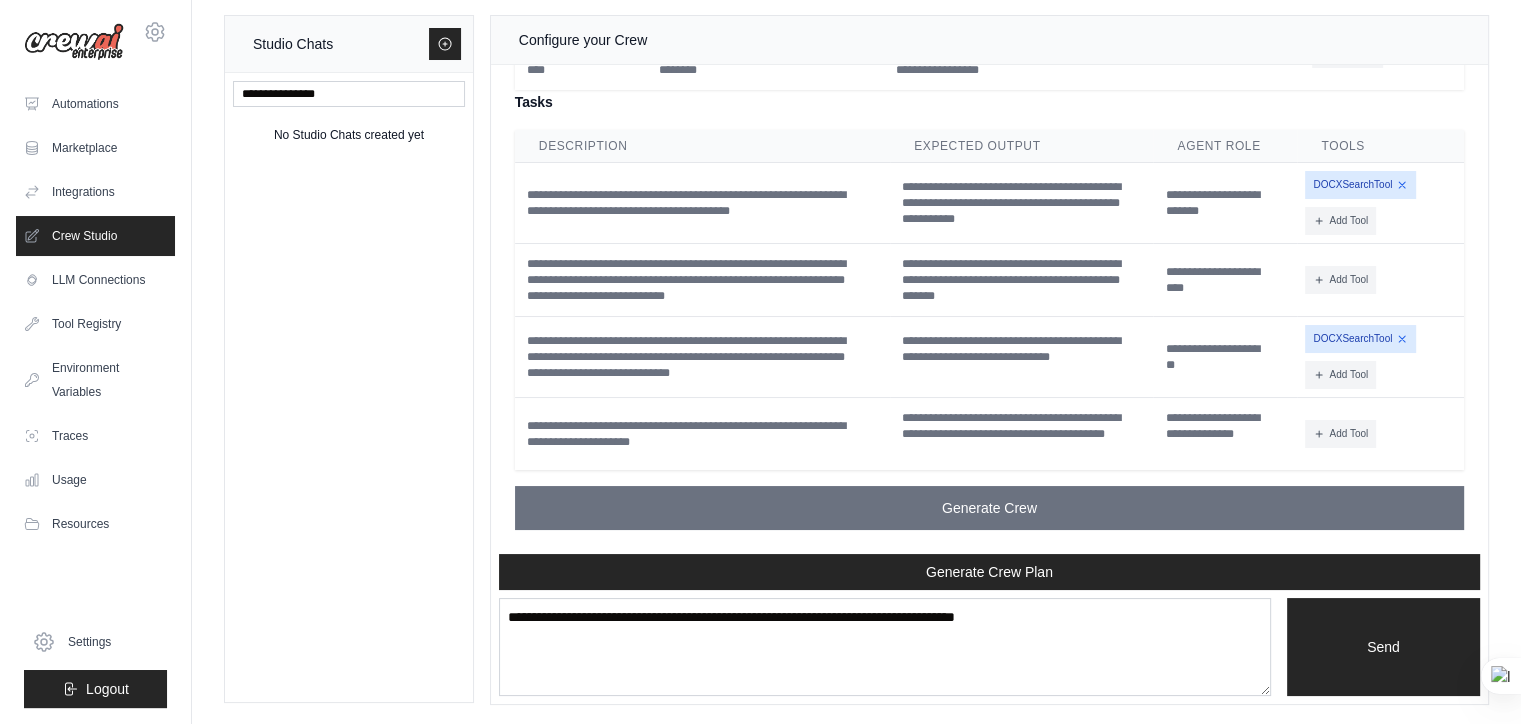 scroll, scrollTop: 2963, scrollLeft: 0, axis: vertical 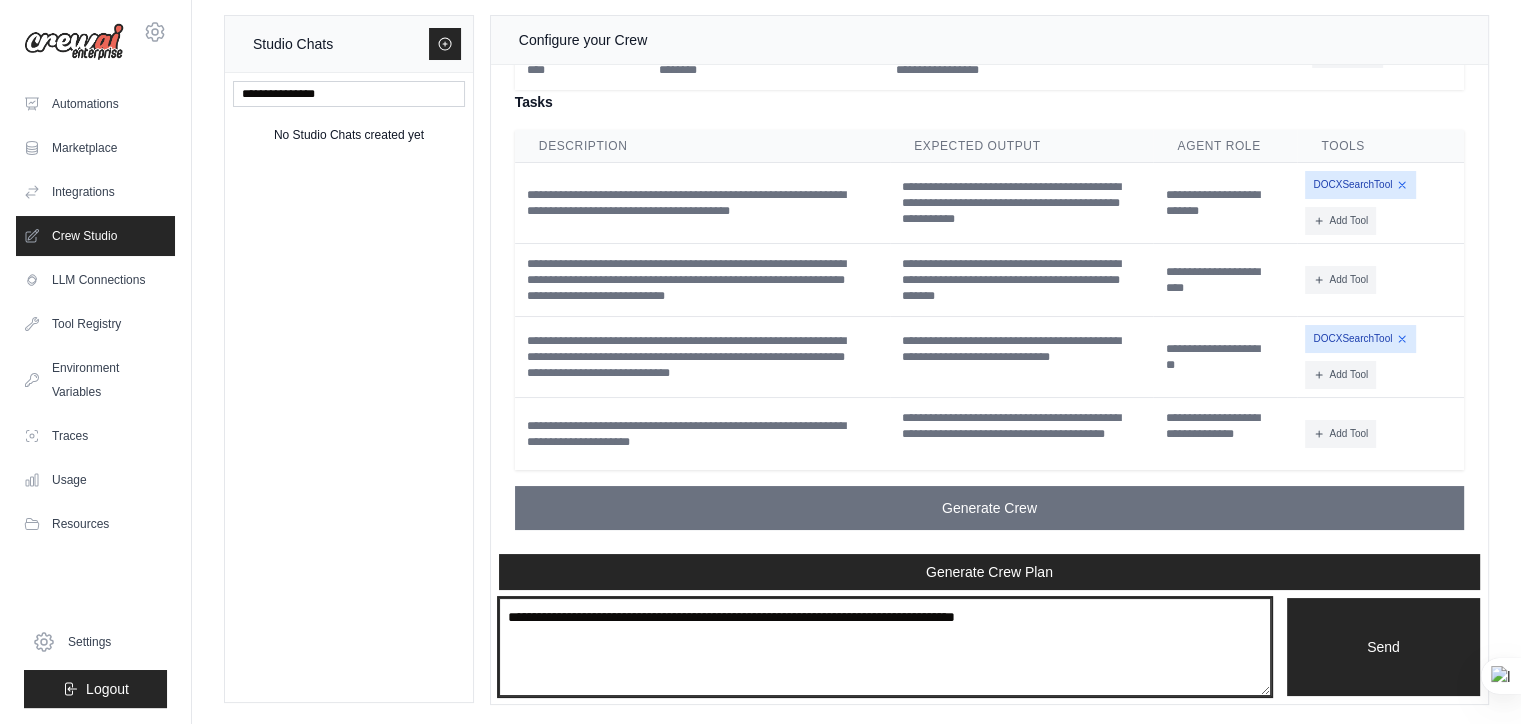 click at bounding box center (885, 647) 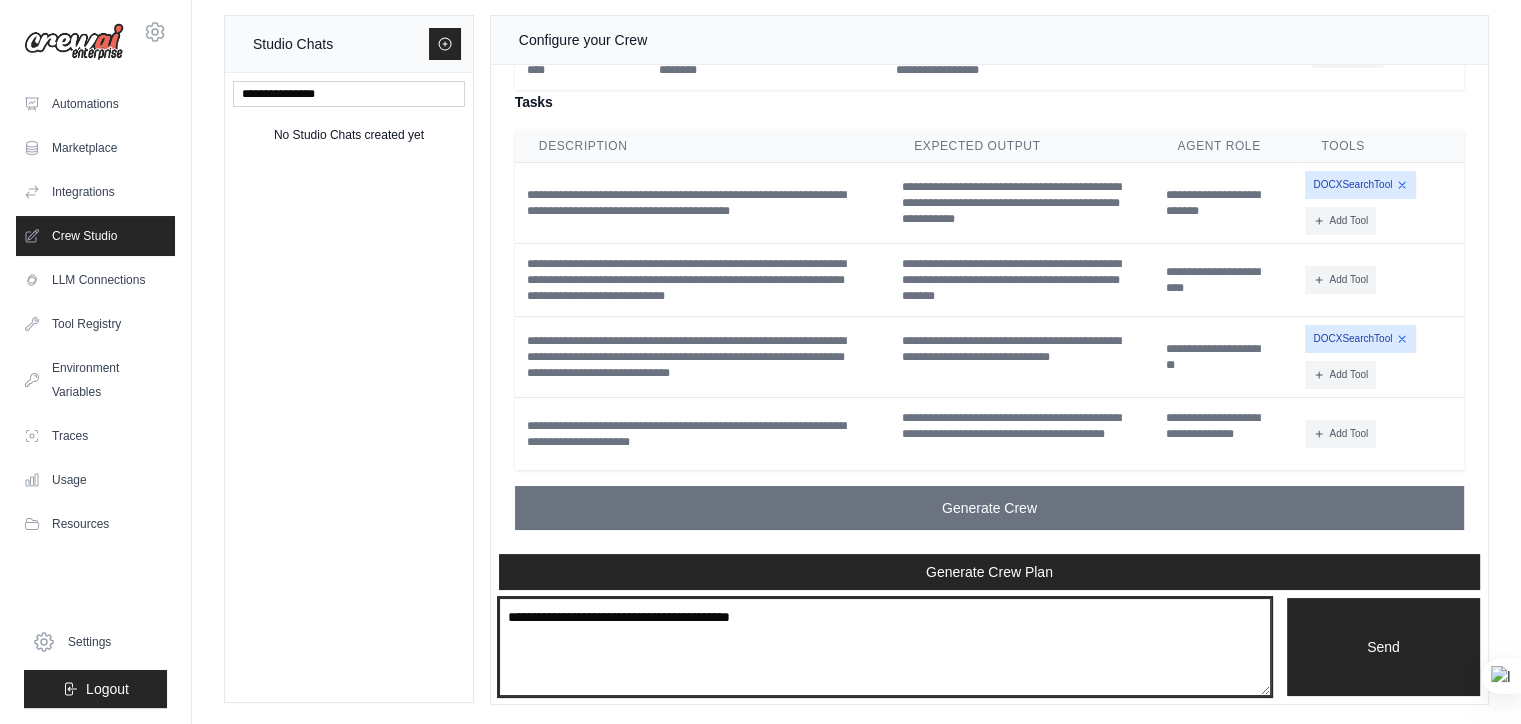 type on "**********" 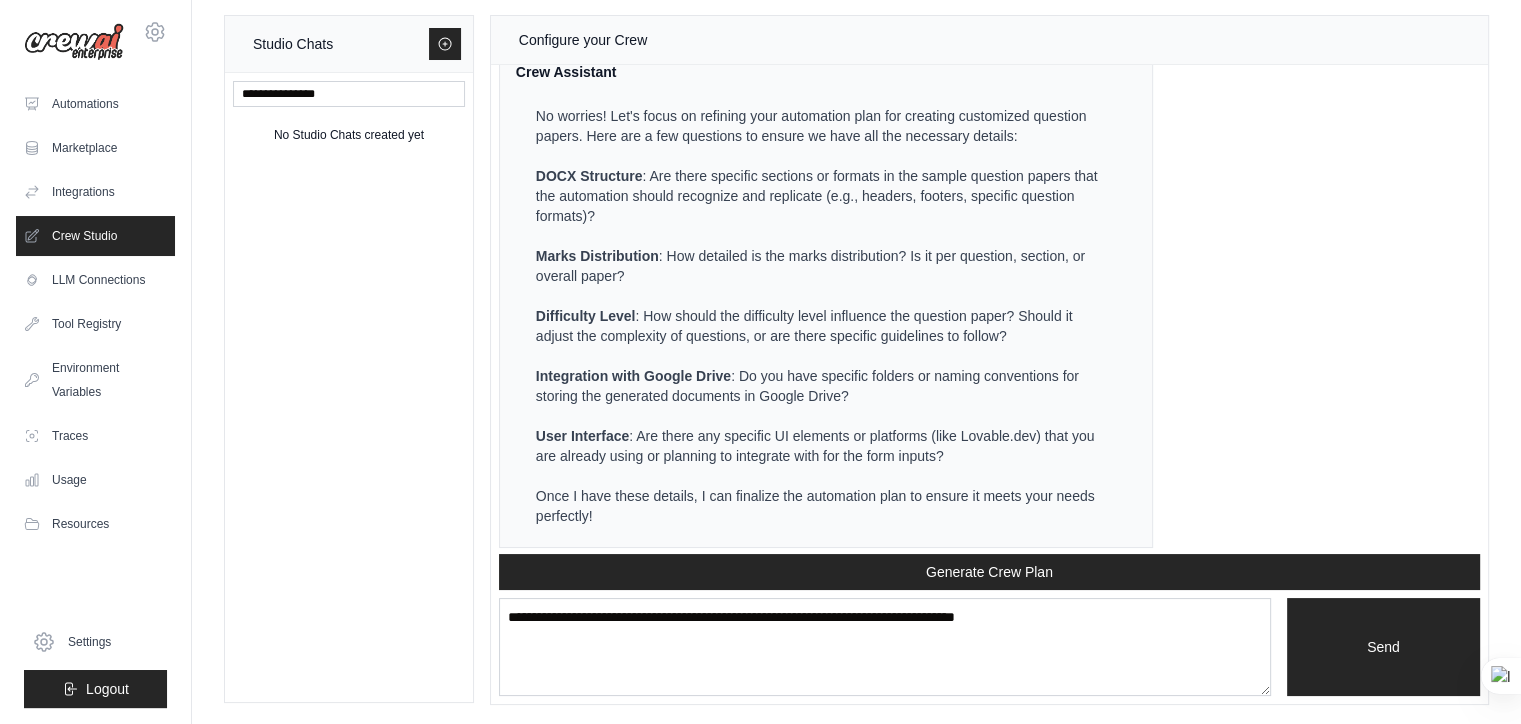scroll, scrollTop: 3568, scrollLeft: 0, axis: vertical 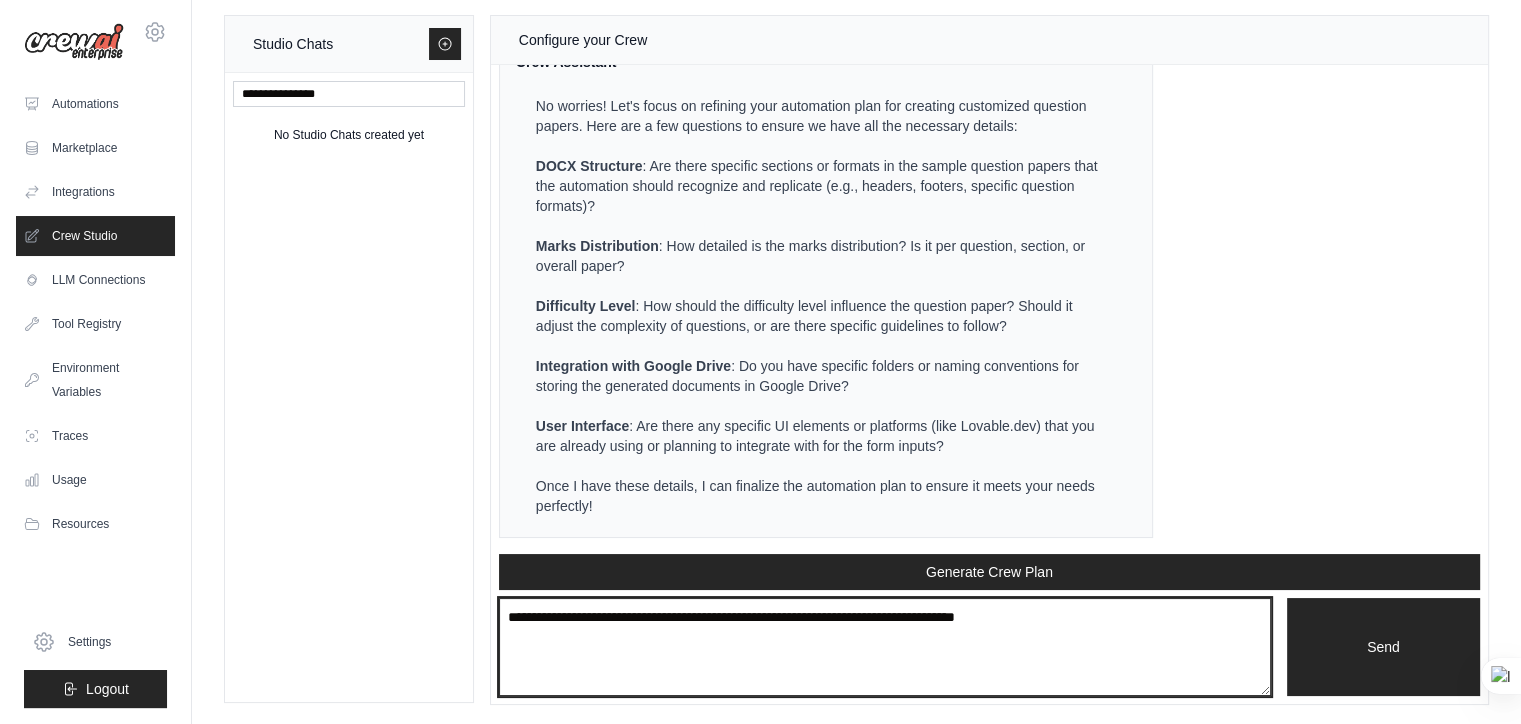 click at bounding box center (885, 647) 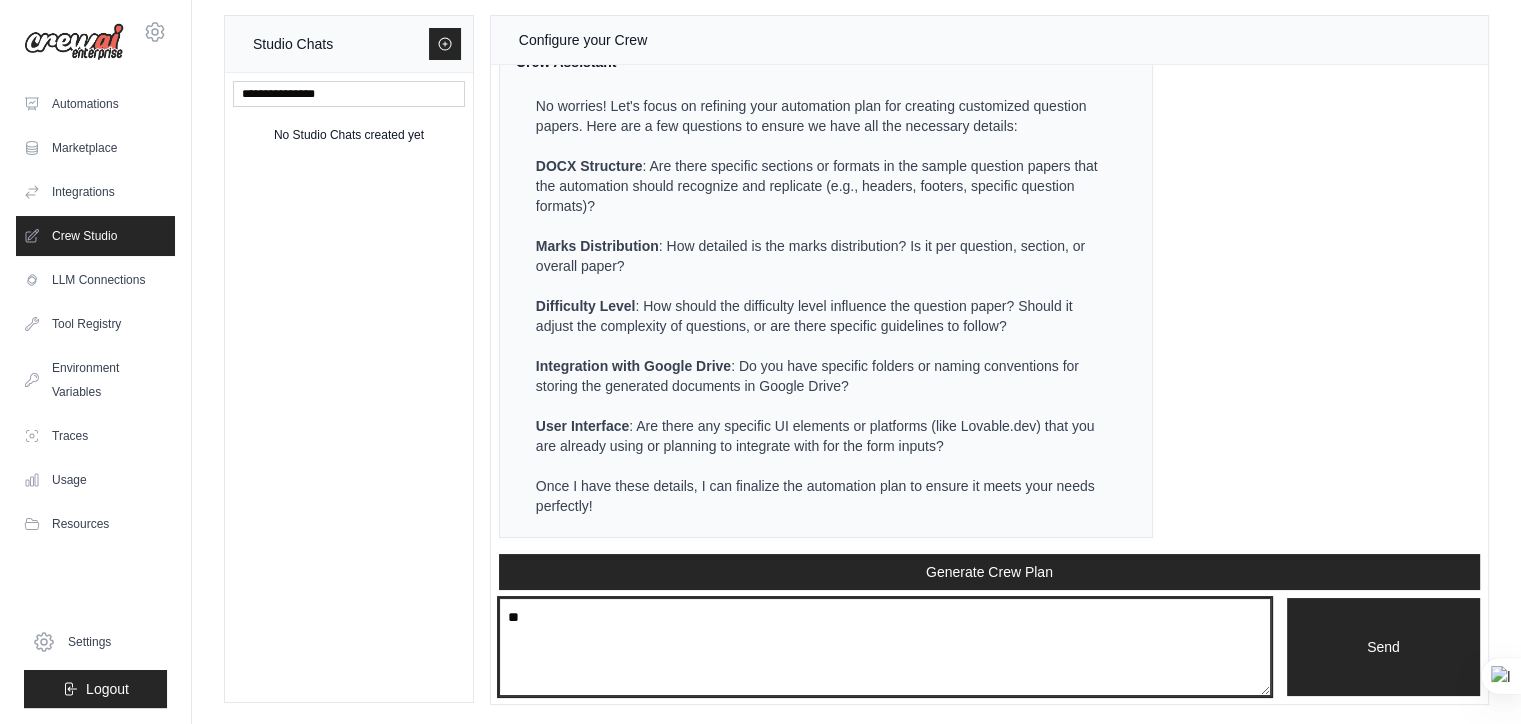 type on "*" 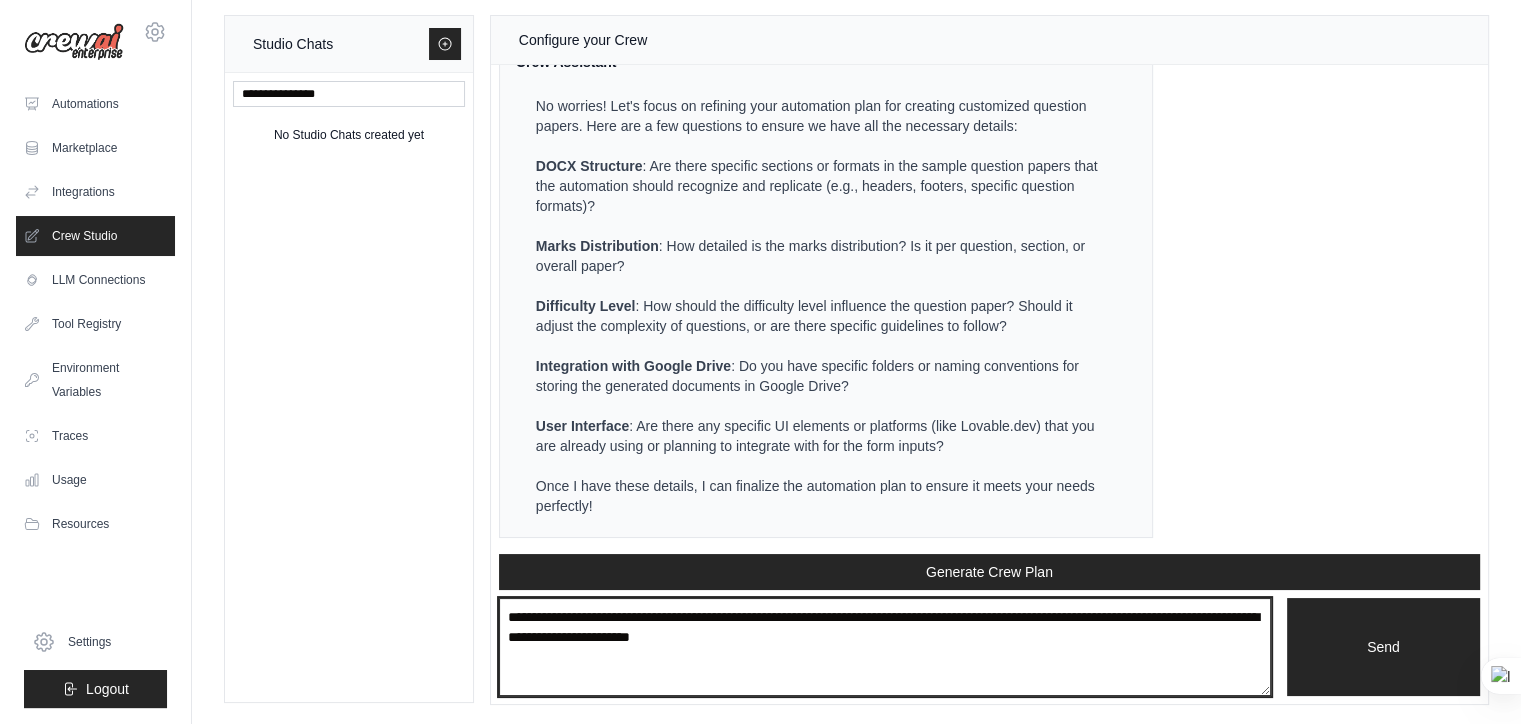 type on "**********" 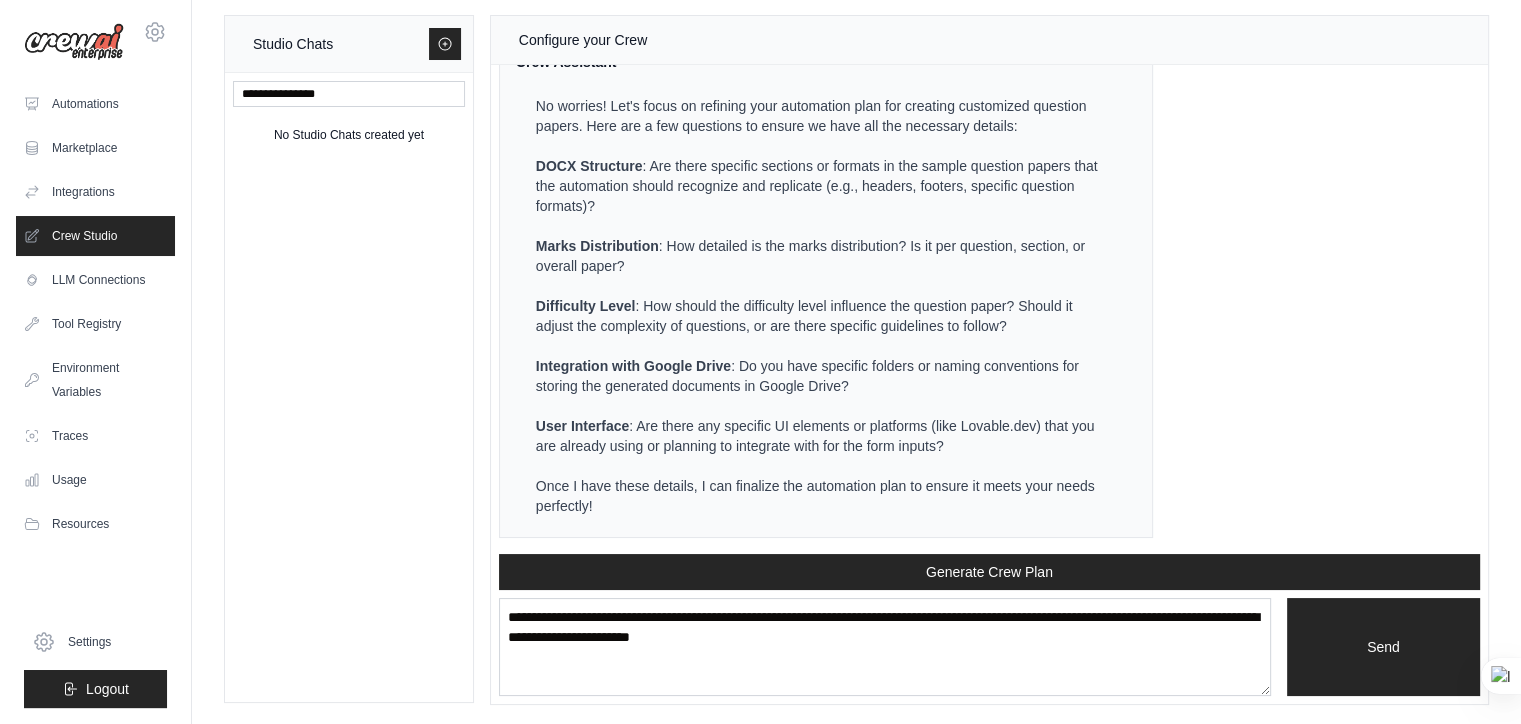 type 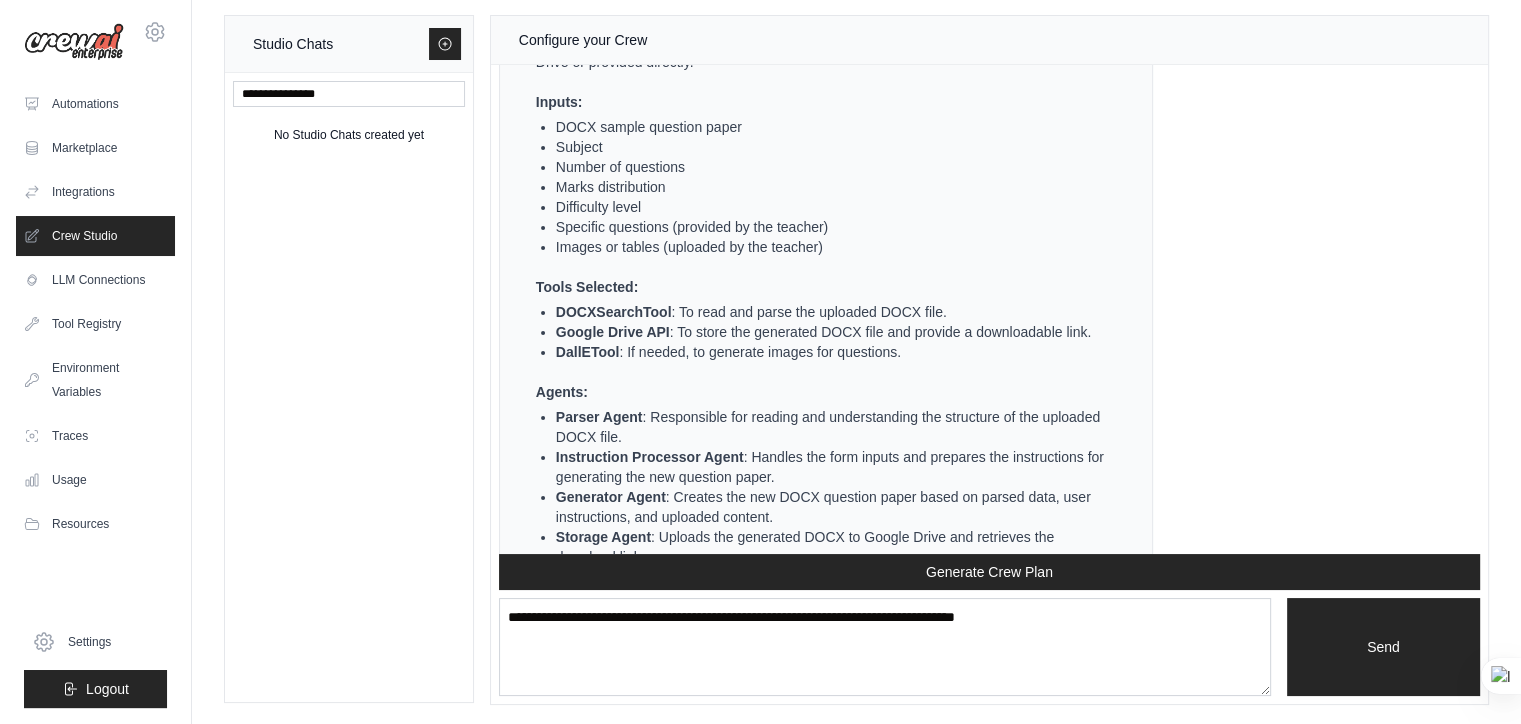 scroll, scrollTop: 4434, scrollLeft: 0, axis: vertical 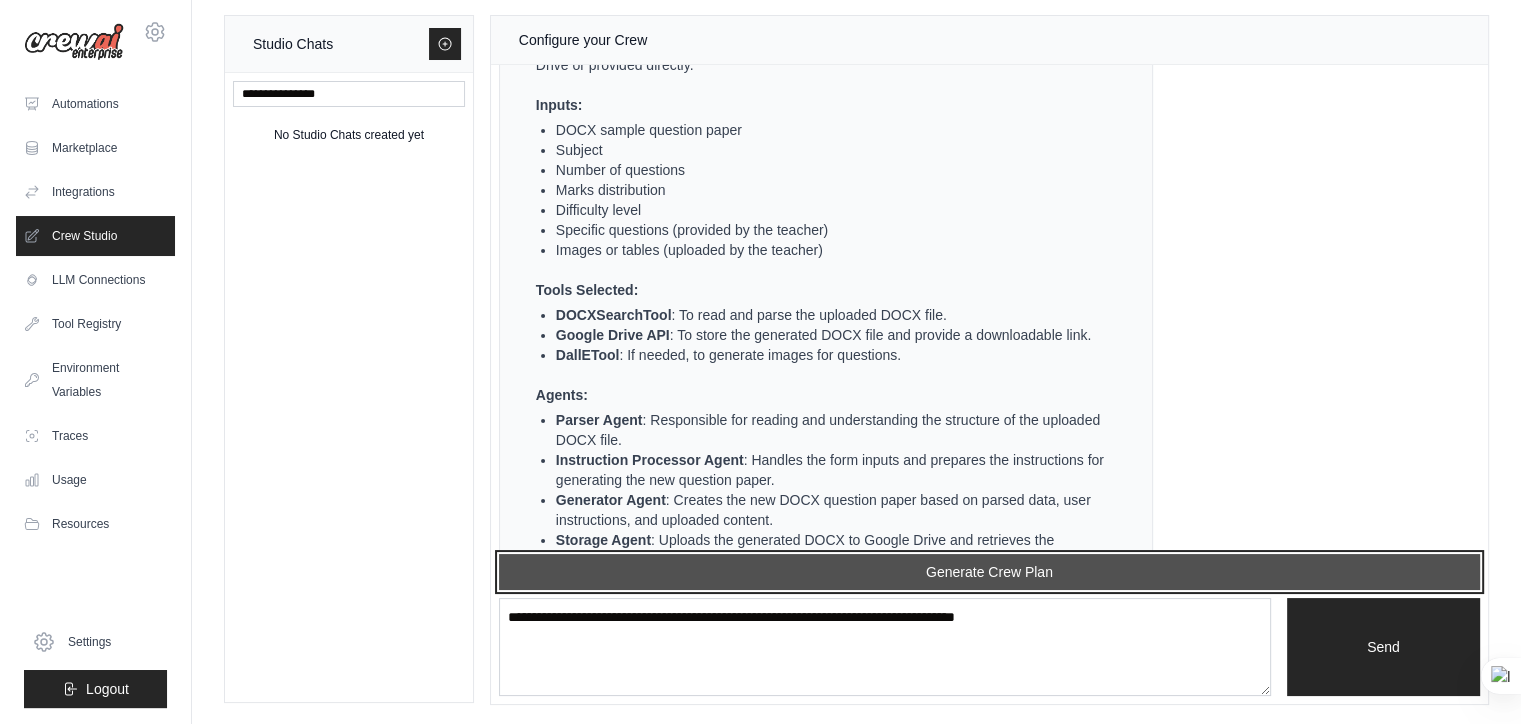 click on "Generate Crew Plan" at bounding box center (989, 572) 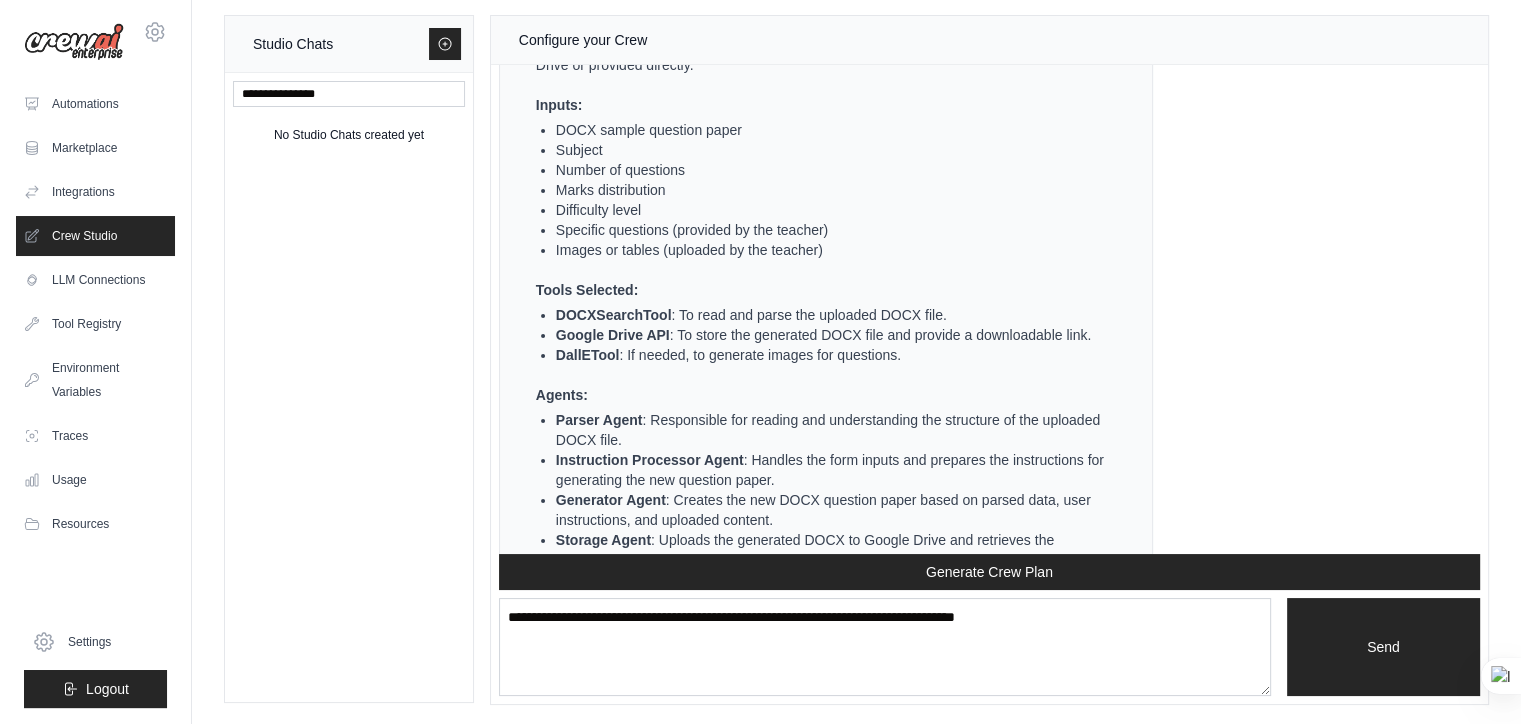 scroll, scrollTop: 6011, scrollLeft: 0, axis: vertical 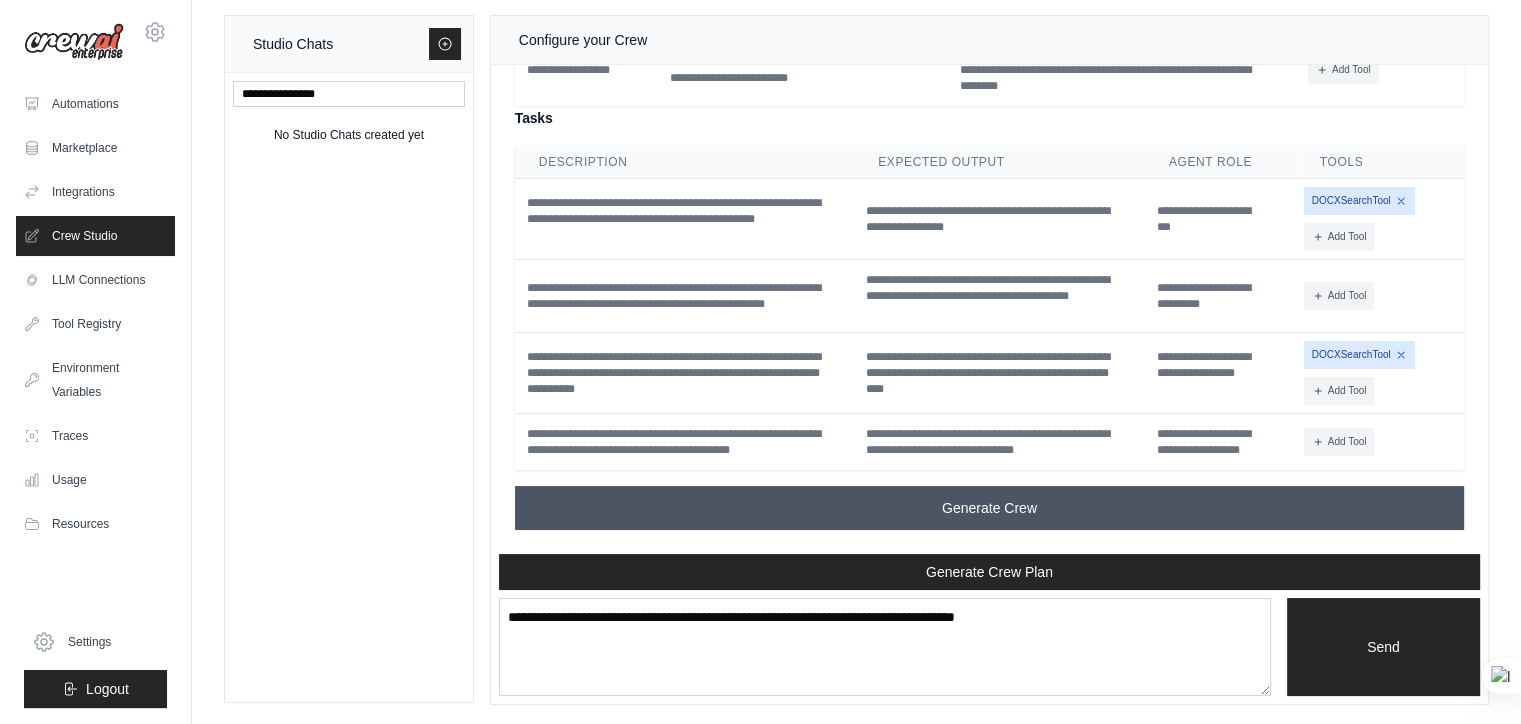 click on "Generate Crew" at bounding box center [989, 508] 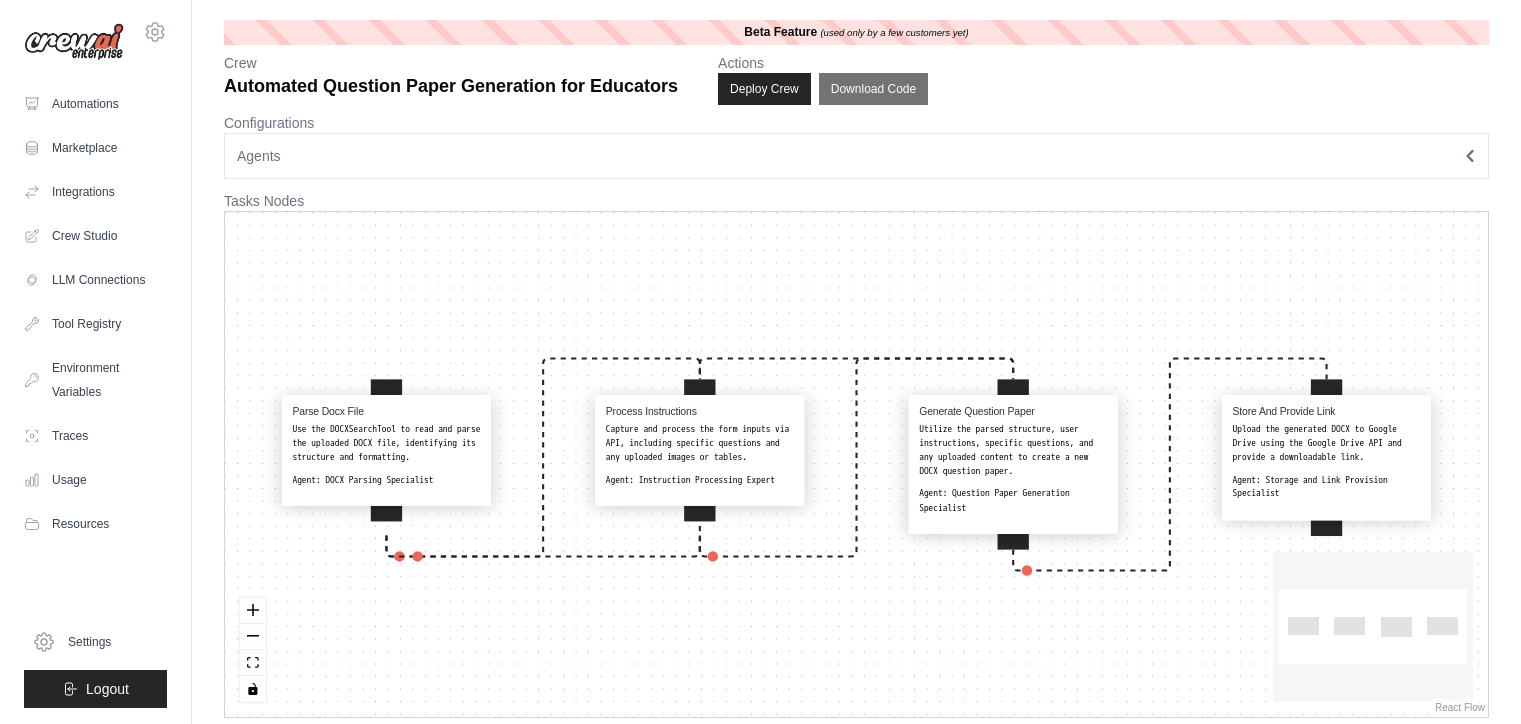 scroll, scrollTop: 0, scrollLeft: 0, axis: both 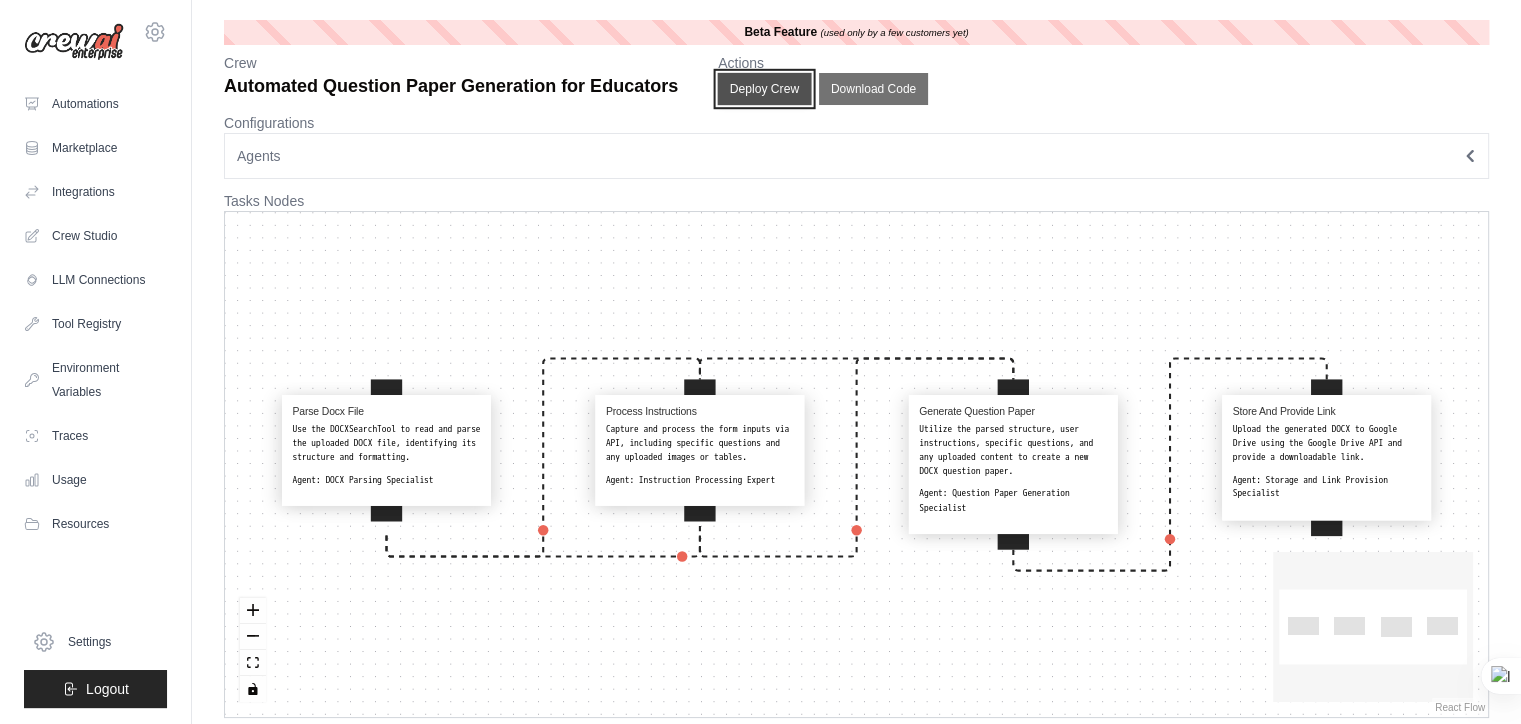 click on "Deploy Crew" at bounding box center [765, 89] 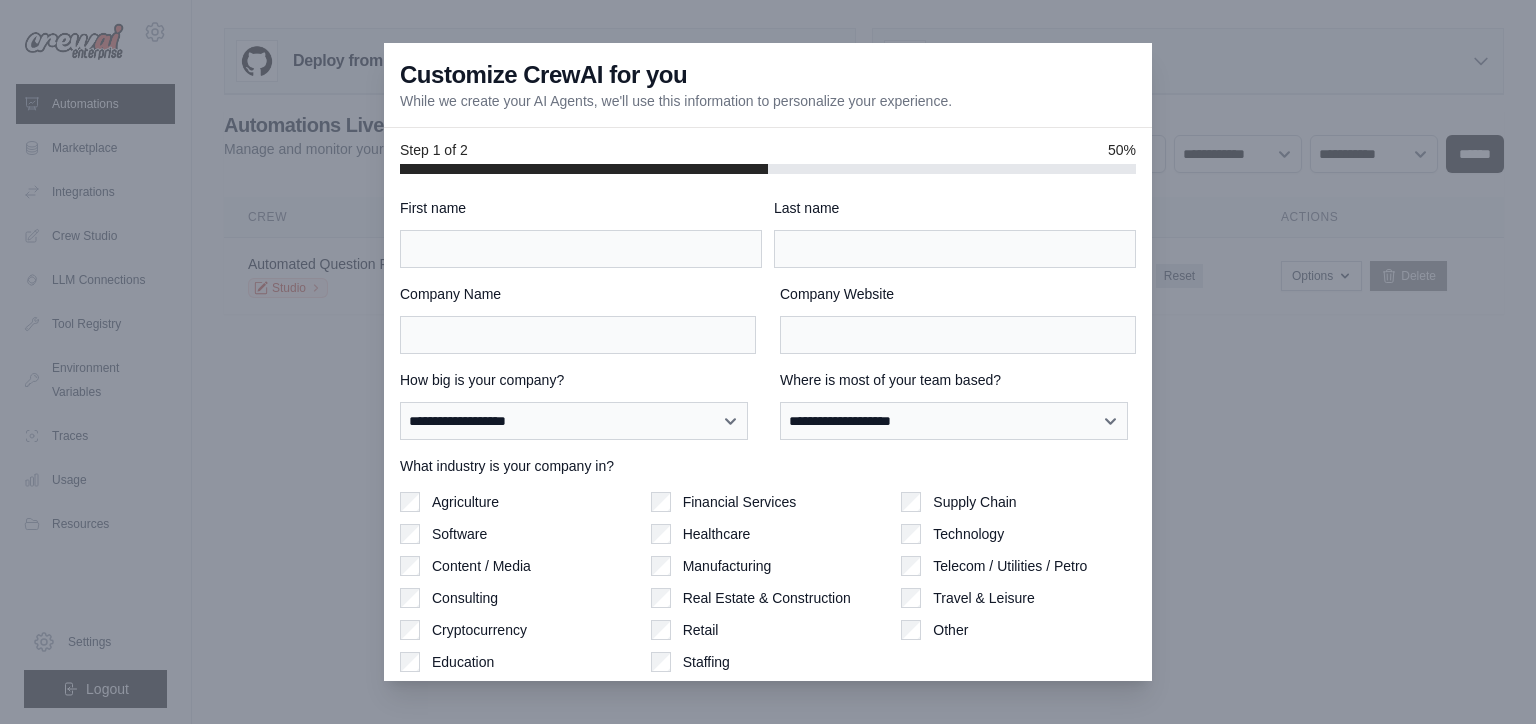 scroll, scrollTop: 0, scrollLeft: 0, axis: both 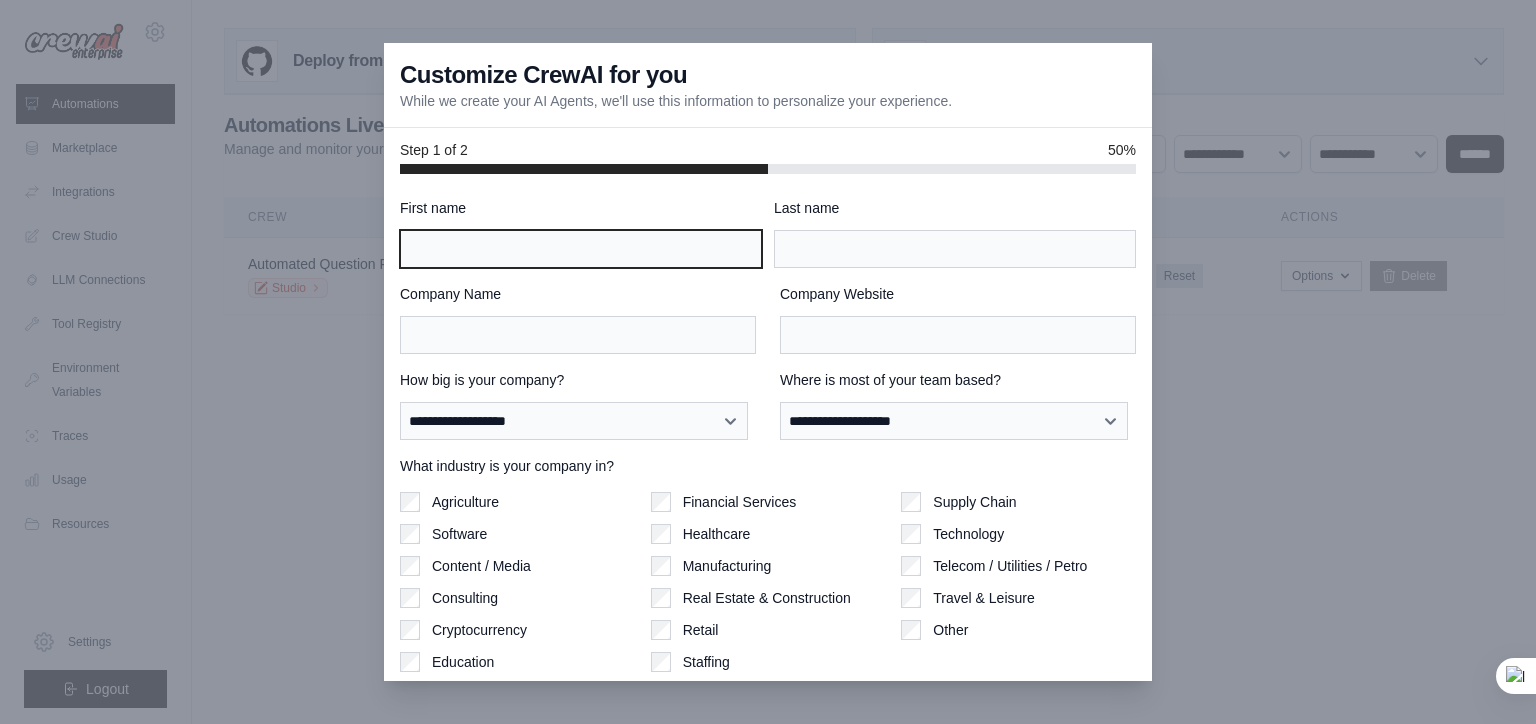 click on "First name" at bounding box center [581, 249] 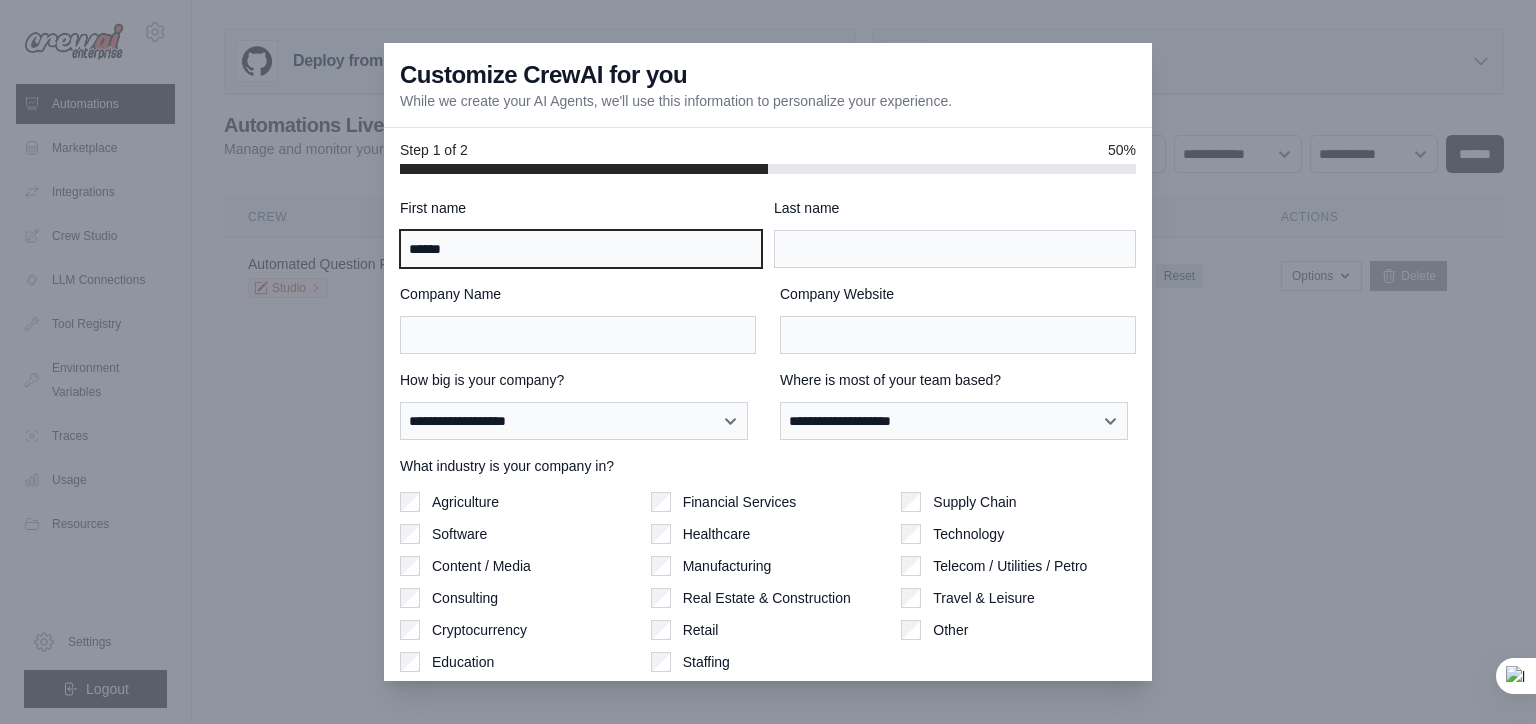 type on "******" 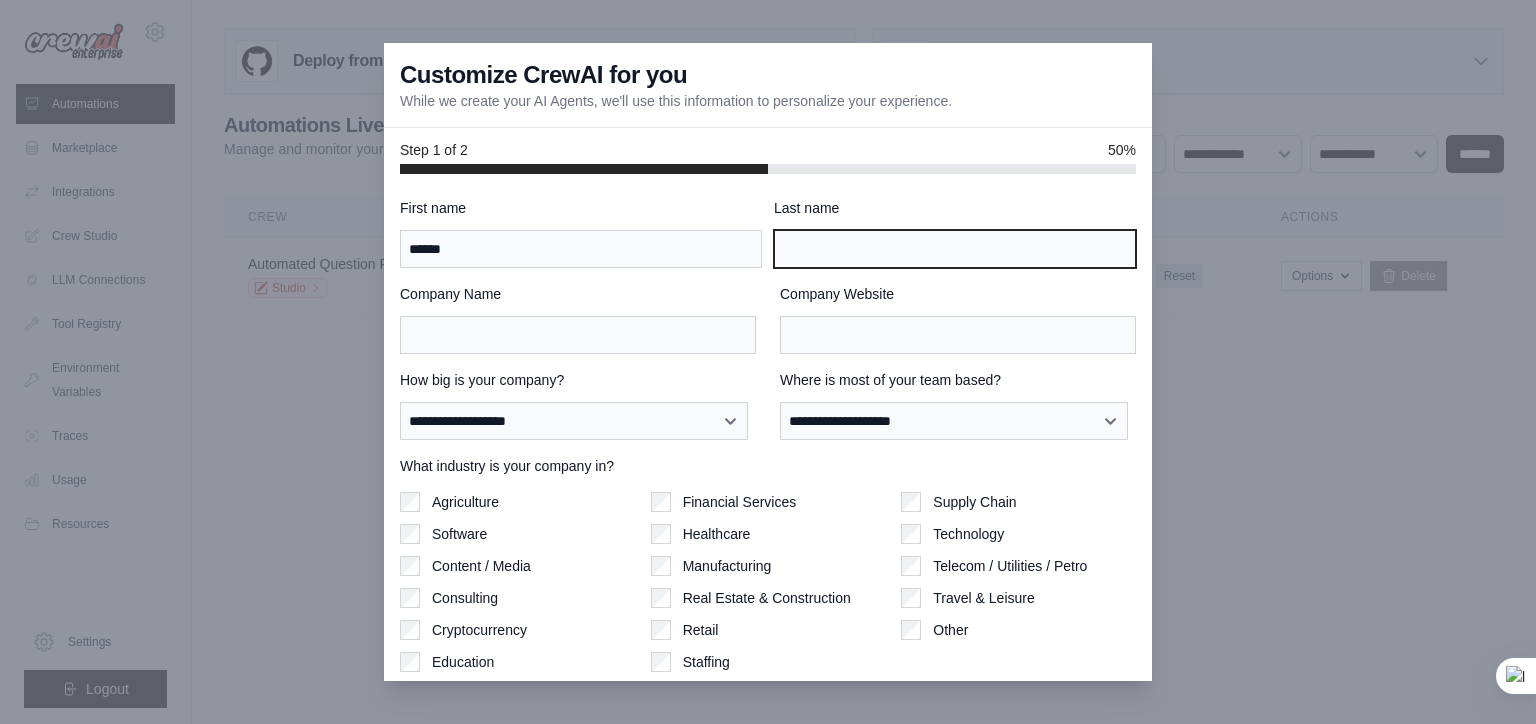 click on "Last name" at bounding box center (955, 249) 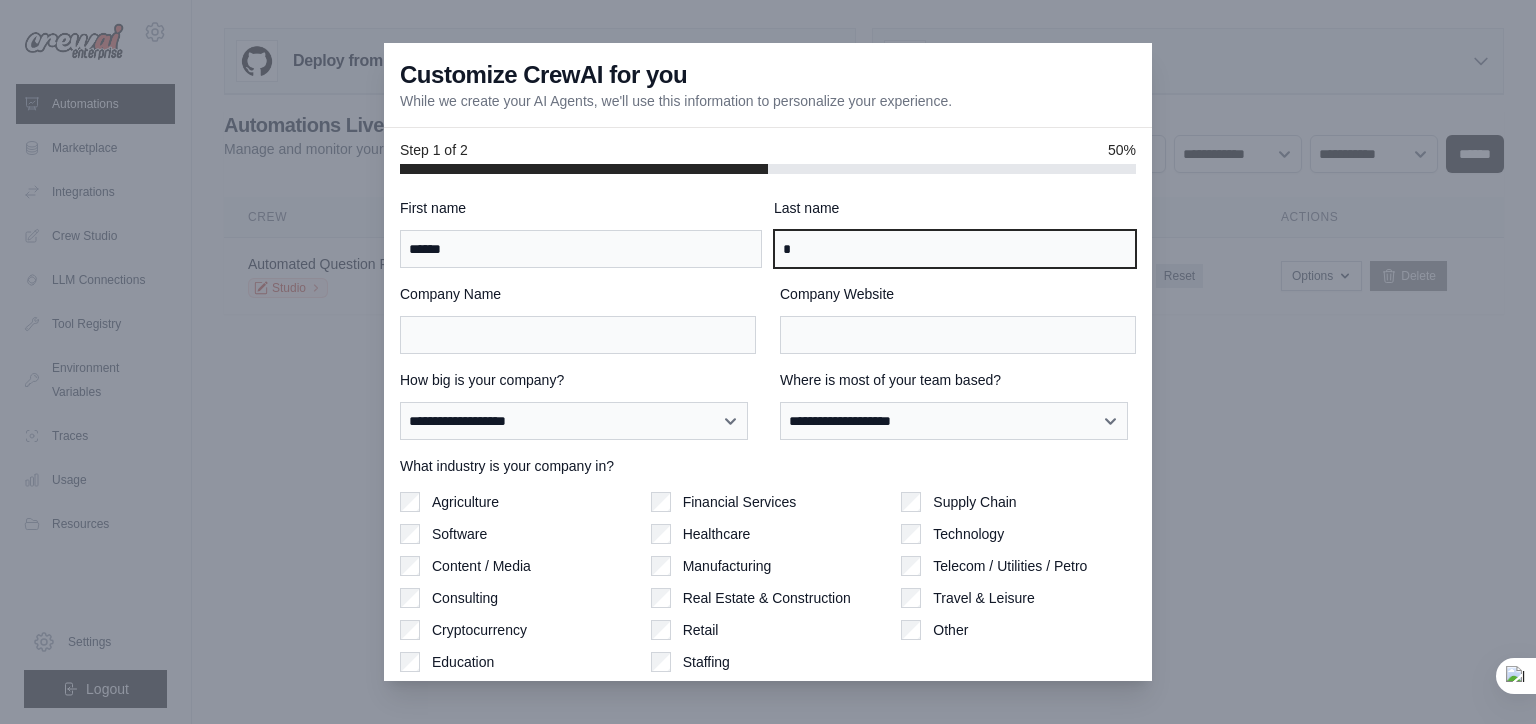 type on "*" 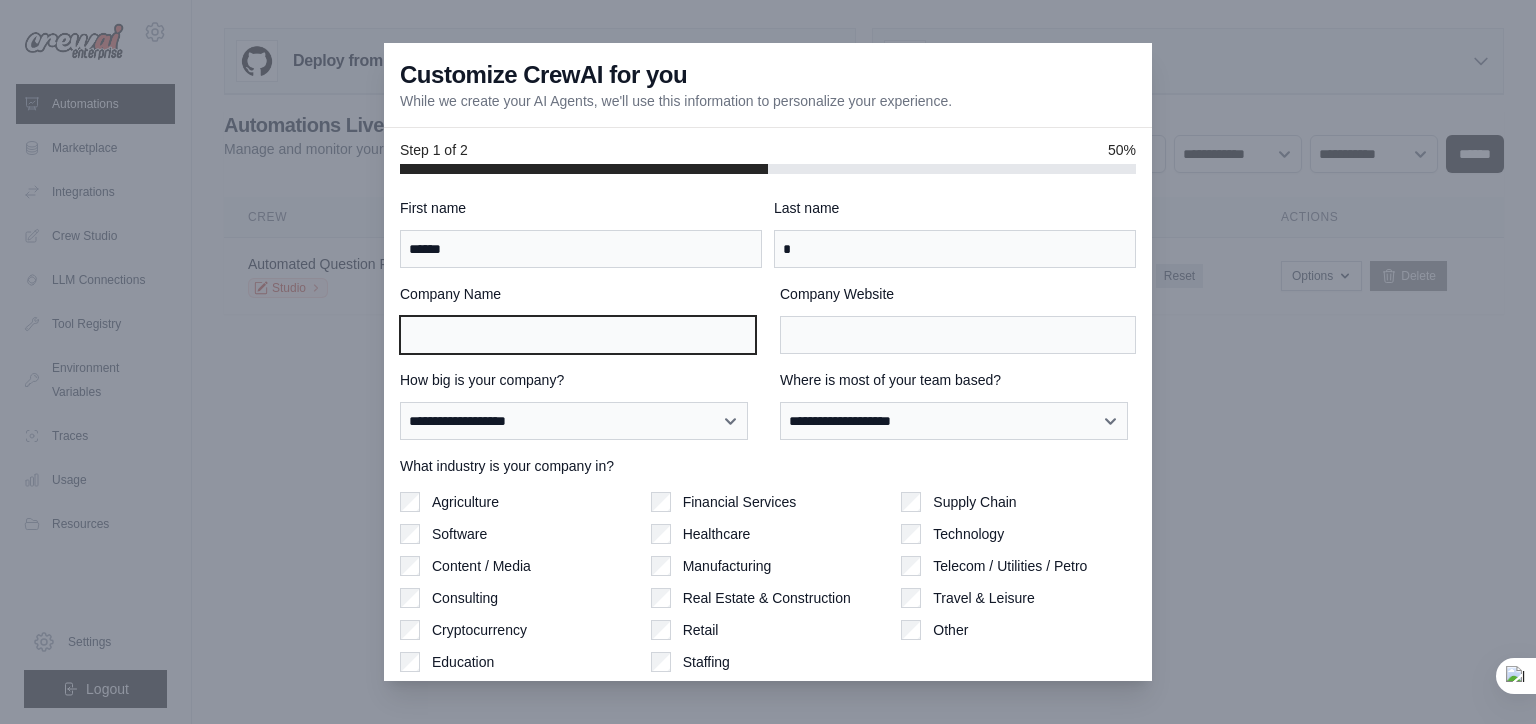 click on "Company Name" at bounding box center (578, 335) 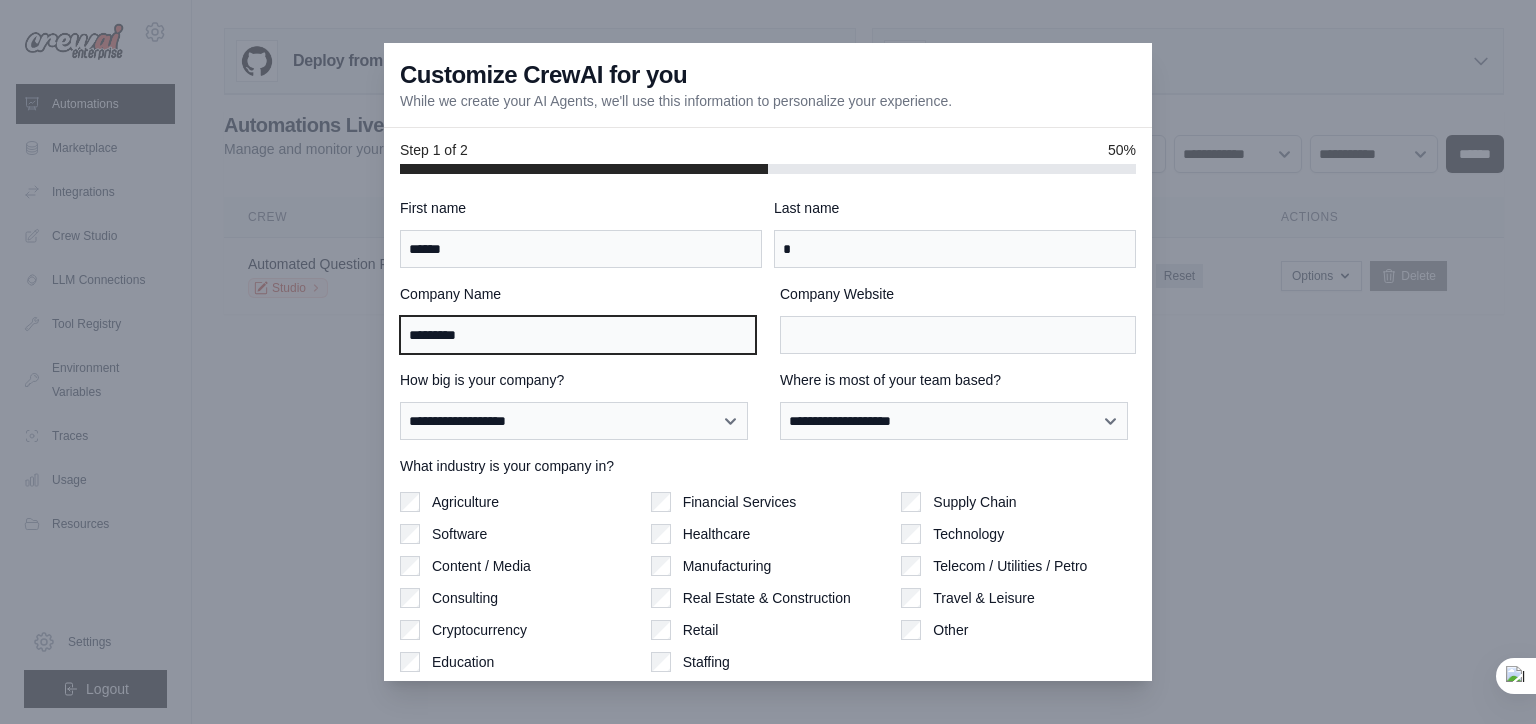 type on "*********" 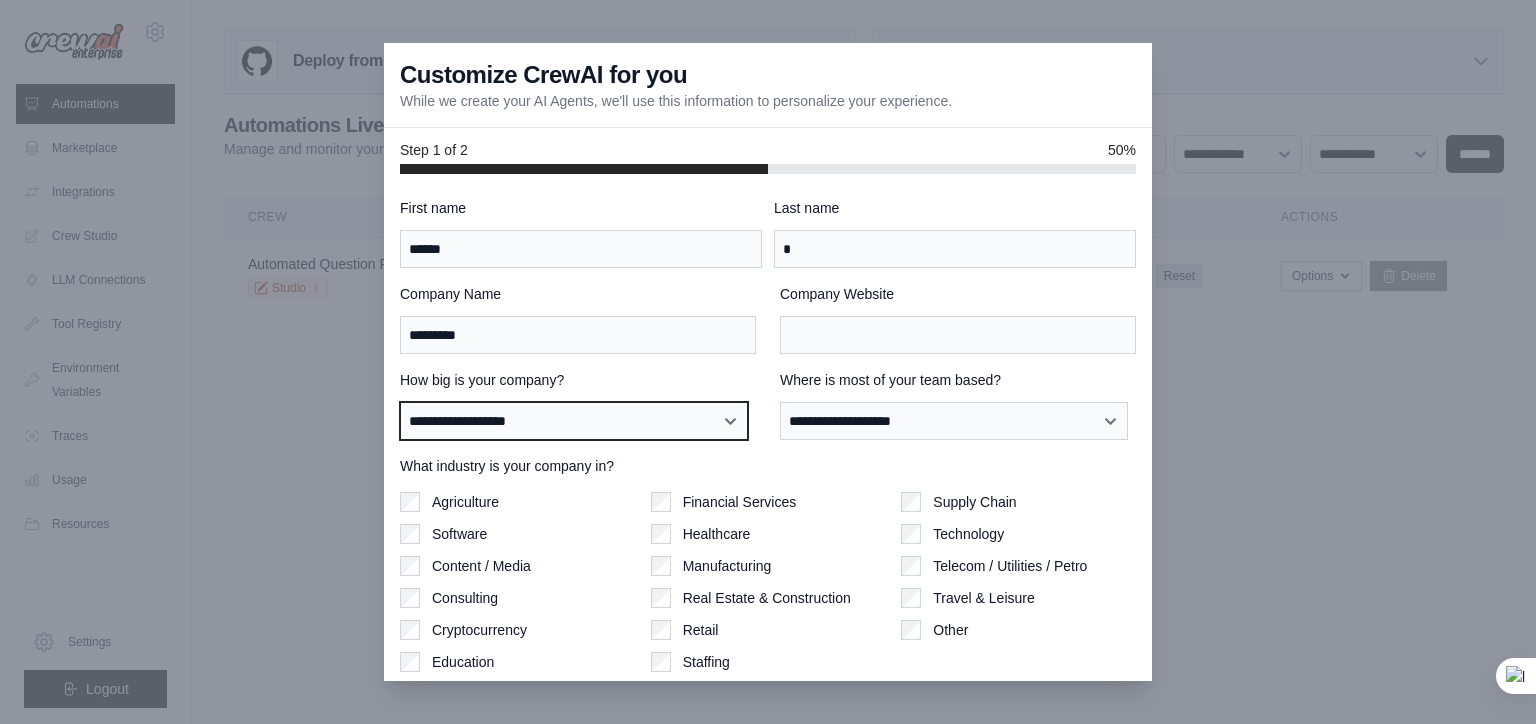 click on "**********" at bounding box center [574, 421] 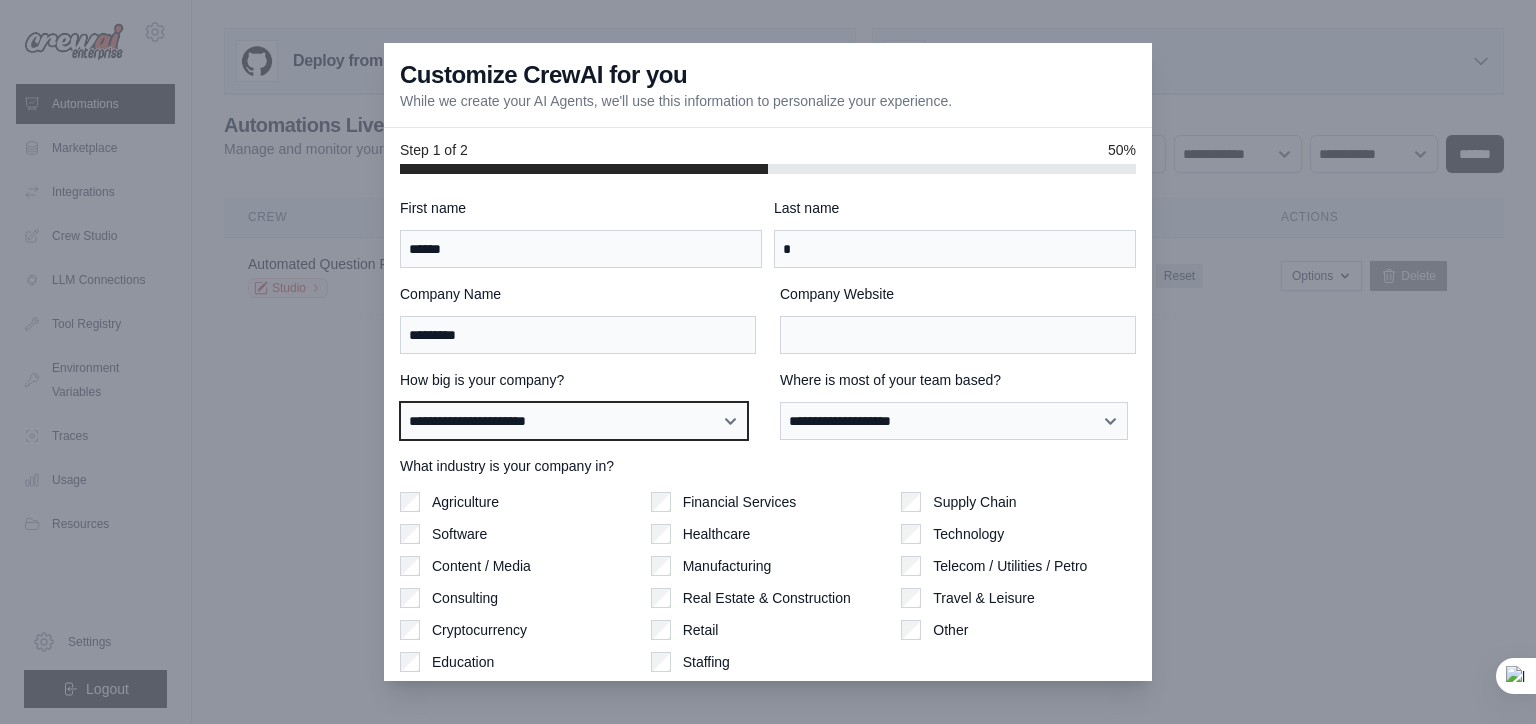 click on "**********" at bounding box center (574, 421) 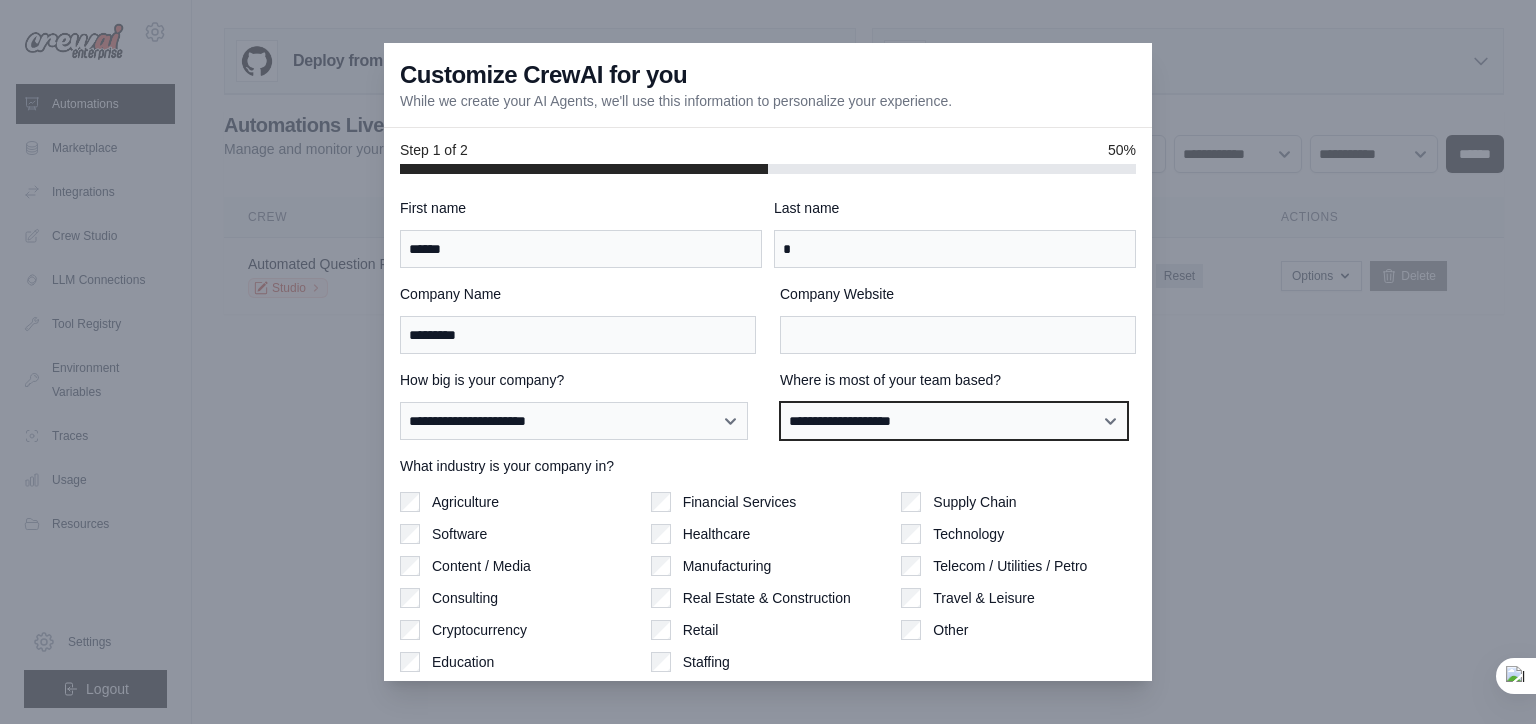 click on "**********" at bounding box center (954, 421) 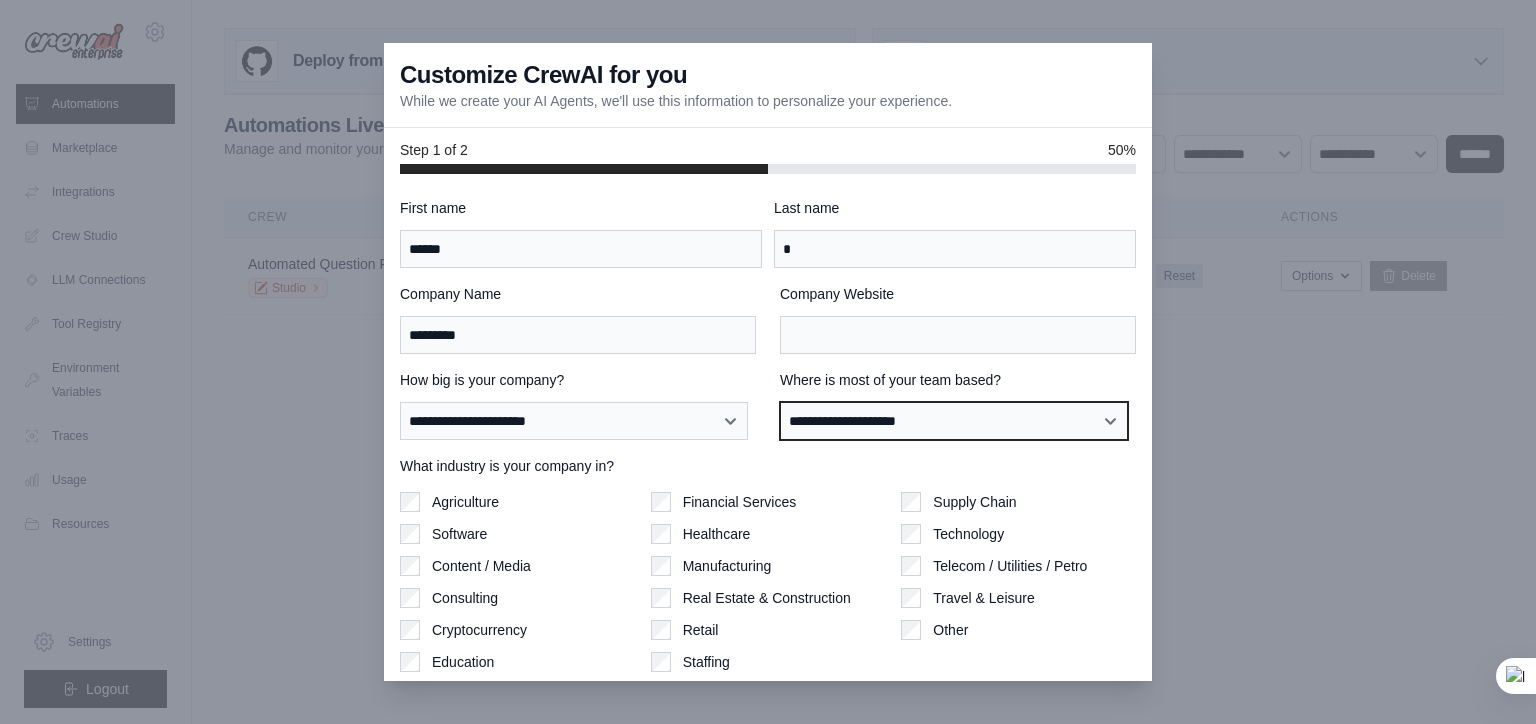 click on "**********" at bounding box center (954, 421) 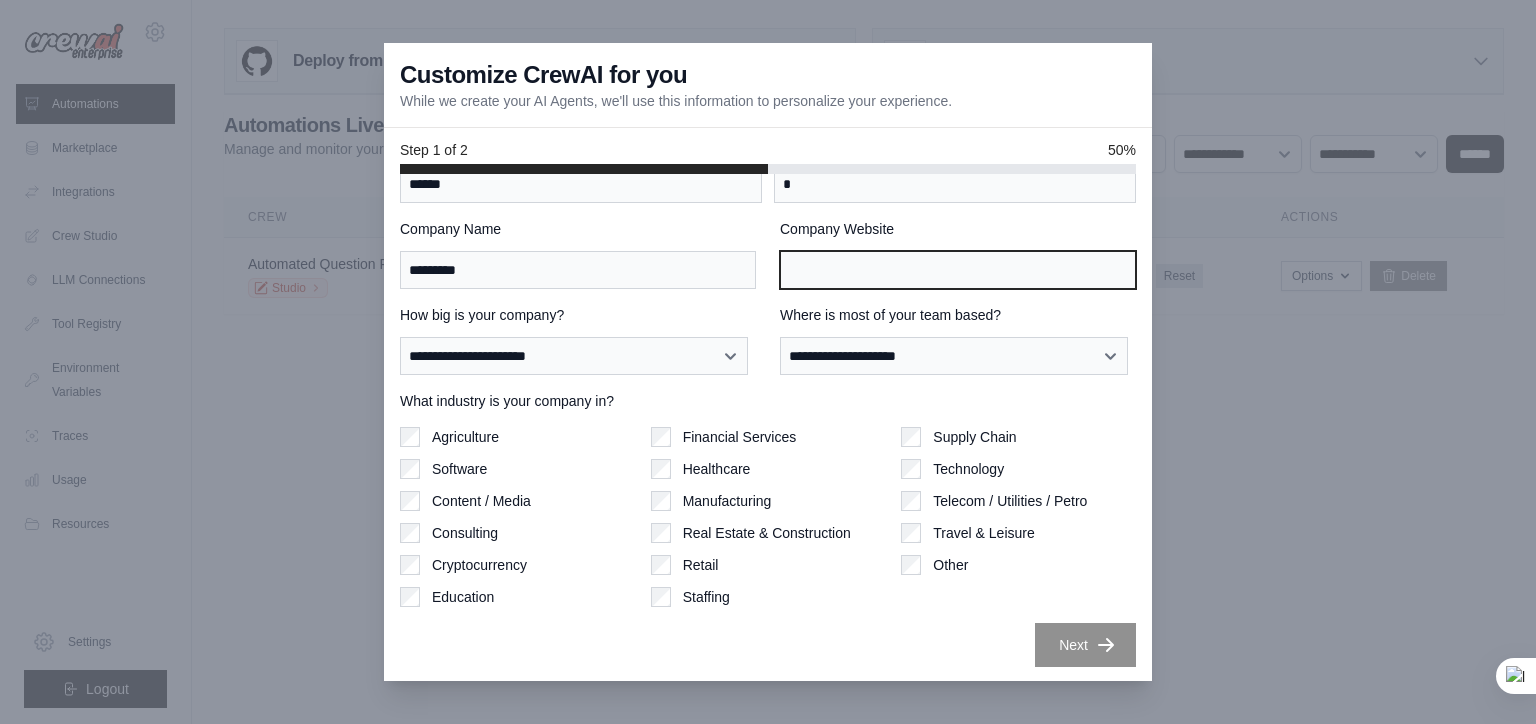 click on "Company Website" at bounding box center [958, 270] 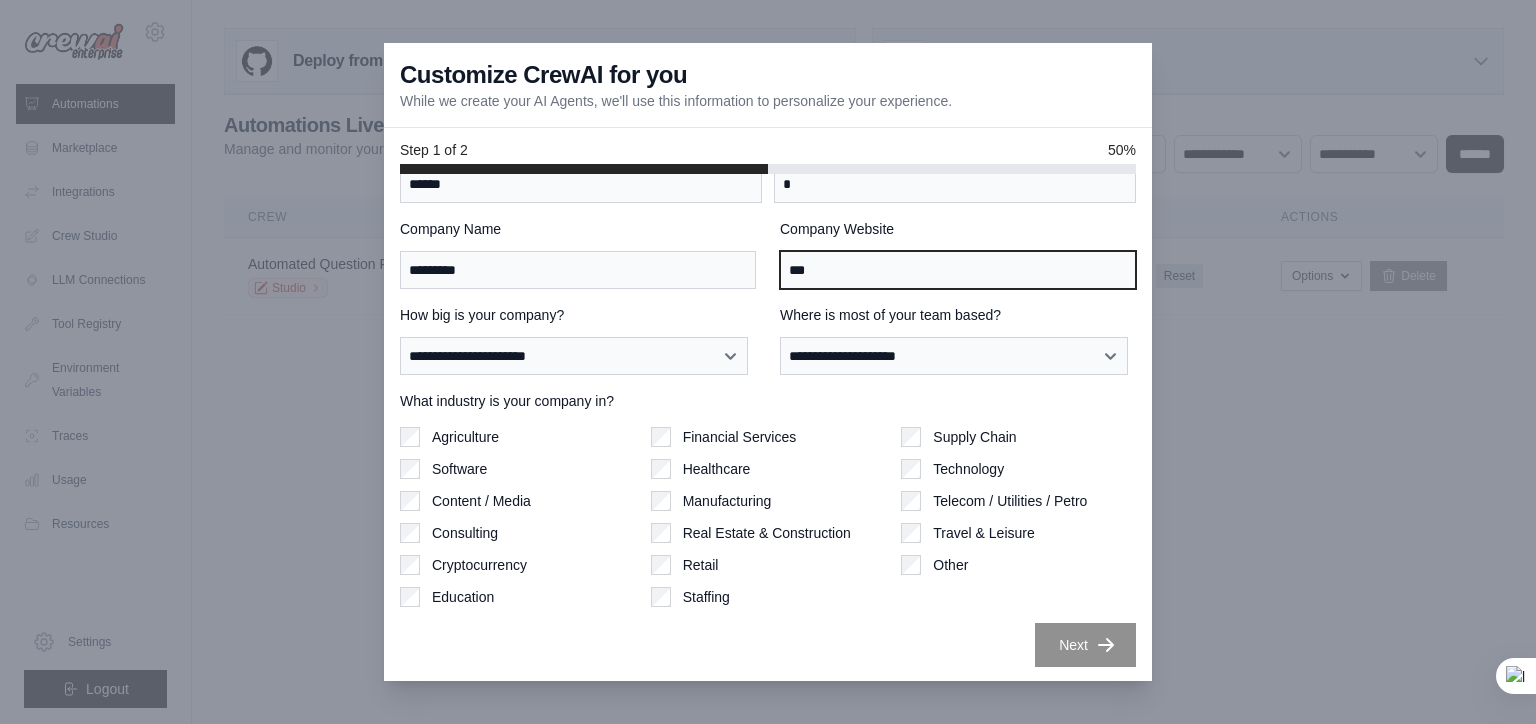 type on "***" 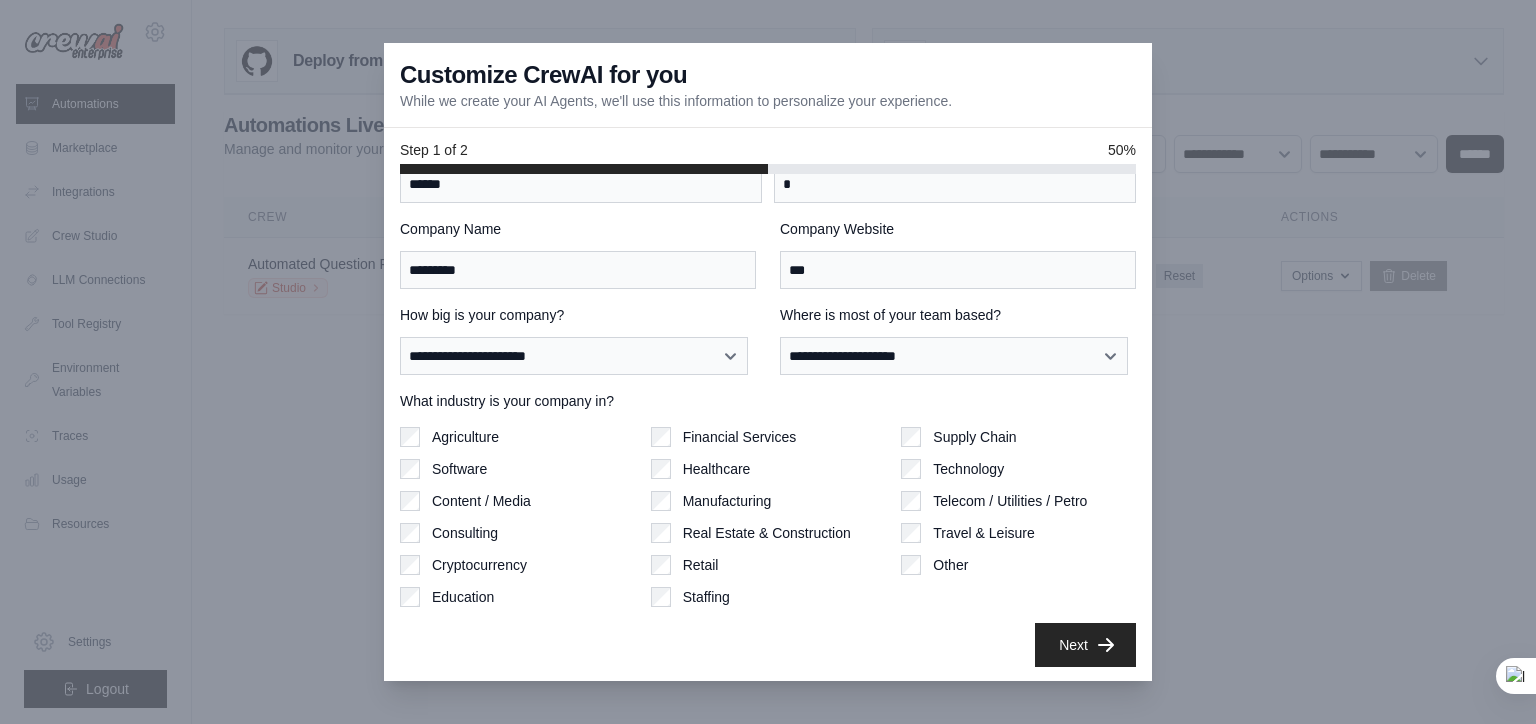click on "Supply Chain
Technology
Telecom / Utilities / Petro
Travel & Leisure
Other" at bounding box center (1018, 517) 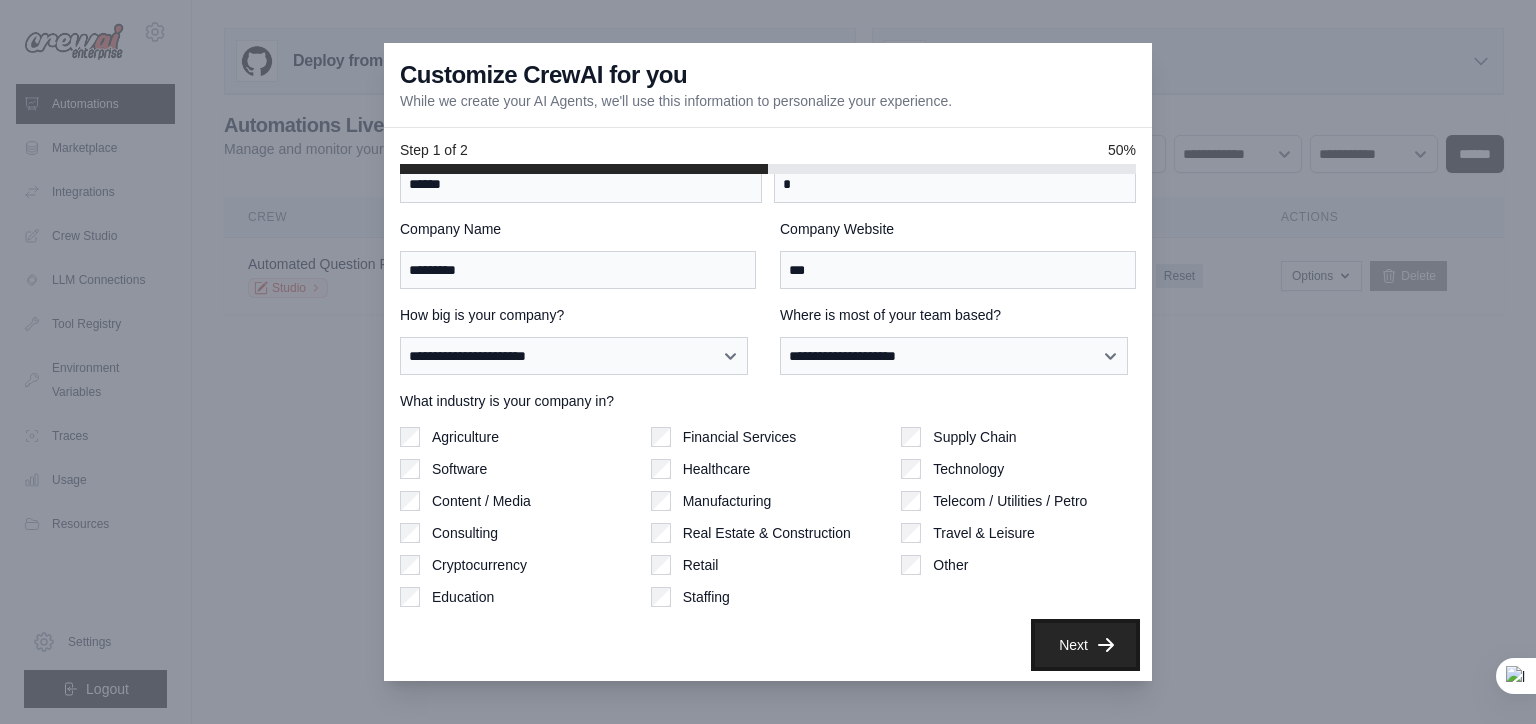 click on "Next" at bounding box center (1085, 645) 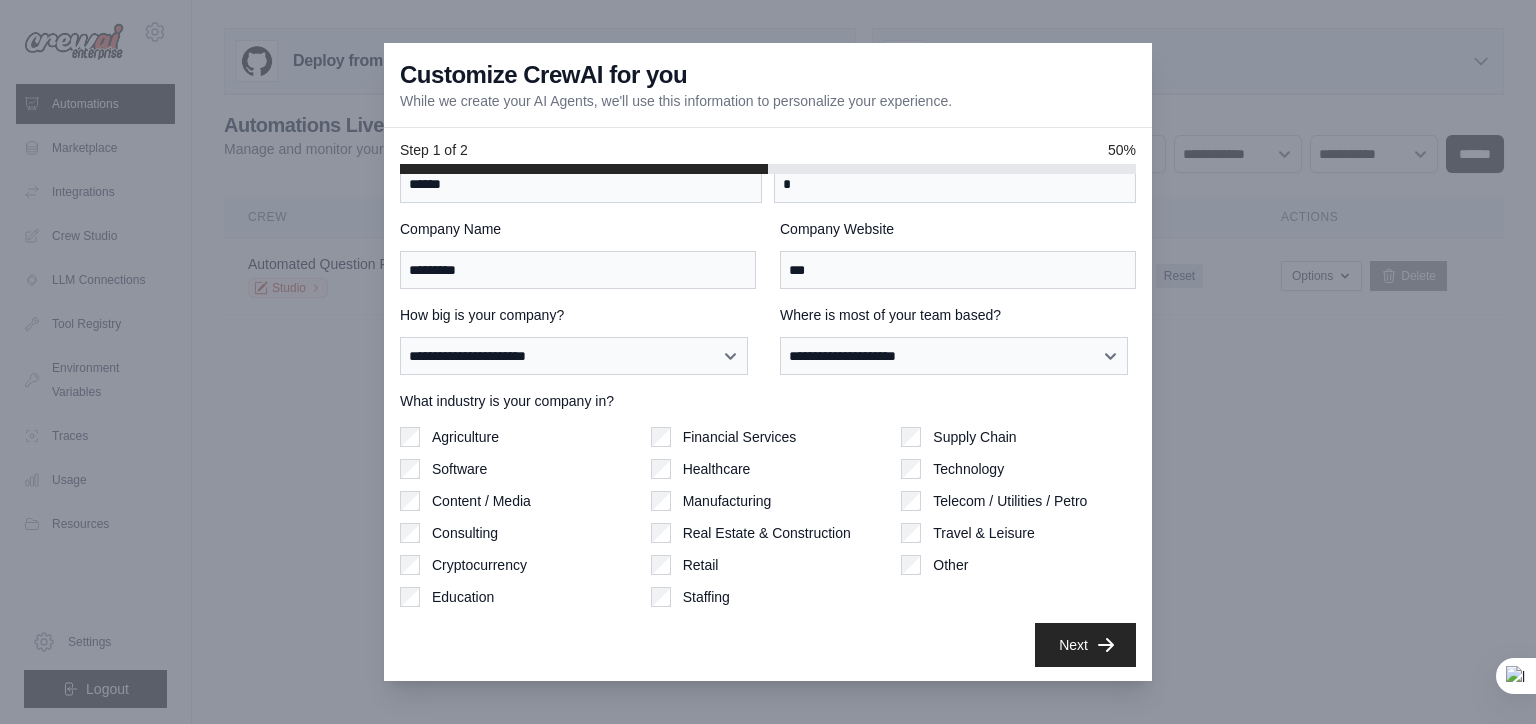 scroll, scrollTop: 0, scrollLeft: 0, axis: both 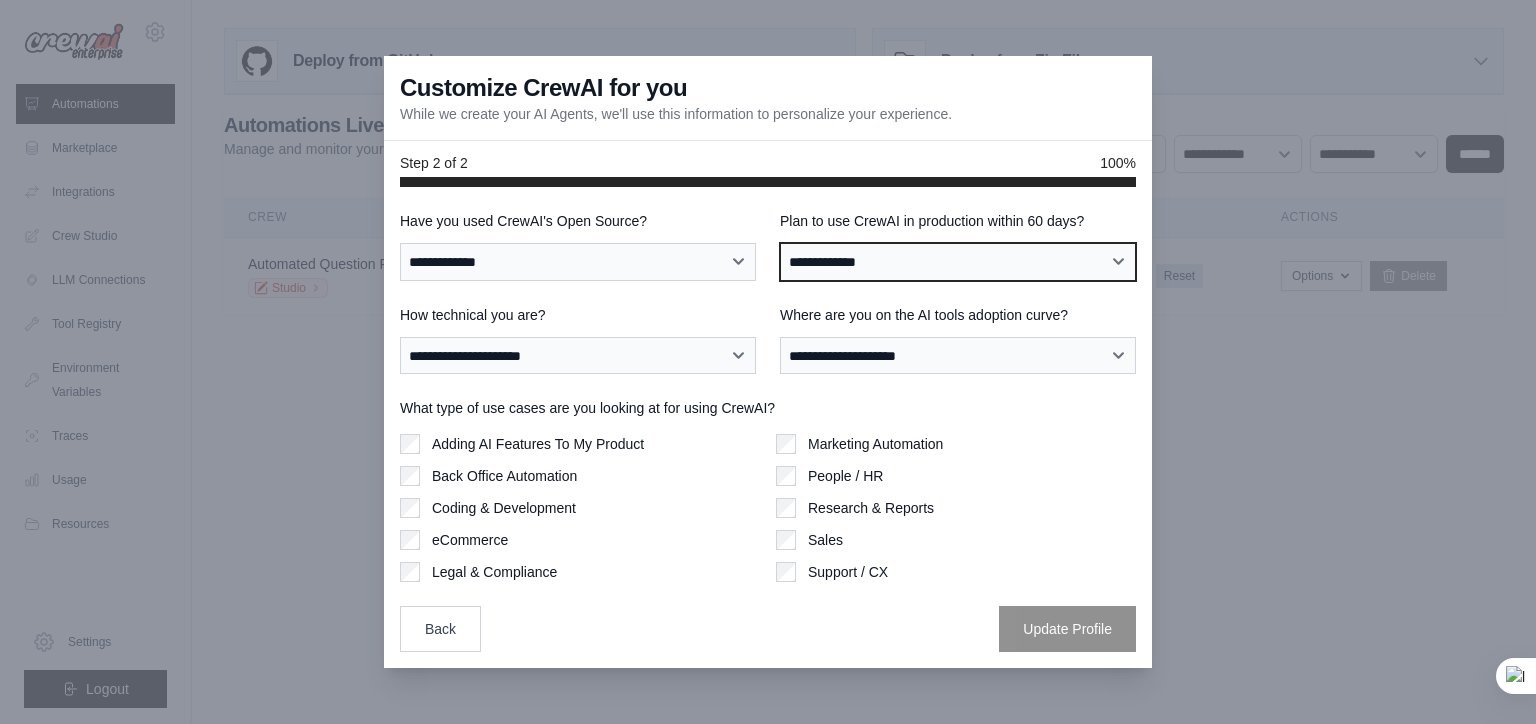 click on "**********" at bounding box center [958, 262] 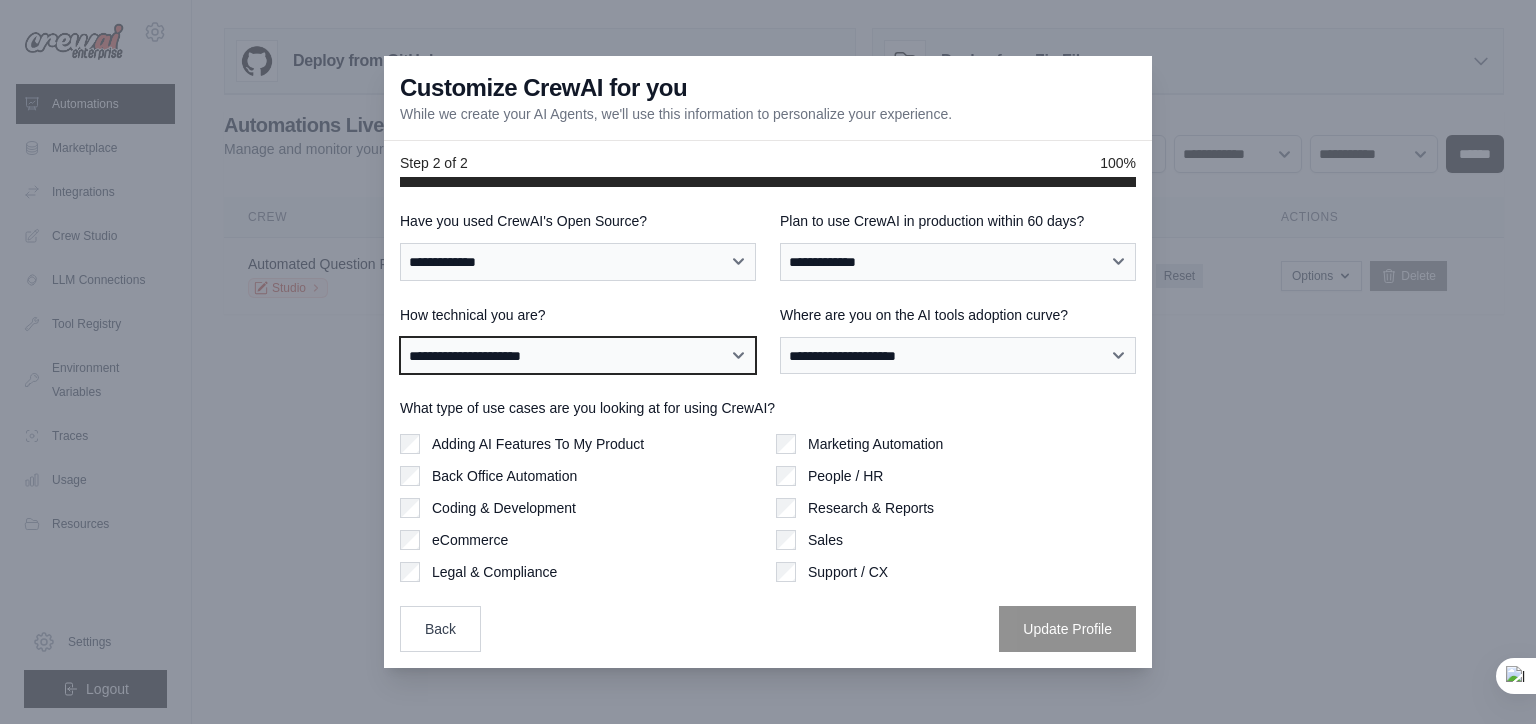 click on "**********" at bounding box center [578, 356] 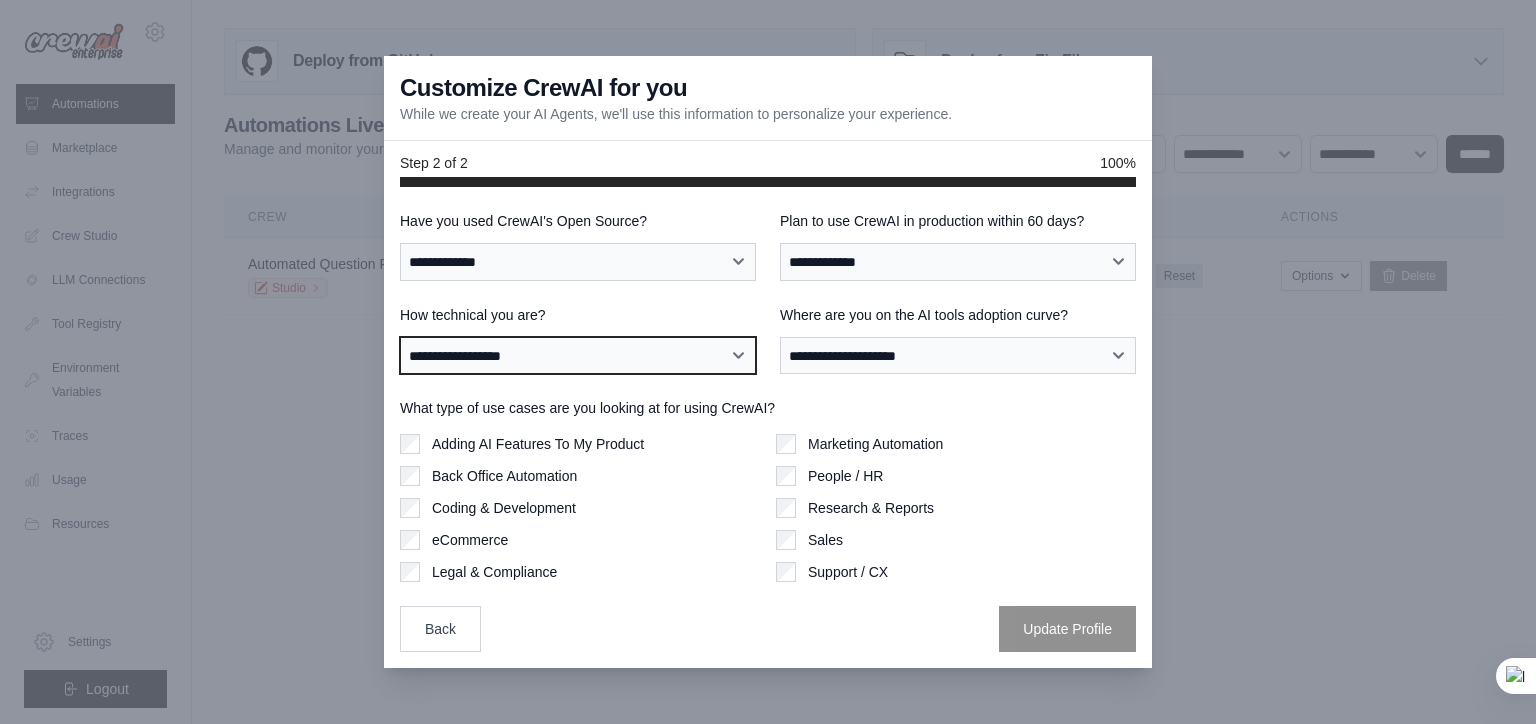 click on "**********" at bounding box center [578, 356] 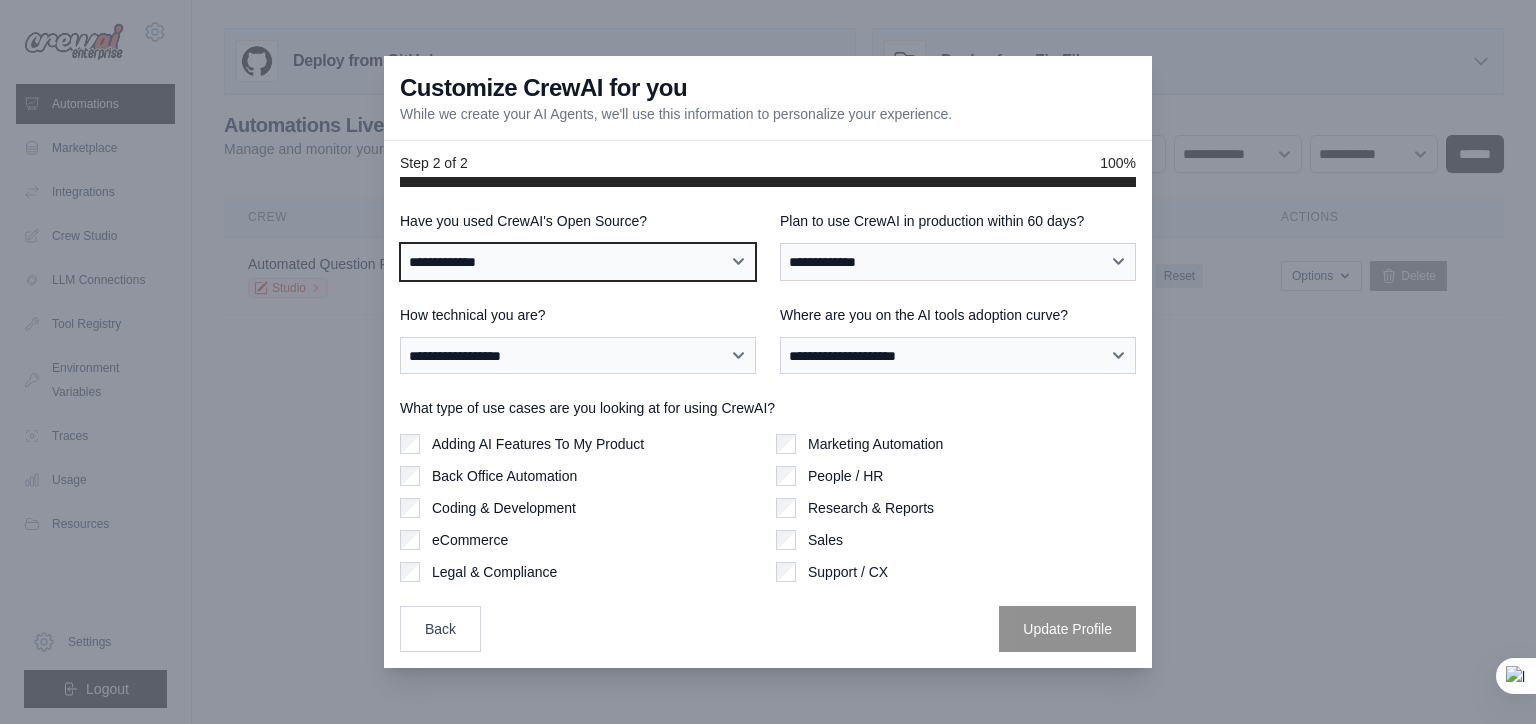 click on "**********" at bounding box center (578, 262) 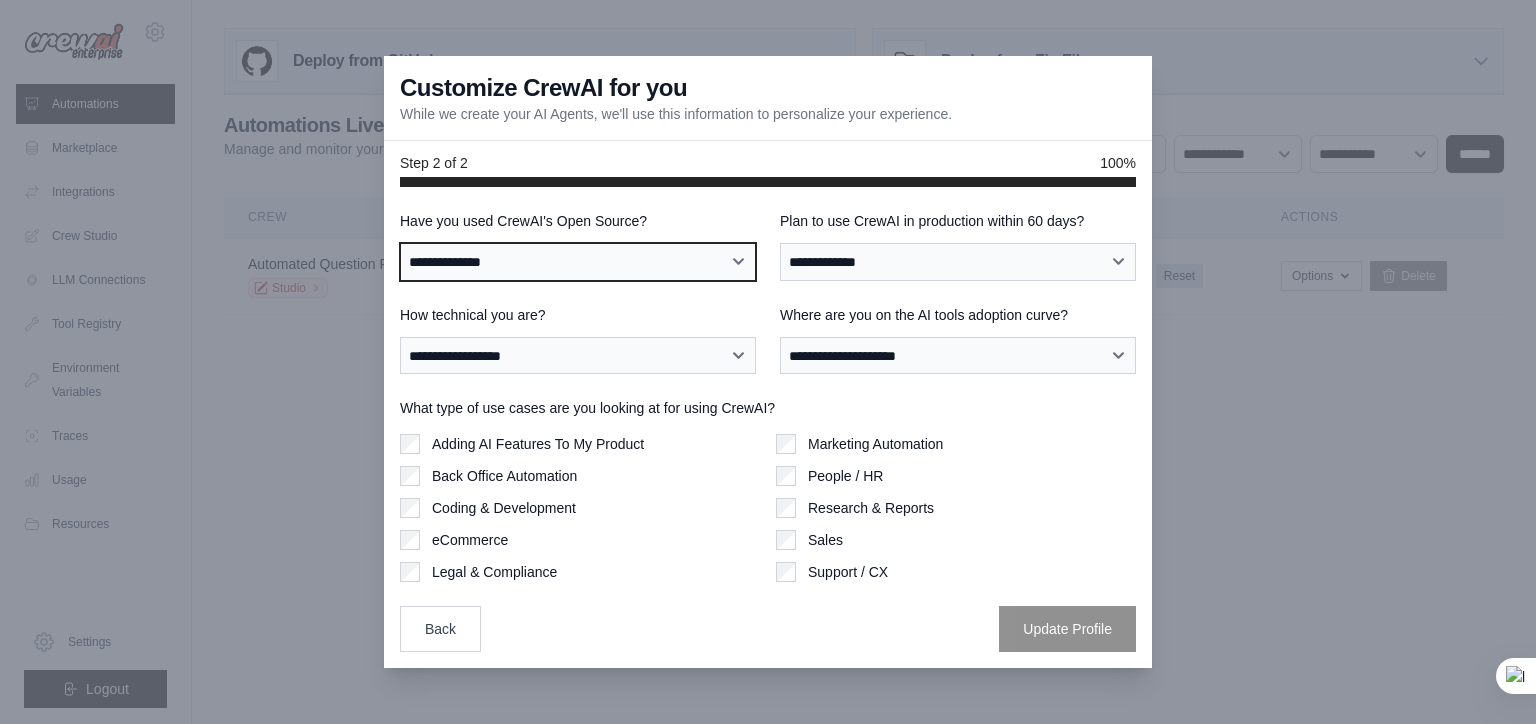 click on "**********" at bounding box center [578, 262] 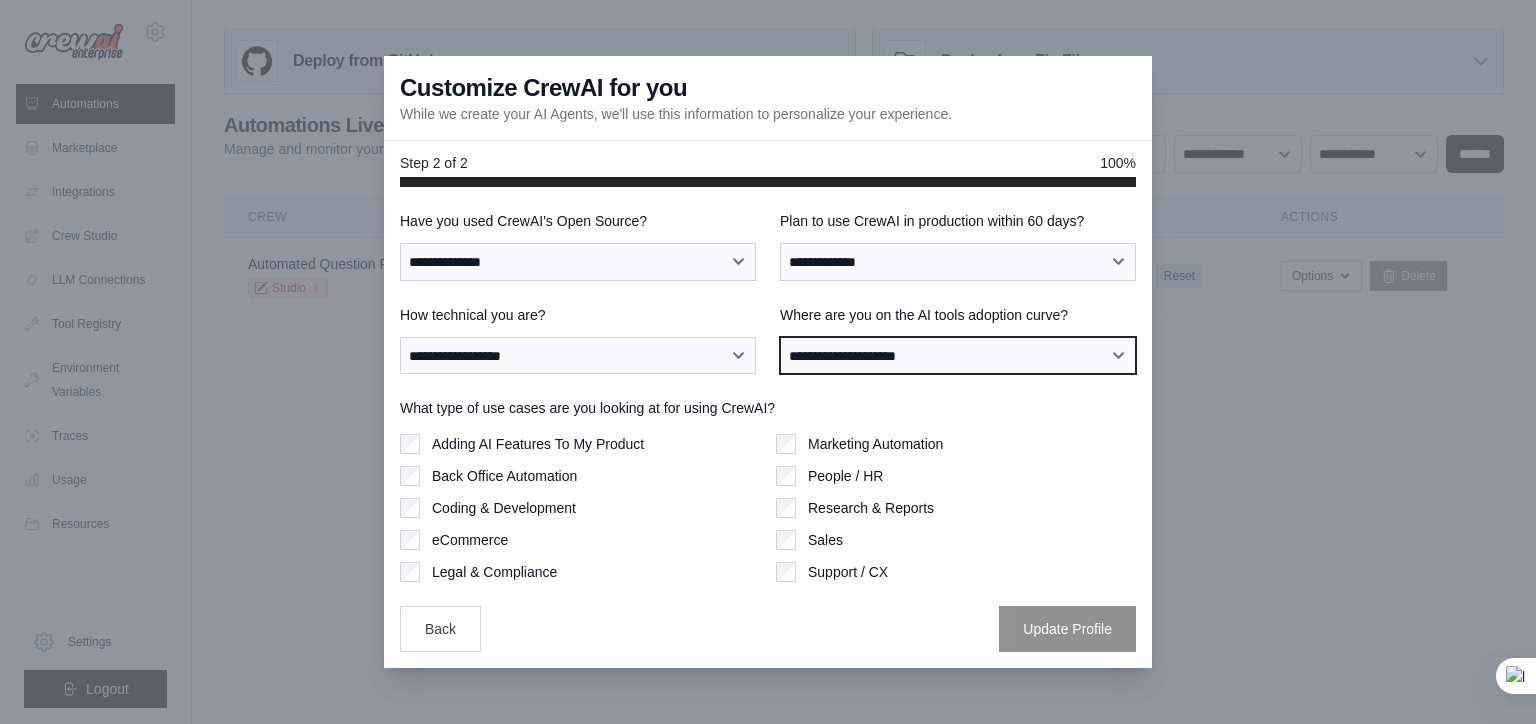 click on "**********" at bounding box center (958, 356) 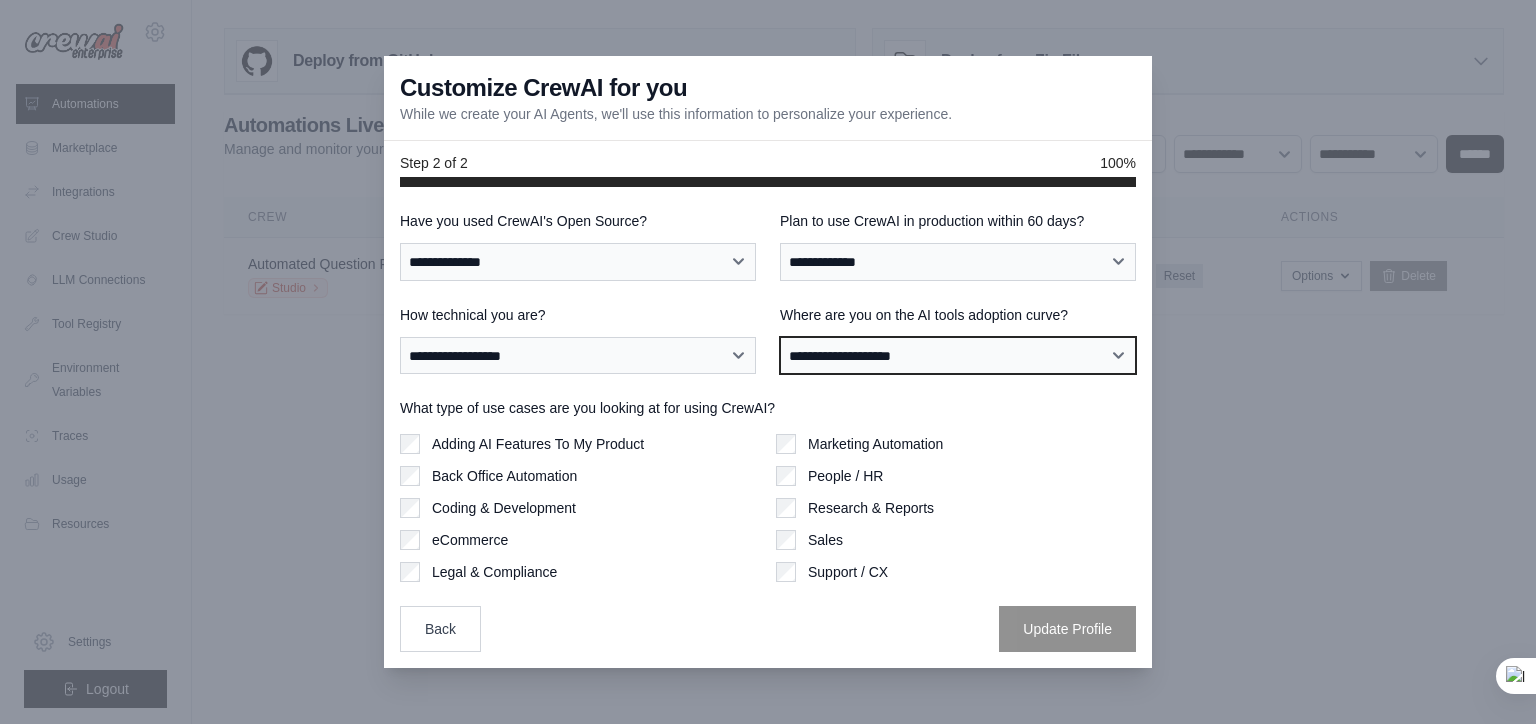 click on "**********" at bounding box center (958, 356) 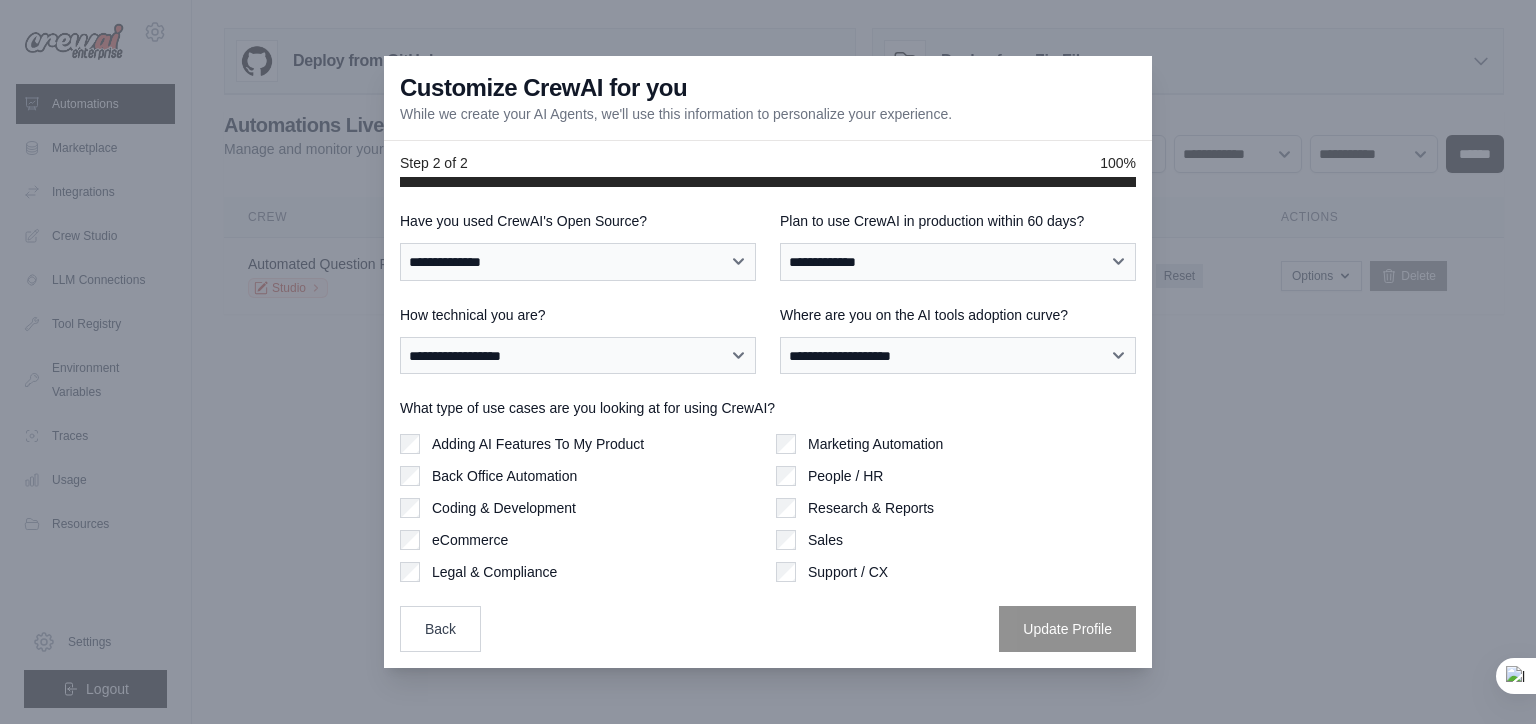 click on "Marketing Automation
People / HR
Research & Reports
Sales
Support / CX" at bounding box center [956, 508] 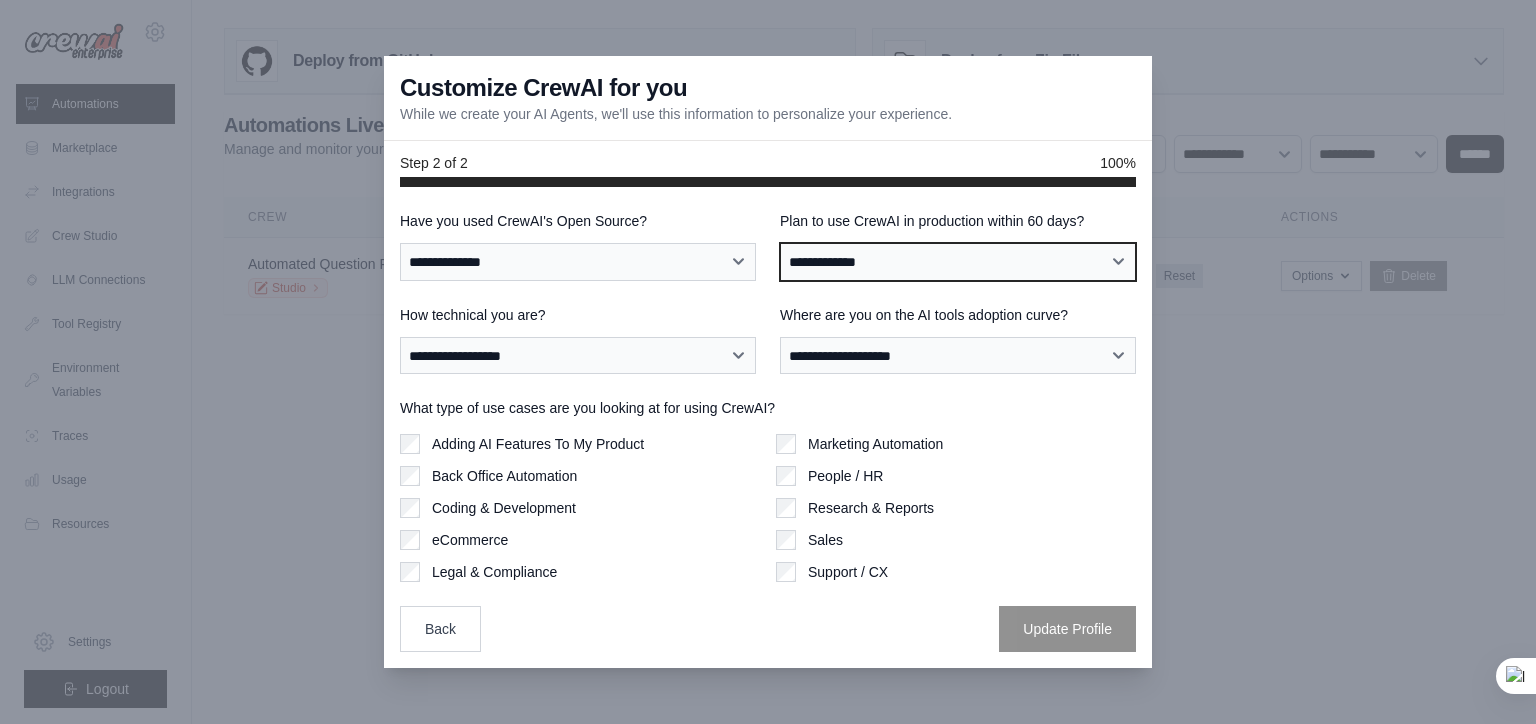 click on "**********" at bounding box center (958, 262) 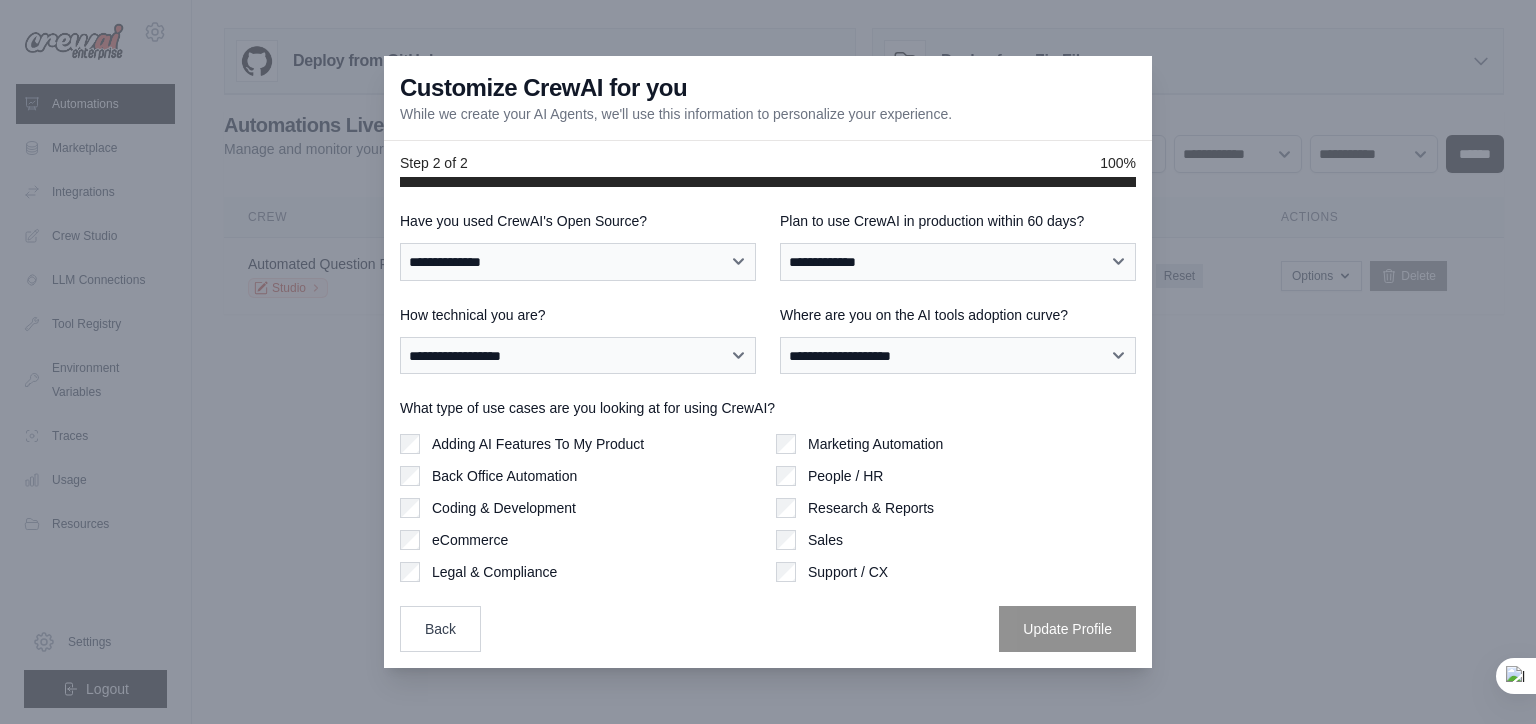 click on "Coding & Development" at bounding box center [580, 508] 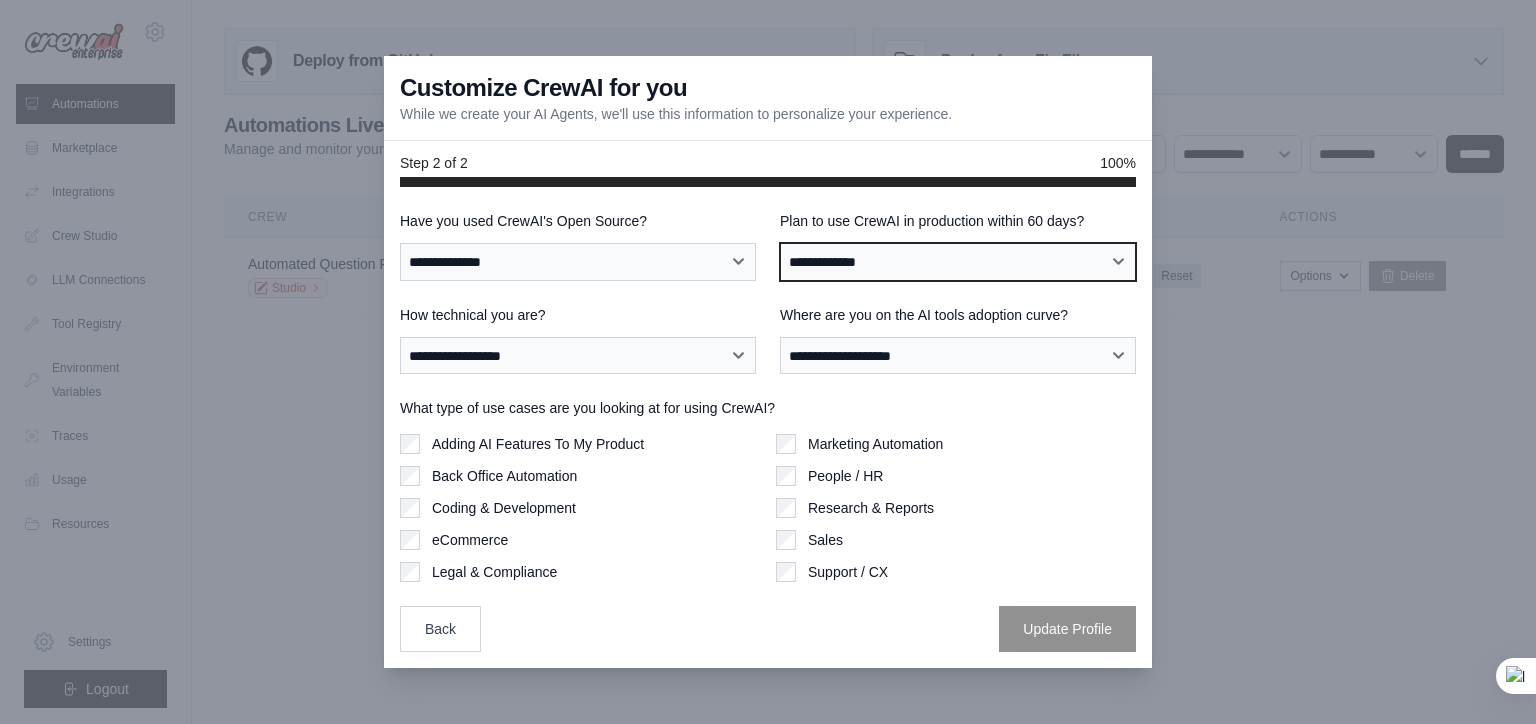 click on "**********" at bounding box center (958, 262) 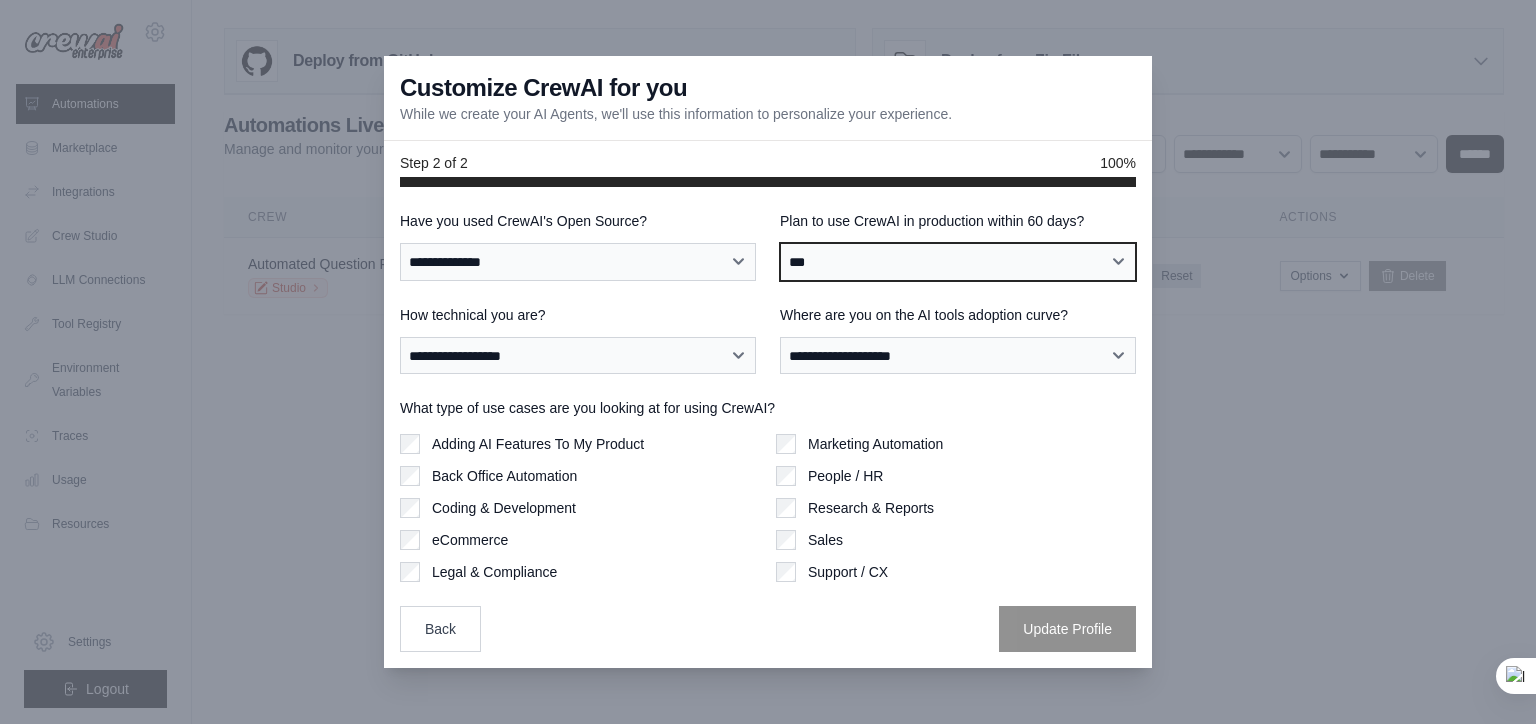 click on "**********" at bounding box center [958, 262] 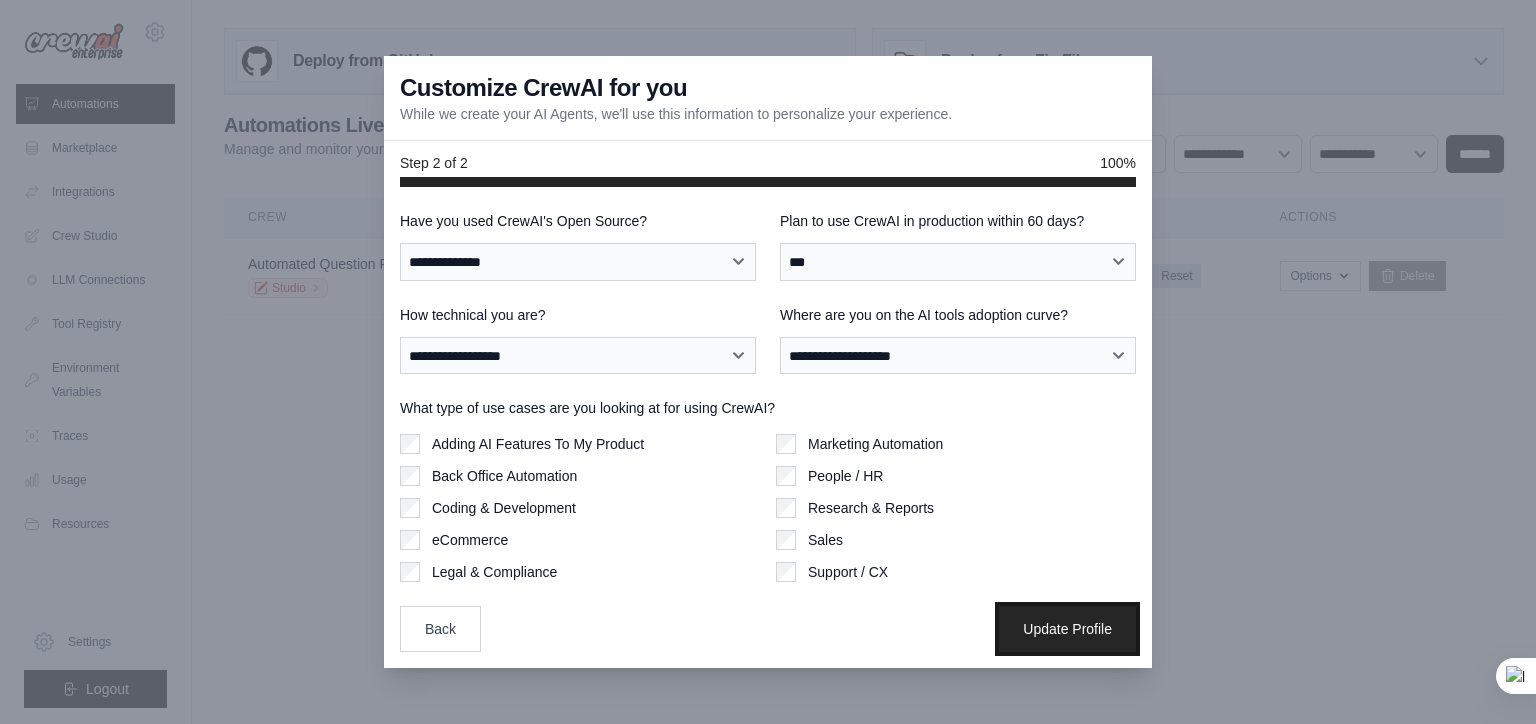 click on "Update Profile" at bounding box center [1067, 629] 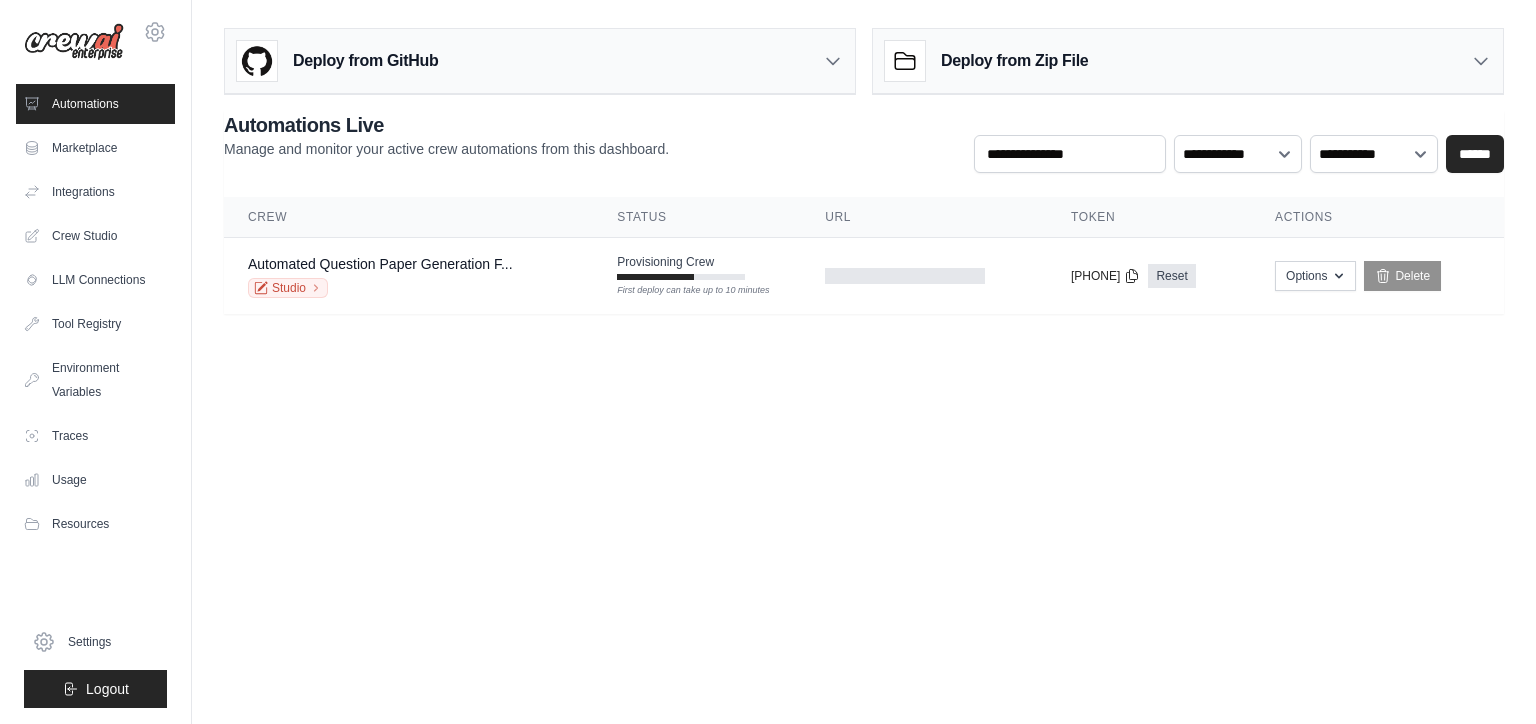 scroll, scrollTop: 0, scrollLeft: 0, axis: both 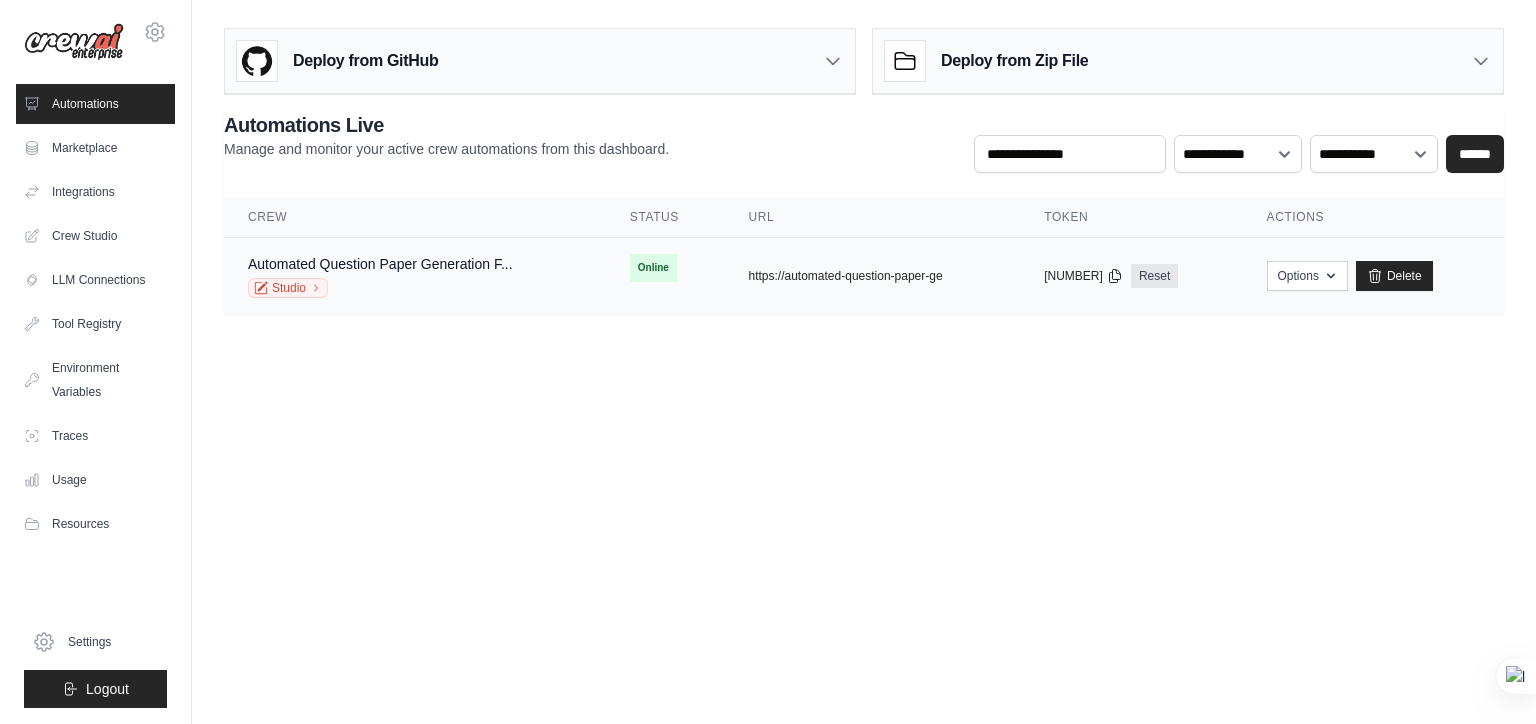 click on "copied
https://automated-question-paper-ge" at bounding box center (872, 276) 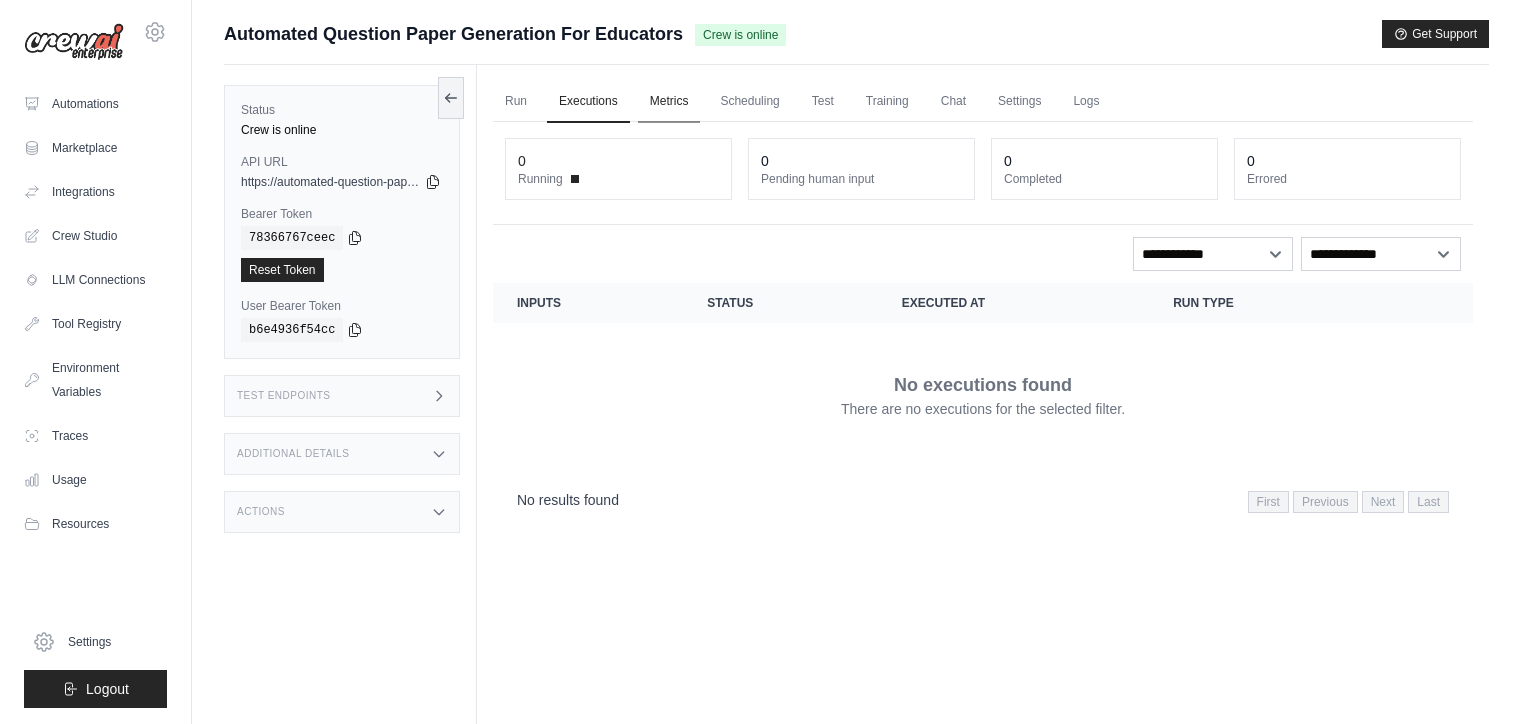 scroll, scrollTop: 0, scrollLeft: 0, axis: both 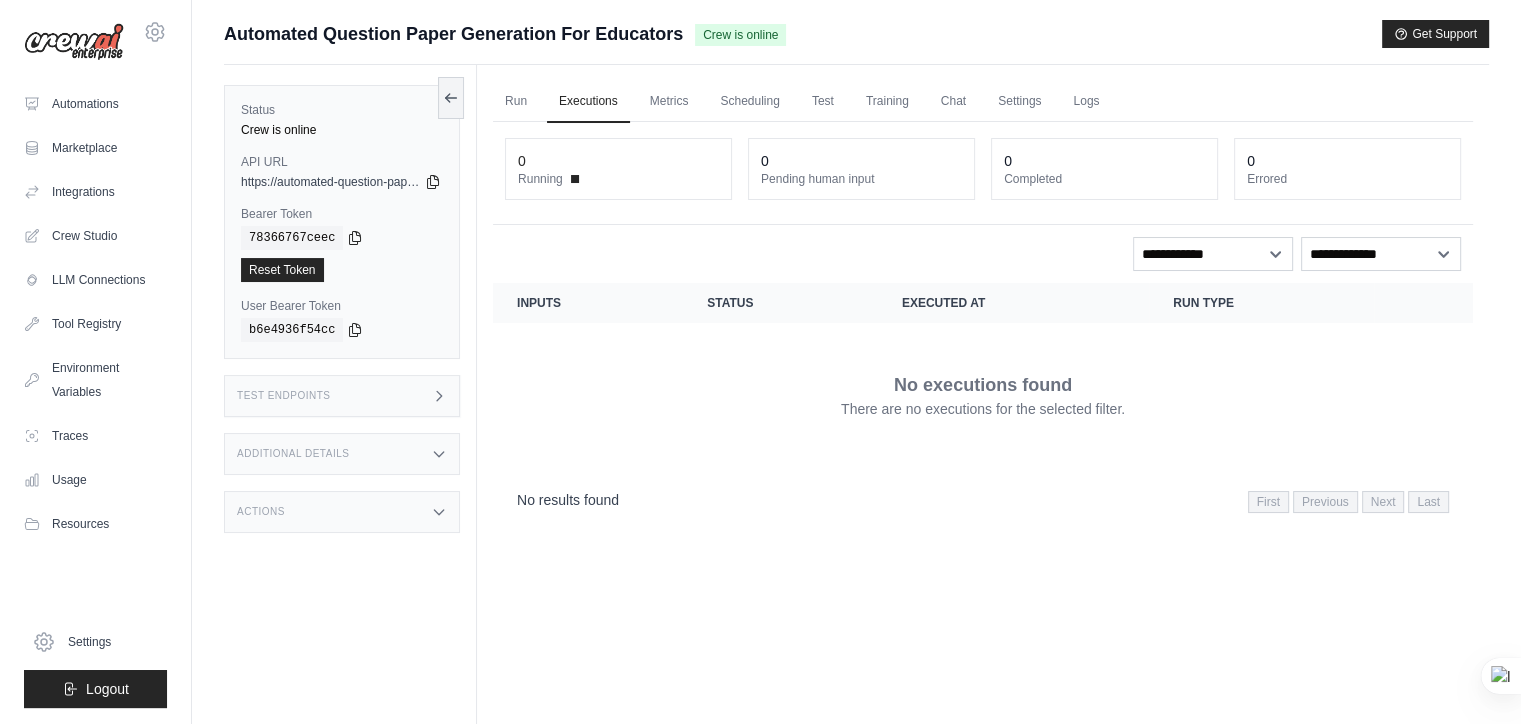 click on "https://automated-question-paper-generation-for-edu-77e9c313.crewai.com" at bounding box center [342, 182] 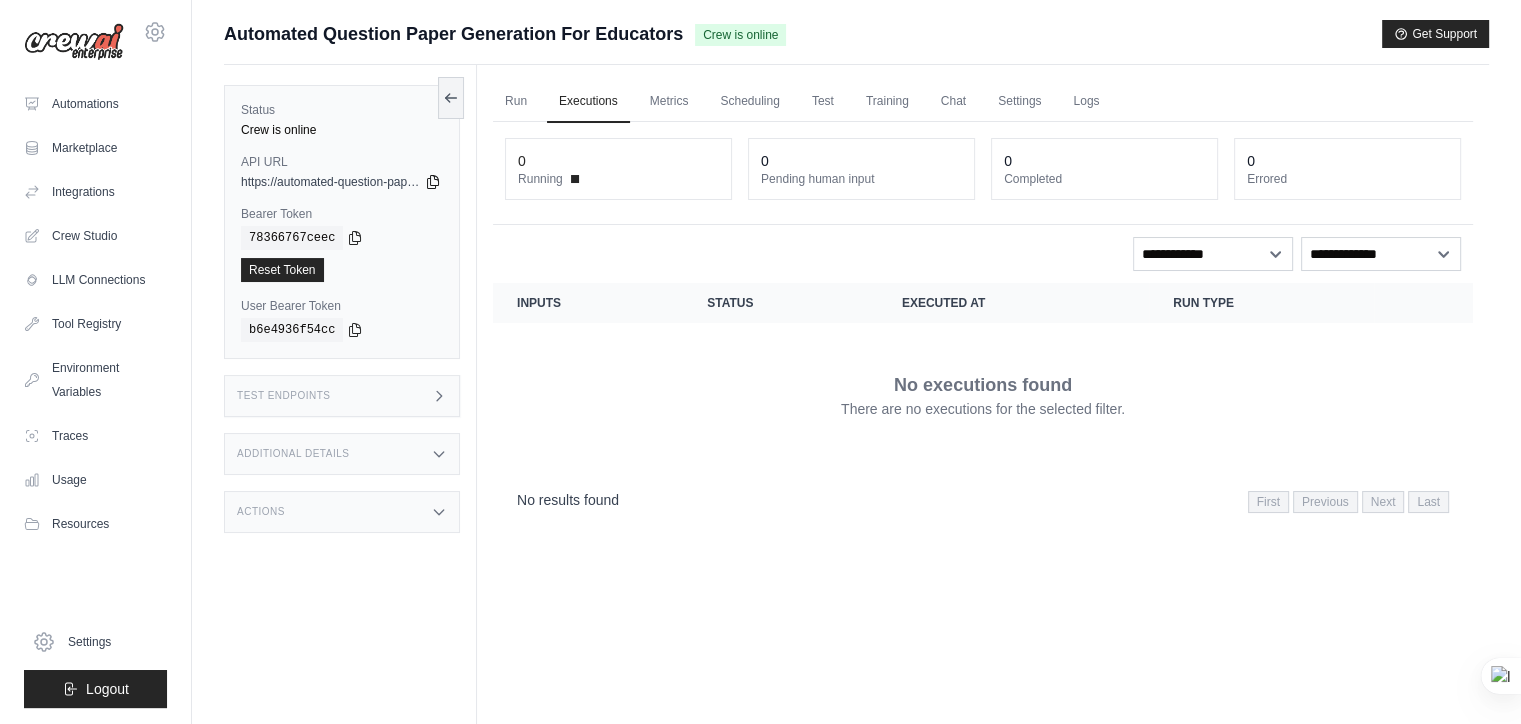 click 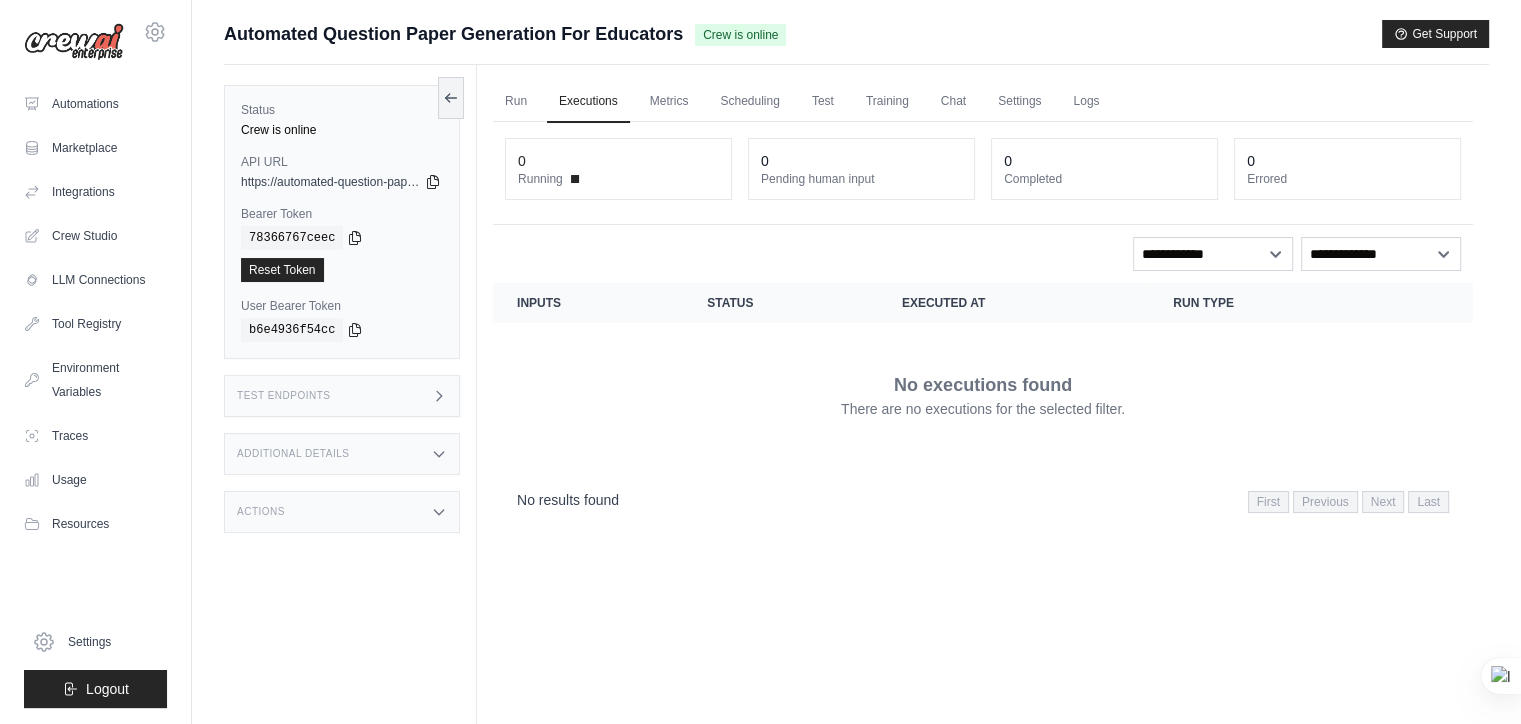 type 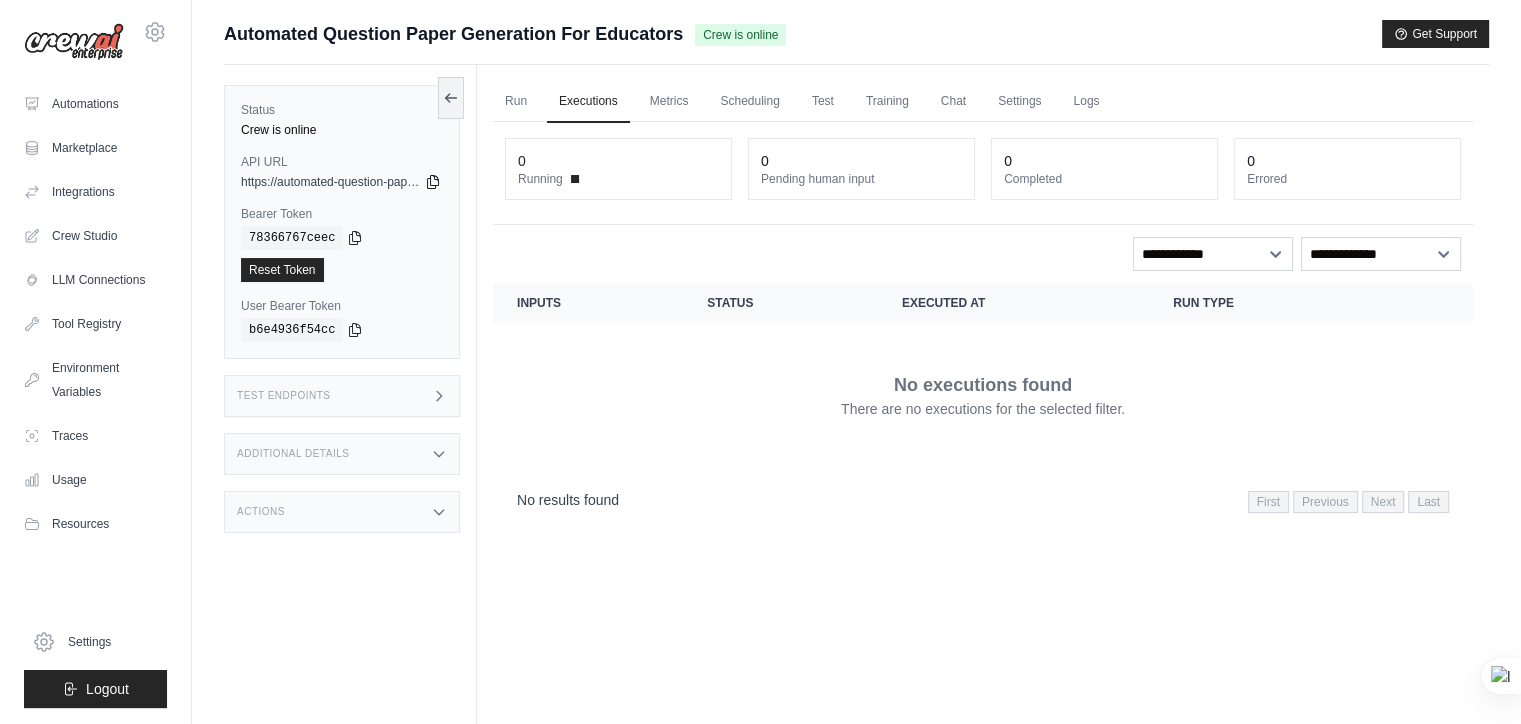 click 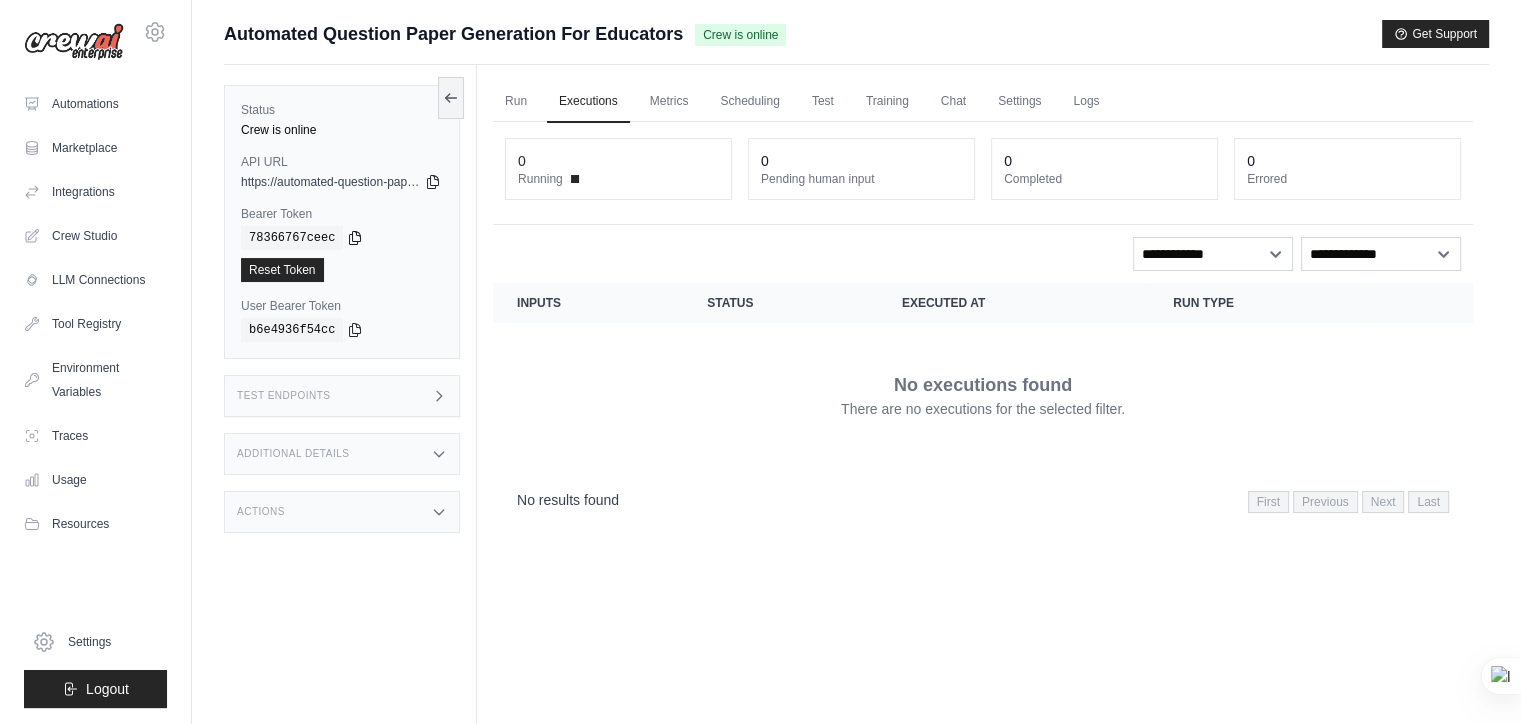 click 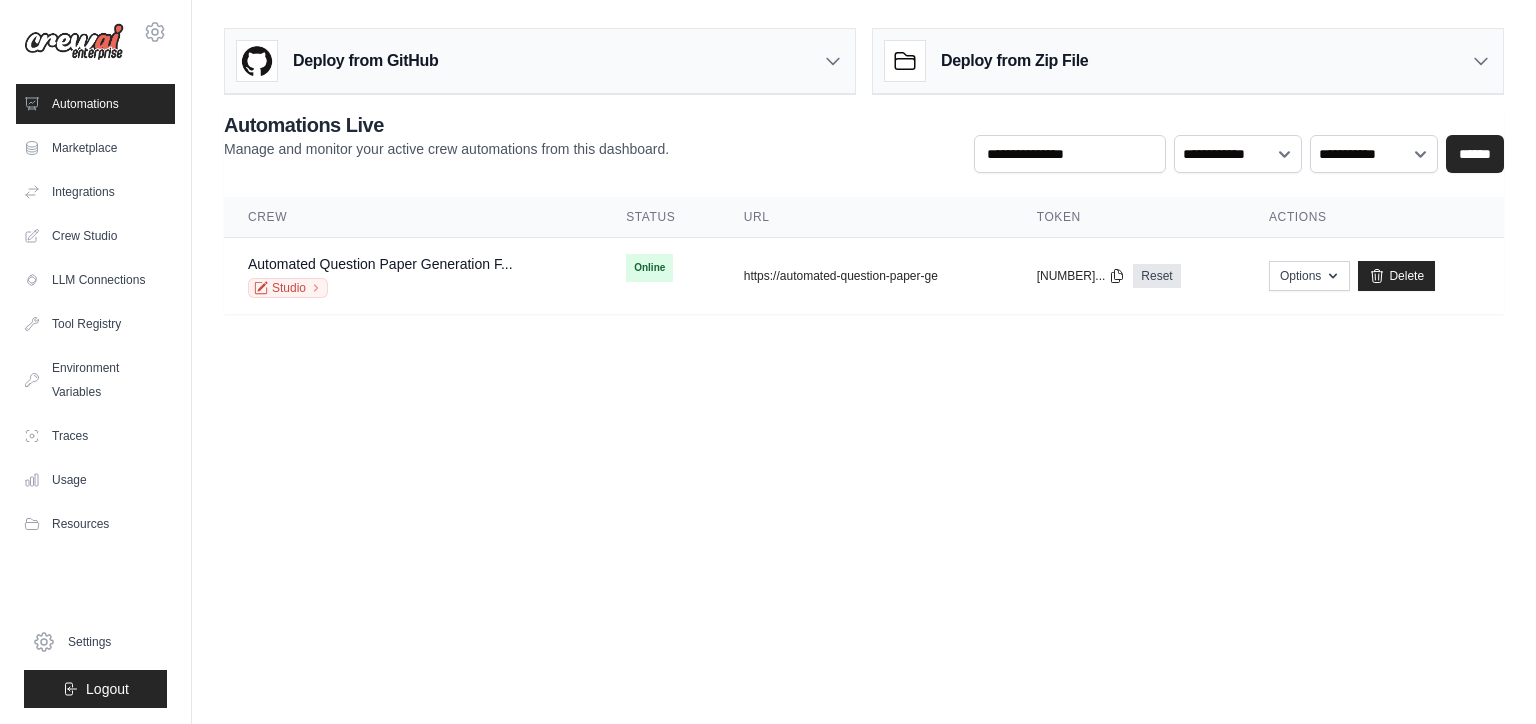 scroll, scrollTop: 0, scrollLeft: 0, axis: both 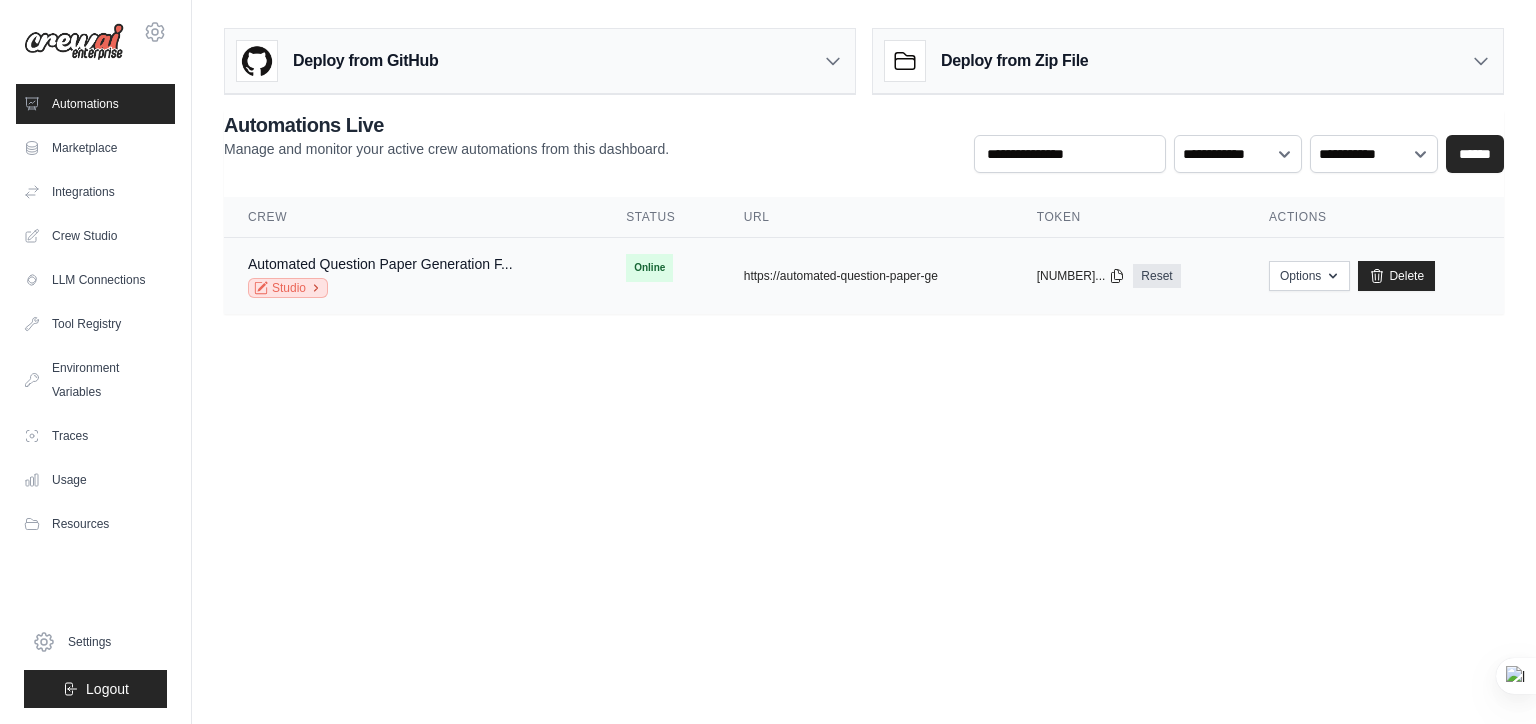 click on "Studio" at bounding box center [288, 288] 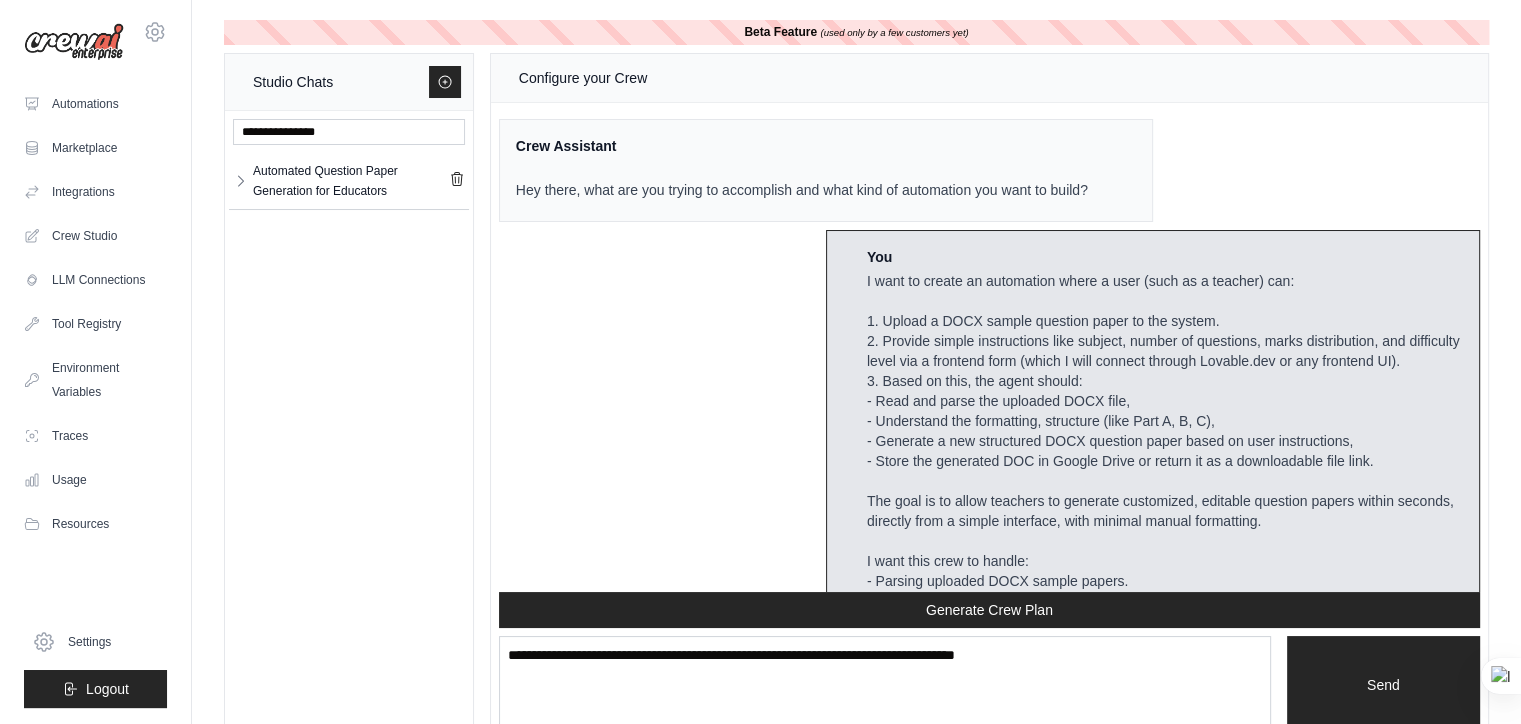 scroll, scrollTop: 5951, scrollLeft: 0, axis: vertical 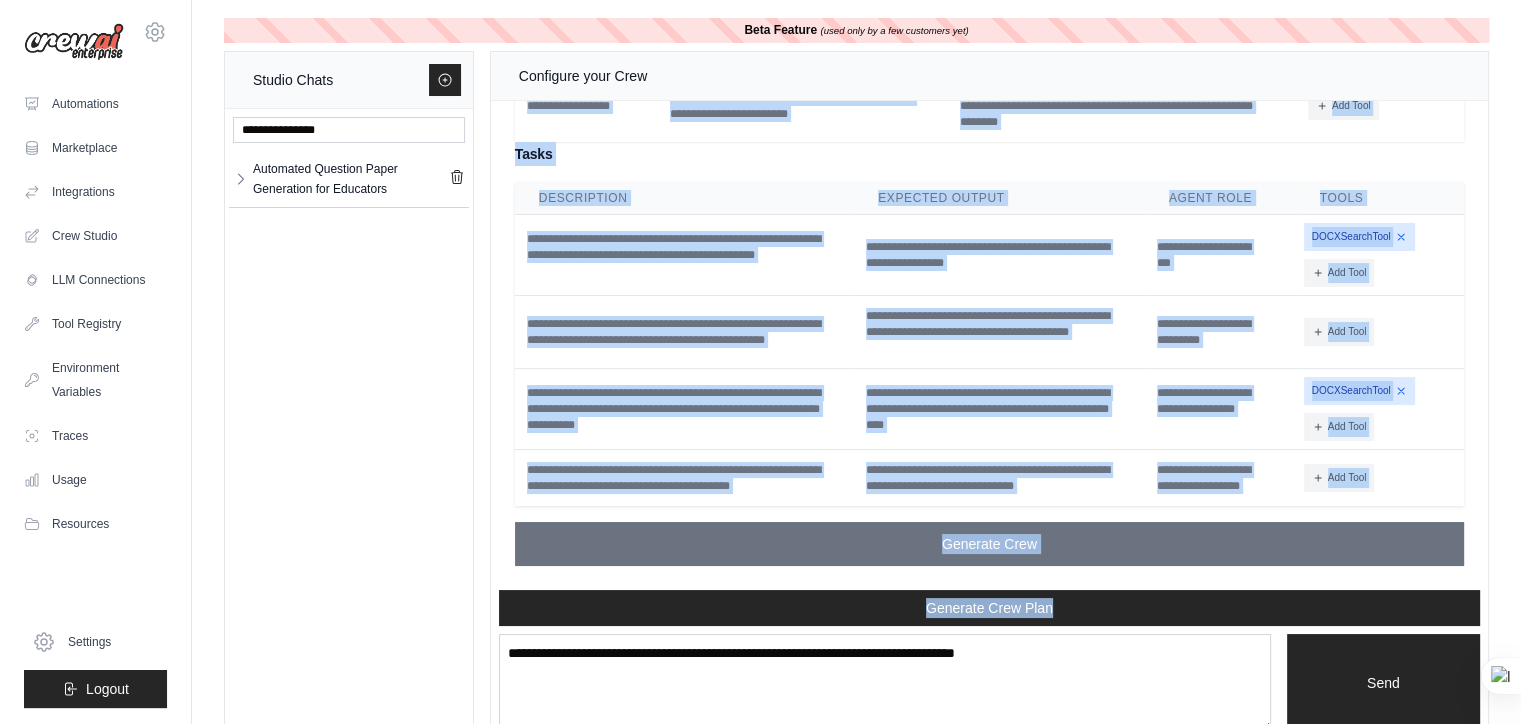 drag, startPoint x: 513, startPoint y: 198, endPoint x: 1407, endPoint y: 473, distance: 935.34 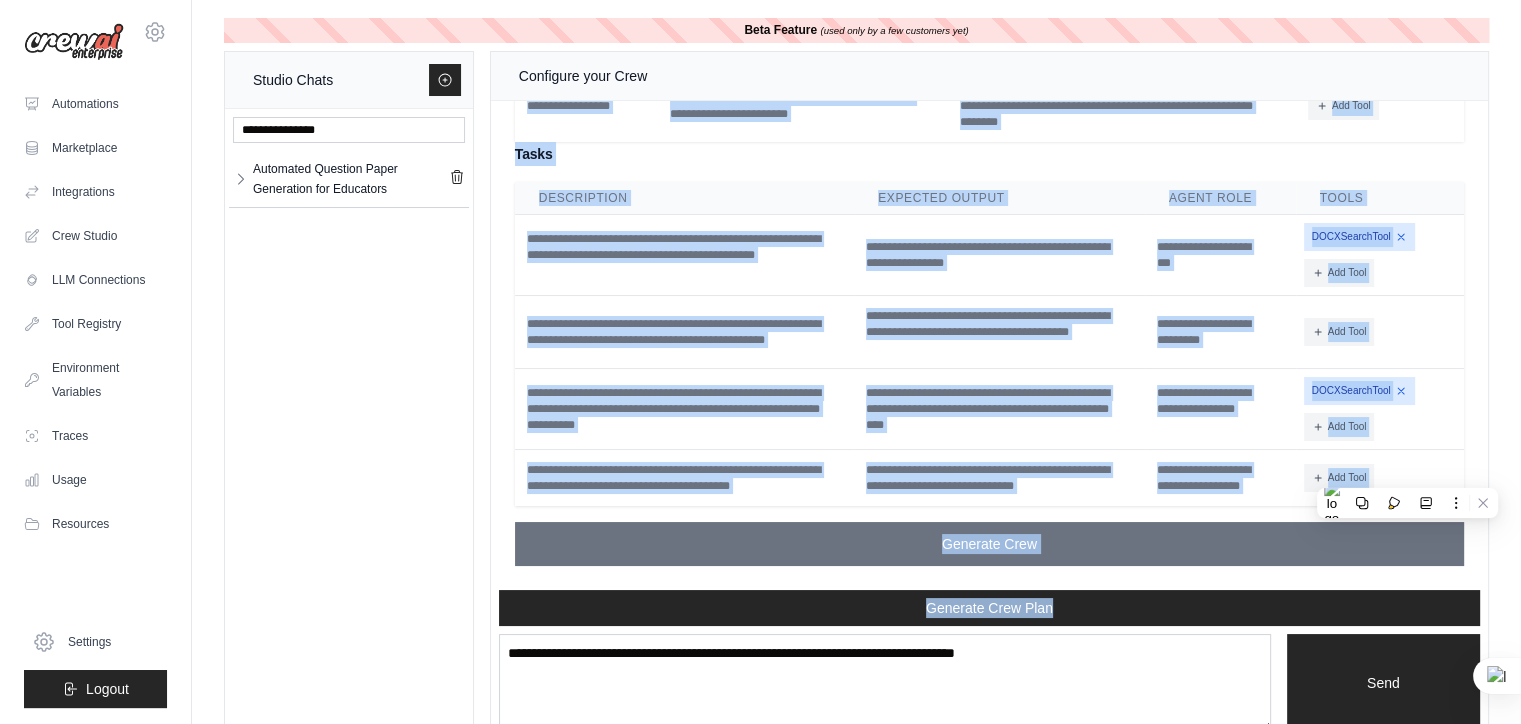 copy on "Crew Assistant Great! Let's refine the automation plan to incorporate the additional details where teachers can provide specific questions and upload any images or tables needed for the question paper. This will ensure a comprehensive and customizable question paper generation process.
Automation Plan:
Create an automation system for teachers to generate customized question papers by uploading a DOCX sample and providing detailed instructions, including specific questions and any necessary images or tables.
Output:
A downloadable link to a newly generated DOCX question paper, stored in Google Drive or provided directly.
Inputs:
DOCX sample question paper Subject Number of questions Marks distribution Difficulty level Specific questions (provided by the teacher) Images or tables (uploaded by the teacher)
Tools Selected:
DOCXSearchTool : To read and parse the uploaded DOCX file. Google Drive API : To store the generated DOCX file and provide a downloadable link. DallETool : If needed, to gener..." 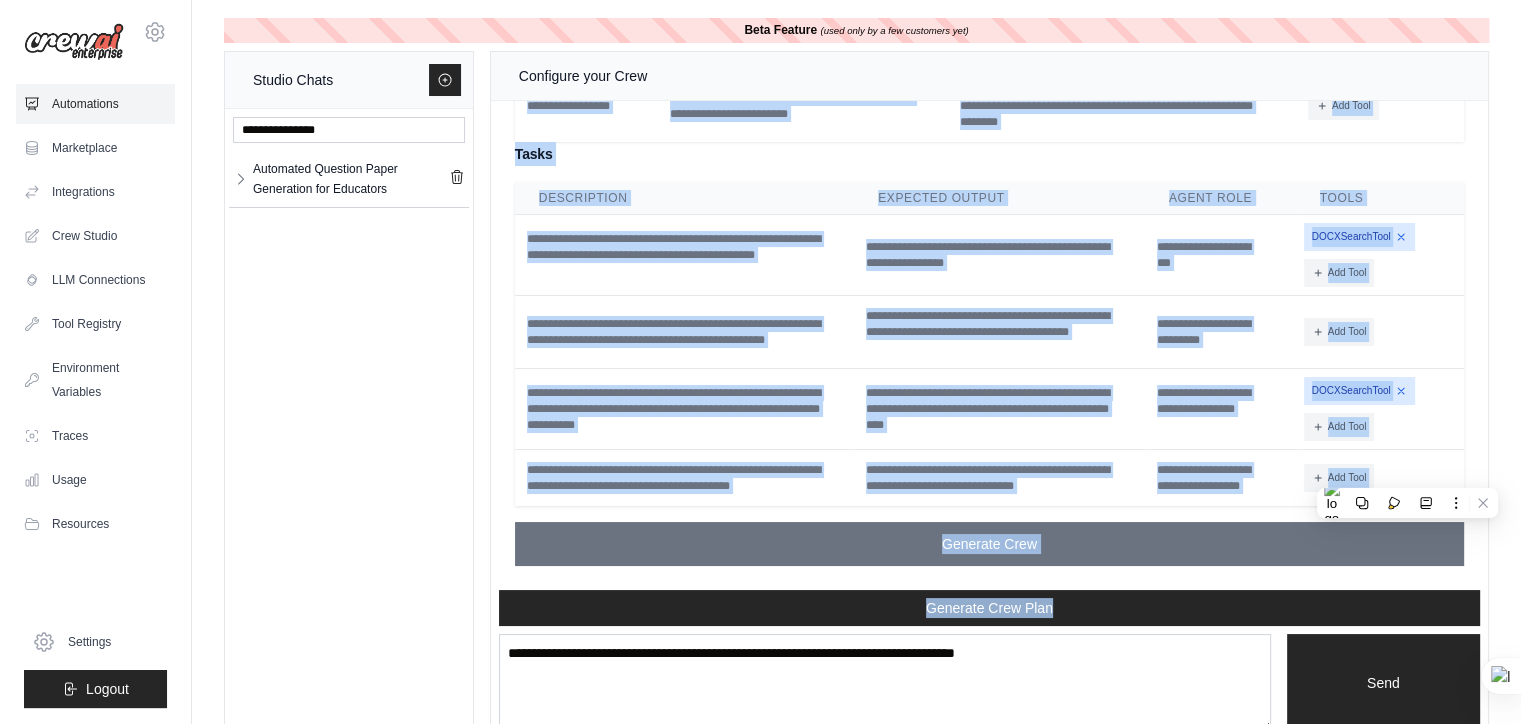 click on "Automations" at bounding box center (95, 104) 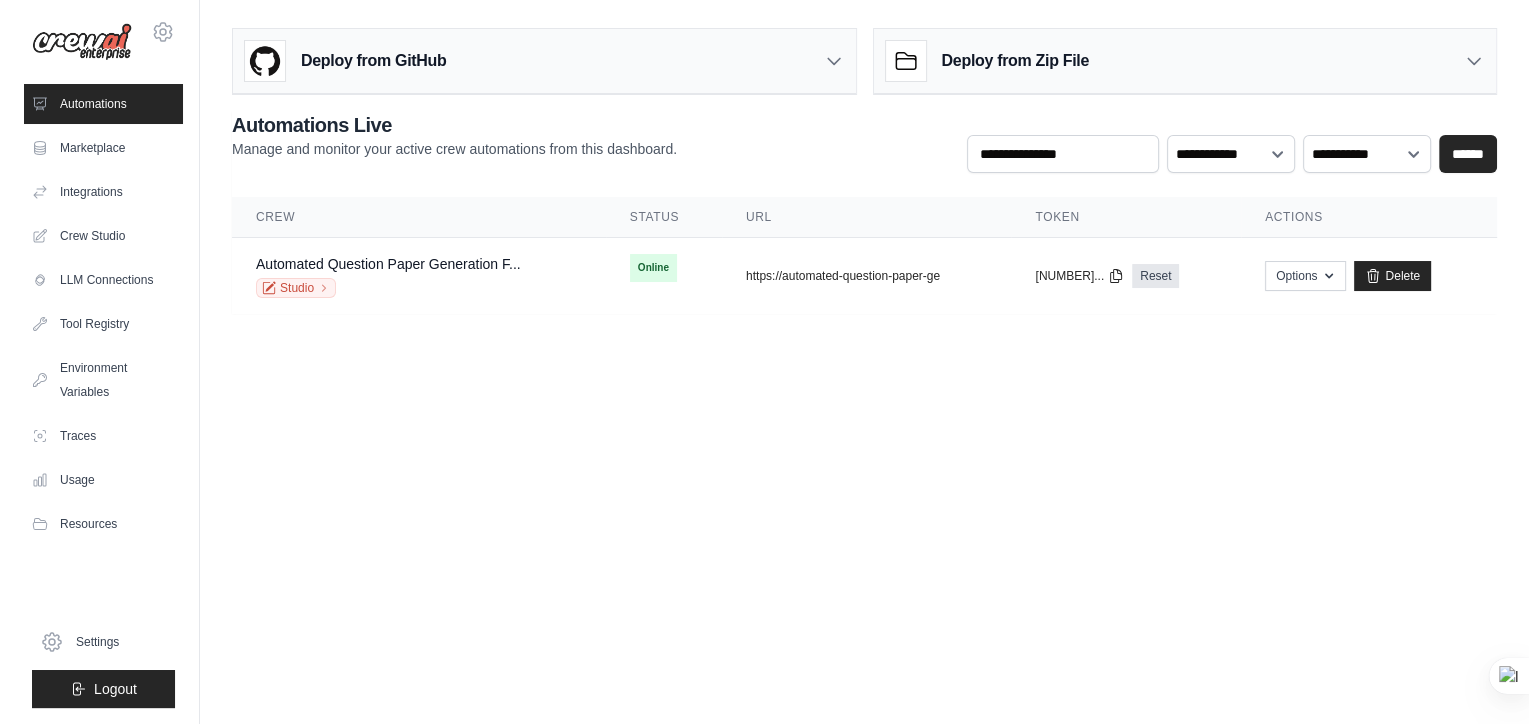 scroll, scrollTop: 0, scrollLeft: 0, axis: both 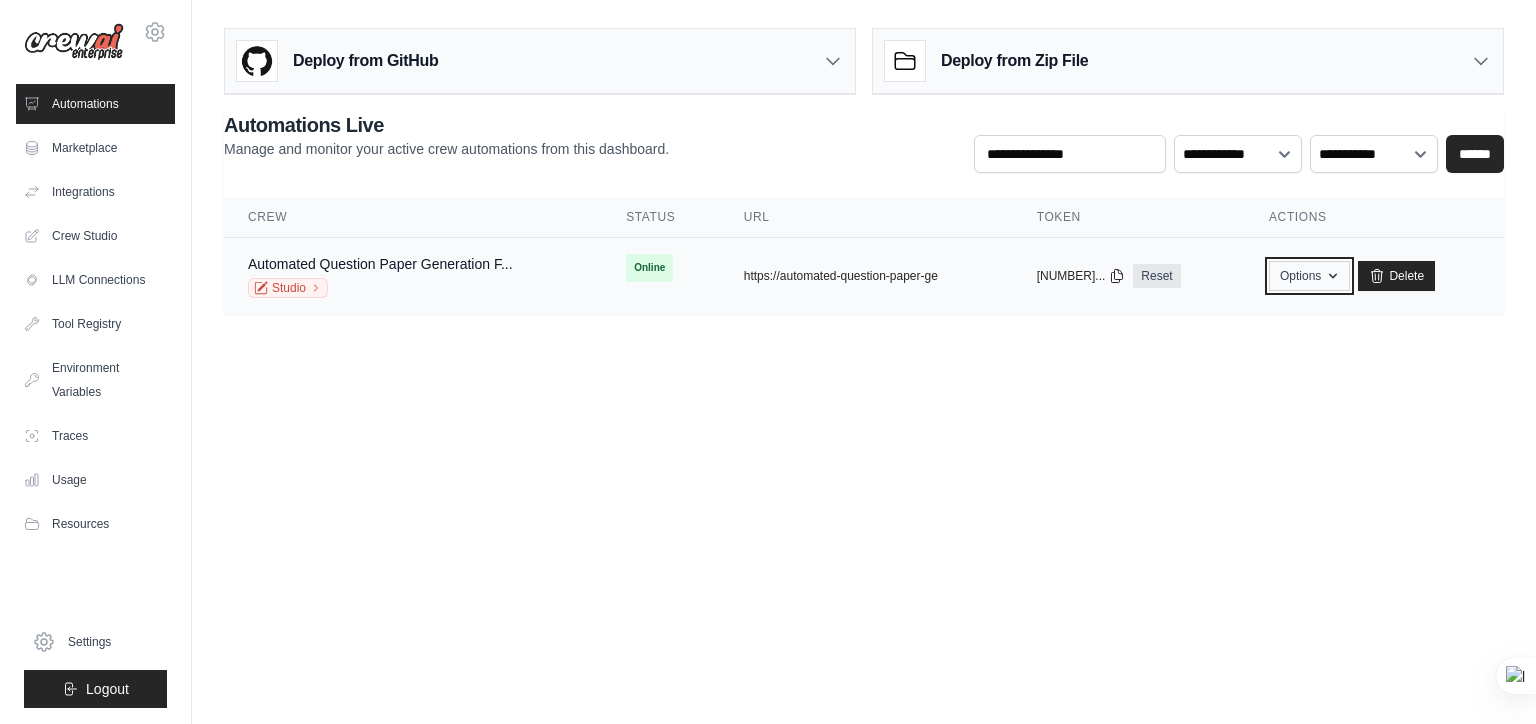 click on "Options" at bounding box center [1309, 276] 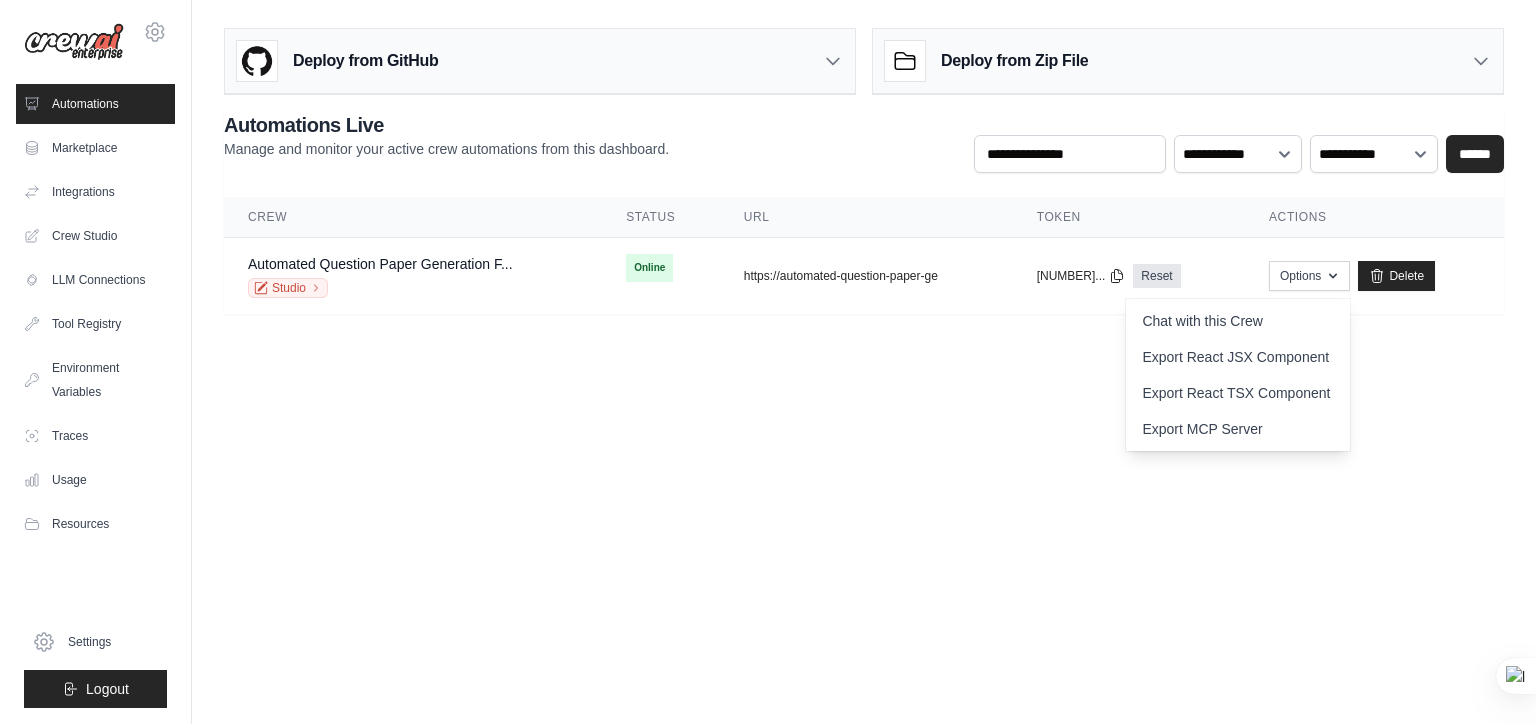 click on "nitishraj17042006@gmail.com
Settings
Automations
Marketplace
Integrations" at bounding box center (768, 362) 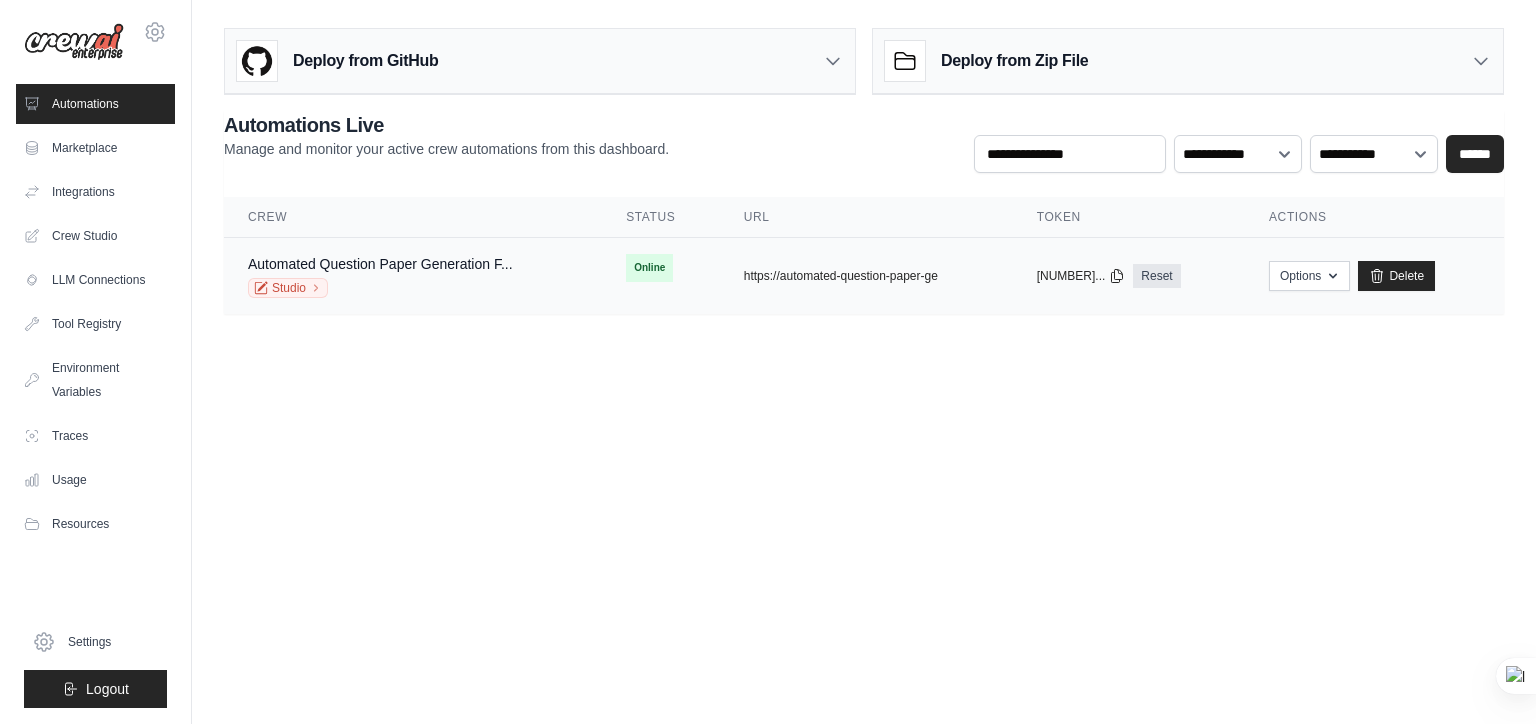 click on "Automated Question Paper Generation F...
Studio" at bounding box center (413, 276) 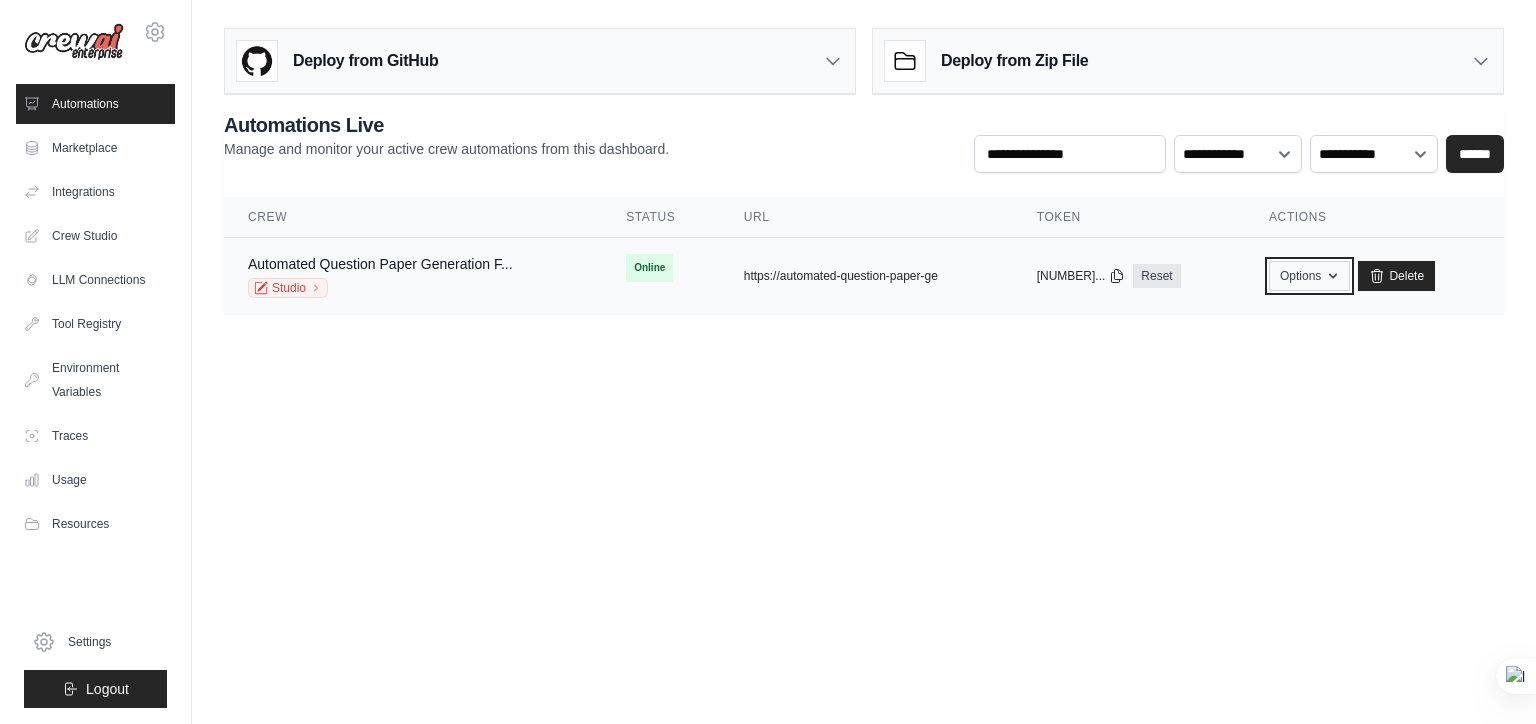 click on "Options" at bounding box center [1309, 276] 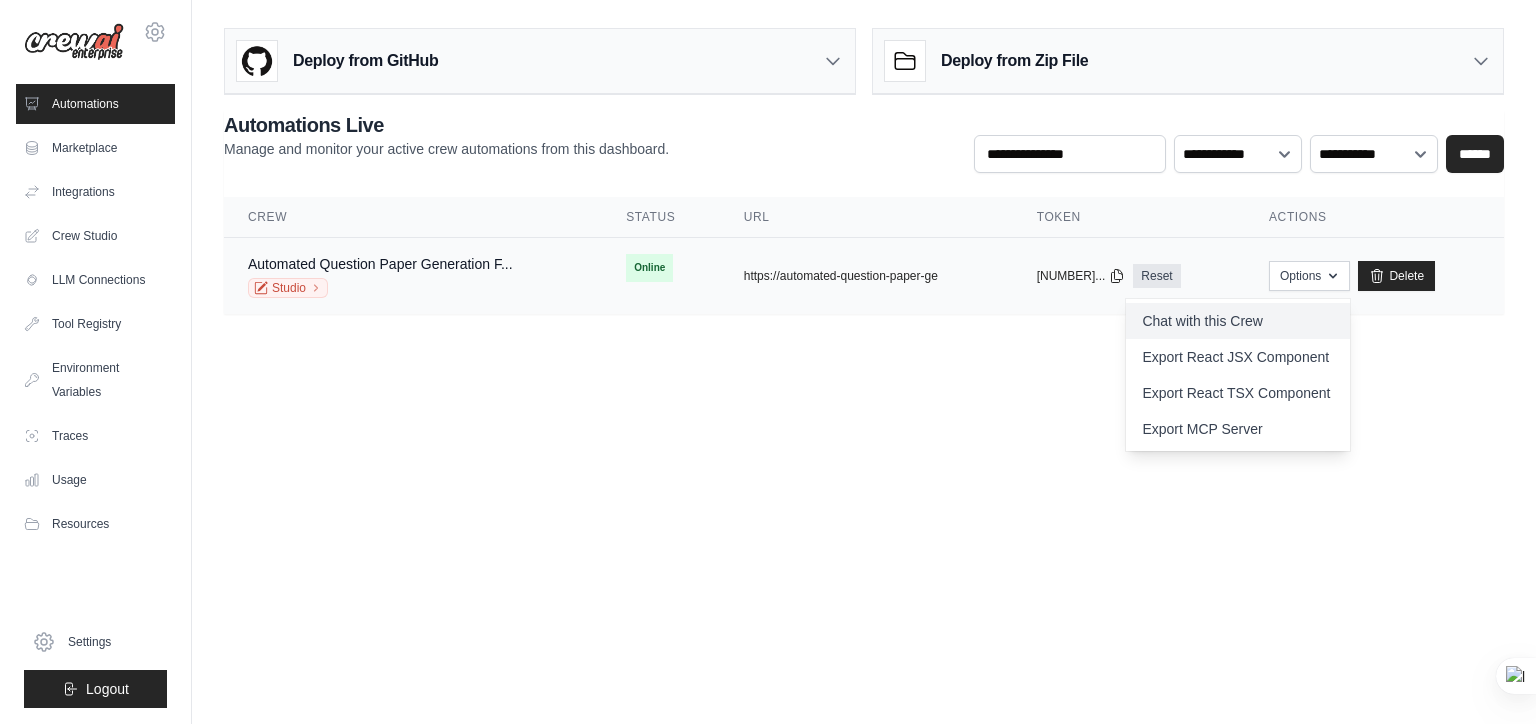 click on "Chat with this
Crew" at bounding box center [1238, 321] 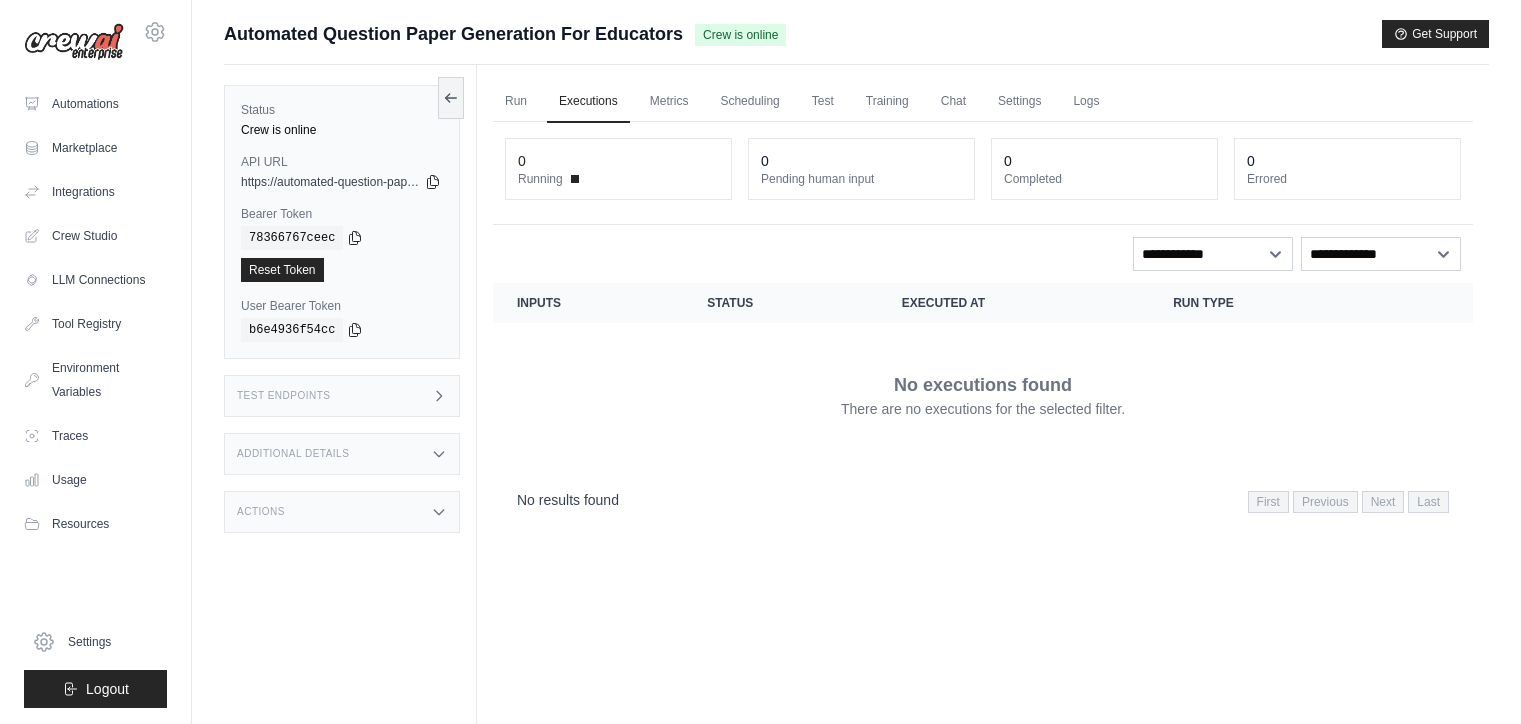 scroll, scrollTop: 0, scrollLeft: 0, axis: both 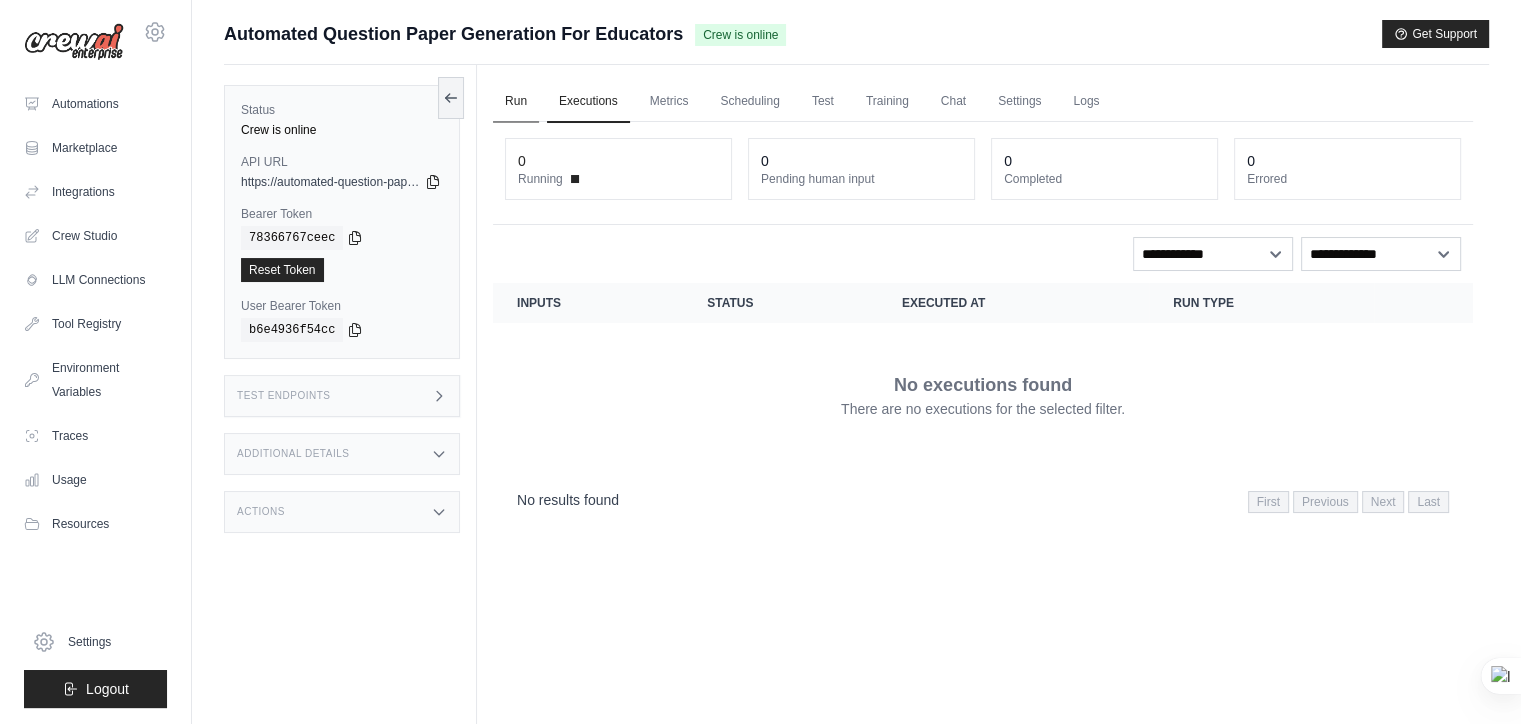 click on "Run" at bounding box center (516, 102) 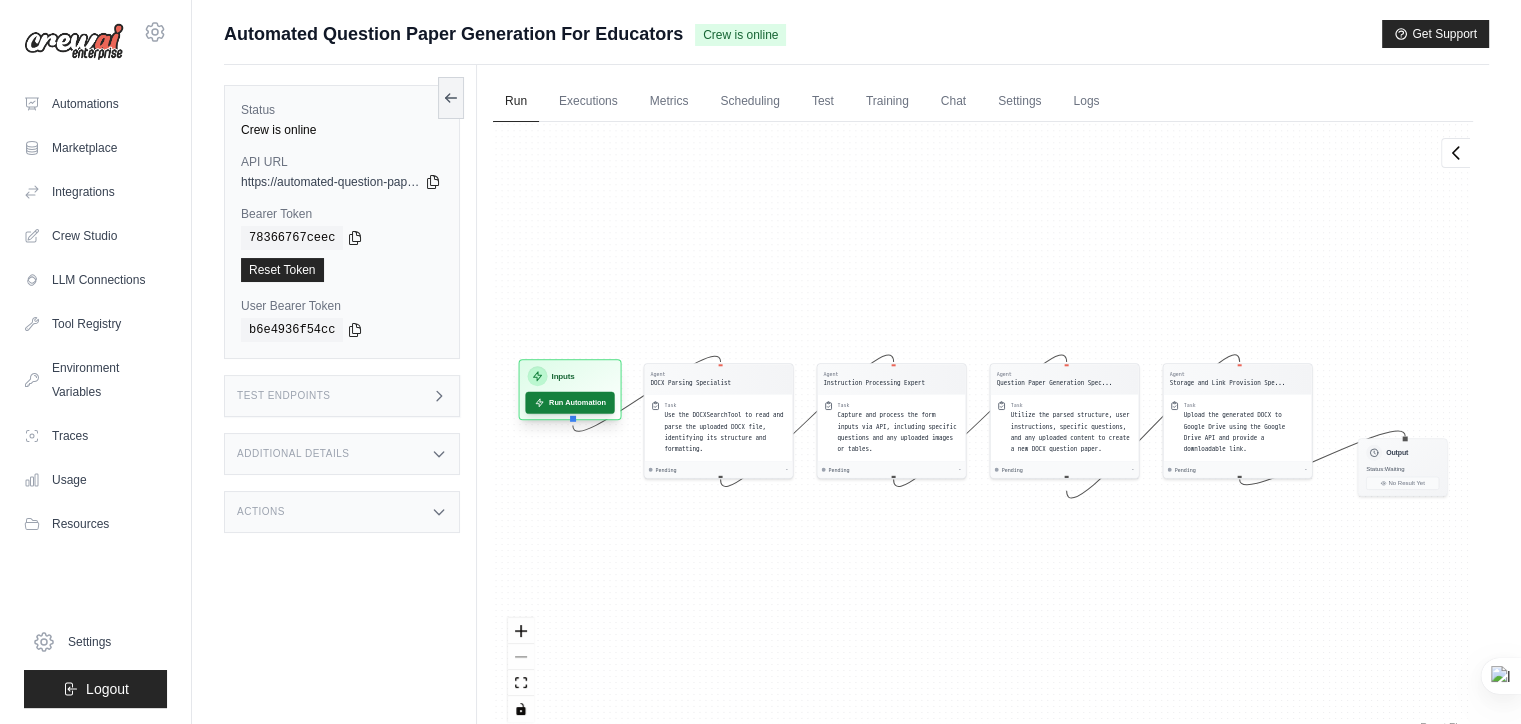 click on "Run Automation" at bounding box center [569, 403] 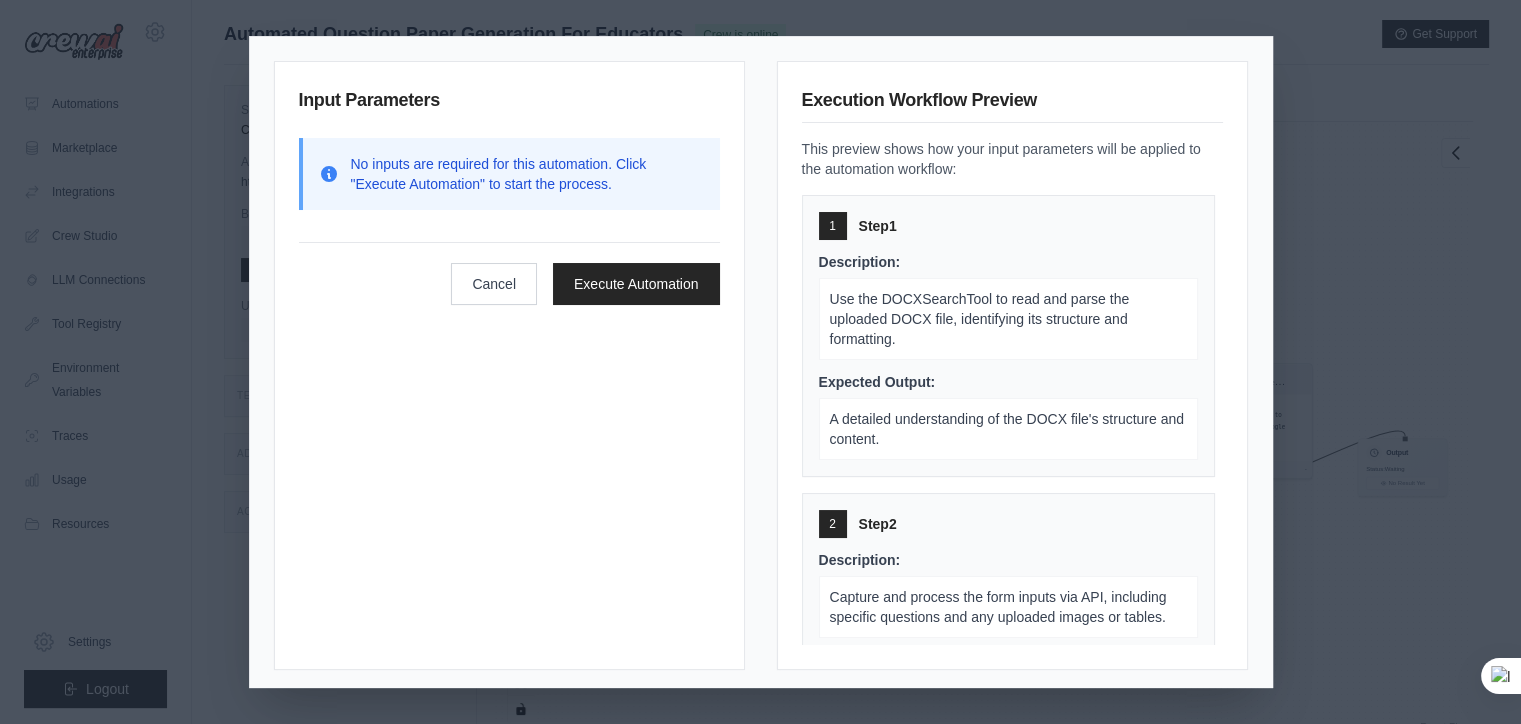 click on "Use the DOCXSearchTool to read and parse the uploaded DOCX file, identifying its structure and formatting." at bounding box center [1008, 319] 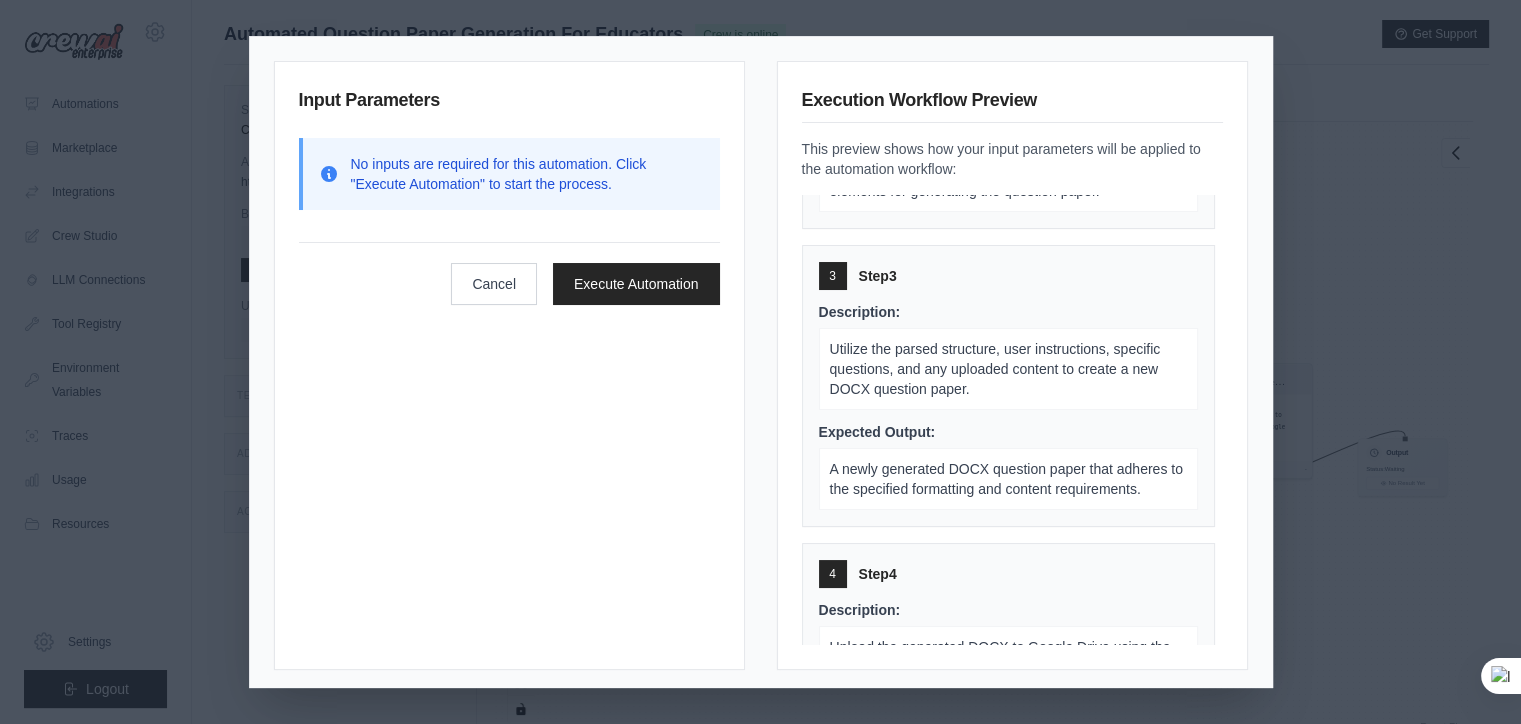 scroll, scrollTop: 740, scrollLeft: 0, axis: vertical 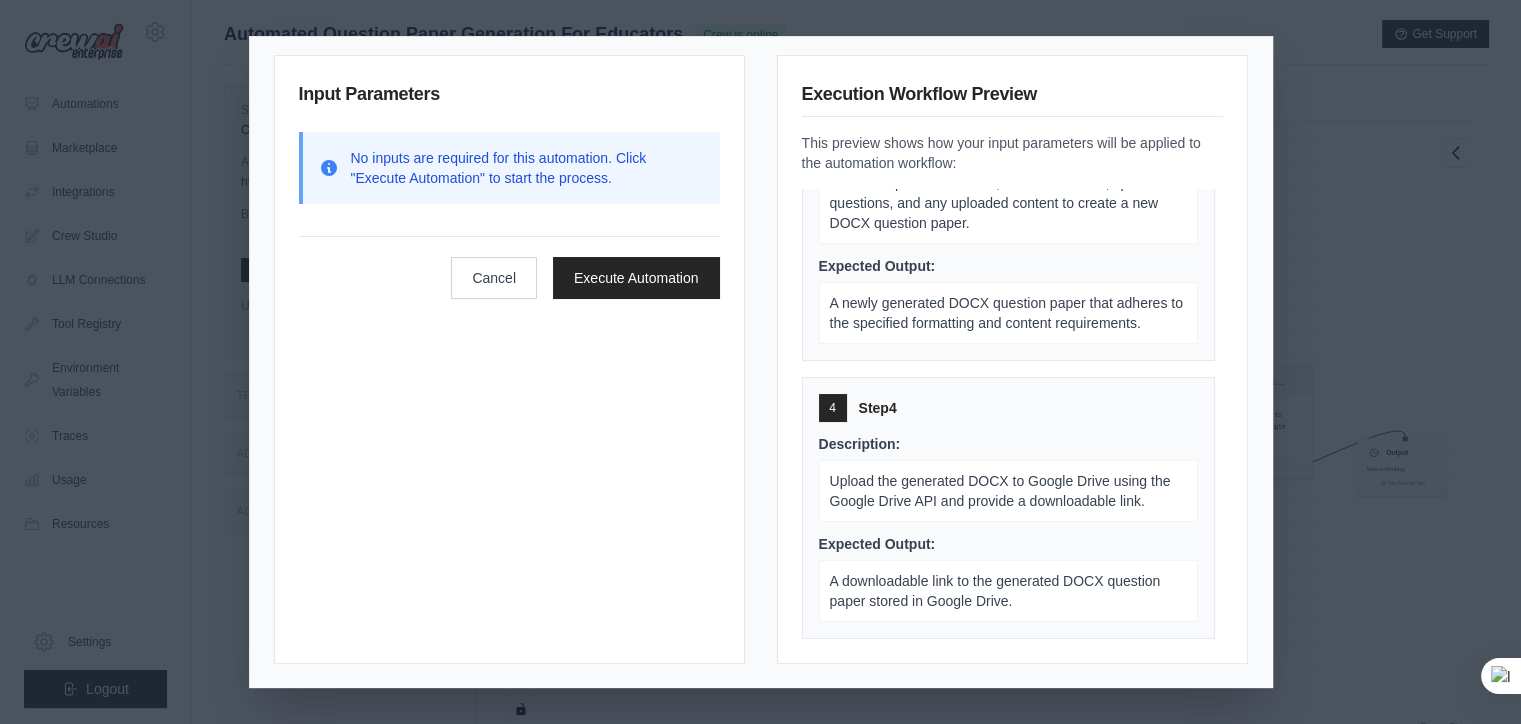 click on "Upload the generated DOCX to Google Drive using the Google Drive API and provide a downloadable link." at bounding box center [1000, 491] 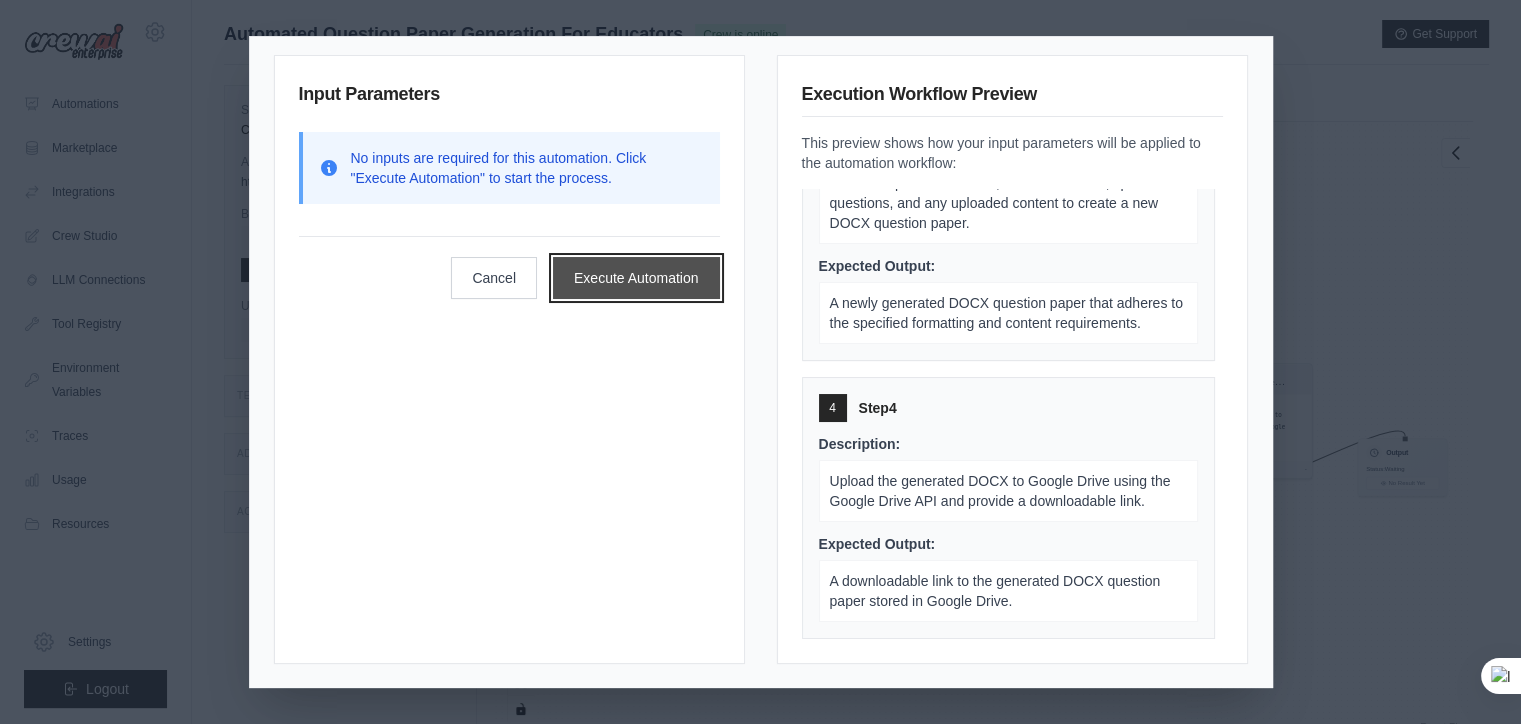 click on "Execute Automation" at bounding box center [636, 278] 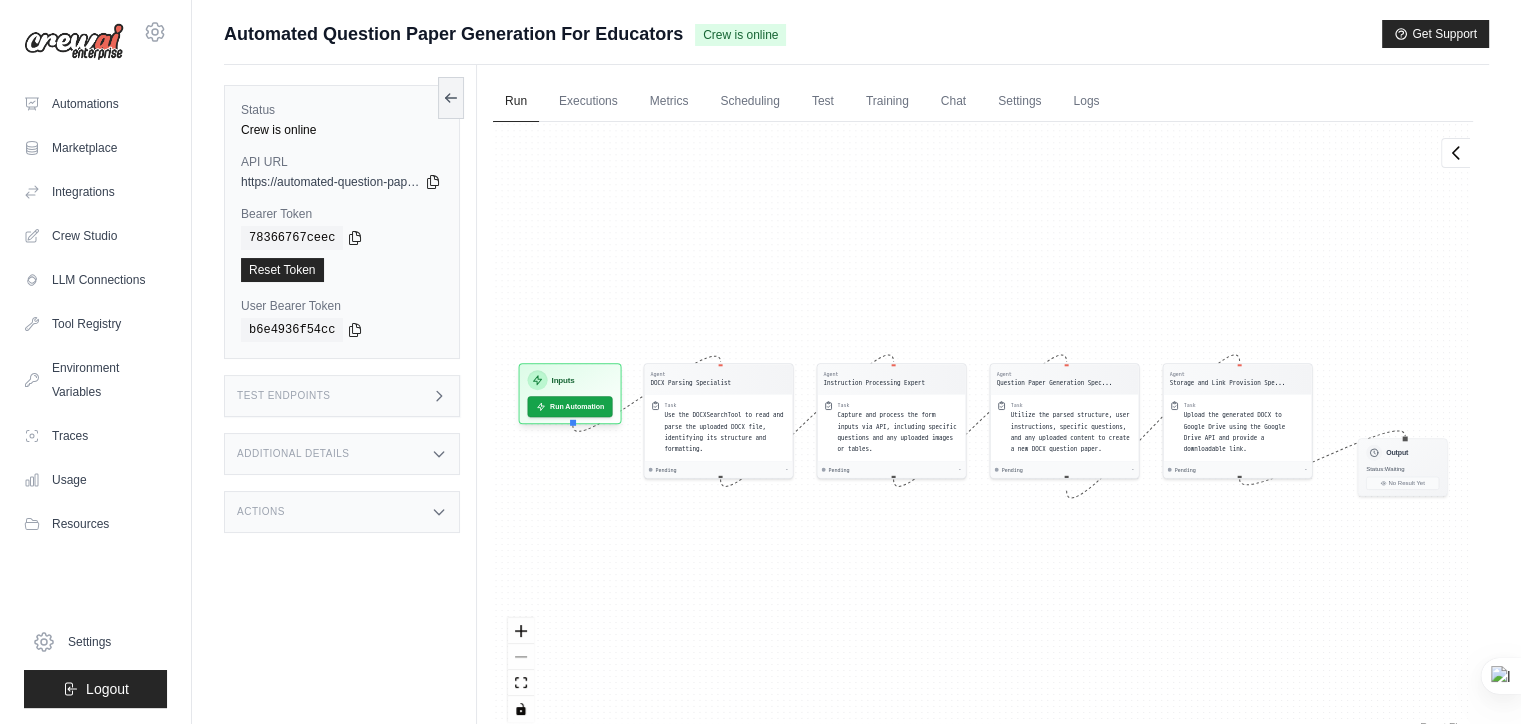 click on "Agent DOCX Parsing Specialist Task Use the DOCXSearchTool to read and parse the uploaded DOCX file, identifying its structure and formatting. Pending - Agent Instruction Processing Expert Task Capture and process the form inputs via API, including specific questions and any uploaded images or tables. Pending - Agent Question Paper Generation Spec... Task Utilize the parsed structure, user instructions, specific questions, and any uploaded content to create a new DOCX question paper. Pending - Agent Storage and Link Provision Spe... Task Upload the generated DOCX to Google Drive using the Google Drive API and provide a downloadable link. Pending - Inputs Run Automation Output Status:  Waiting No Result Yet" at bounding box center [983, 429] 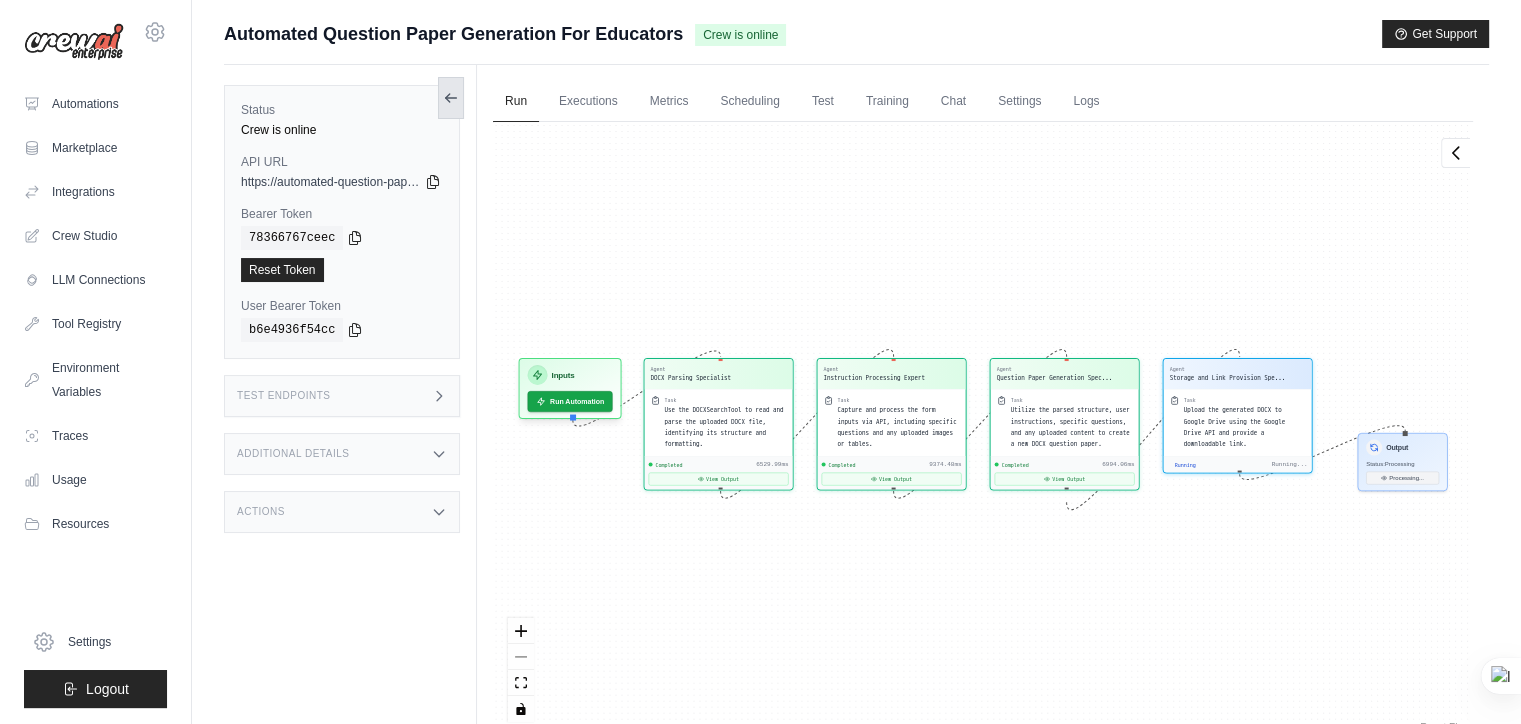 scroll, scrollTop: 7755, scrollLeft: 0, axis: vertical 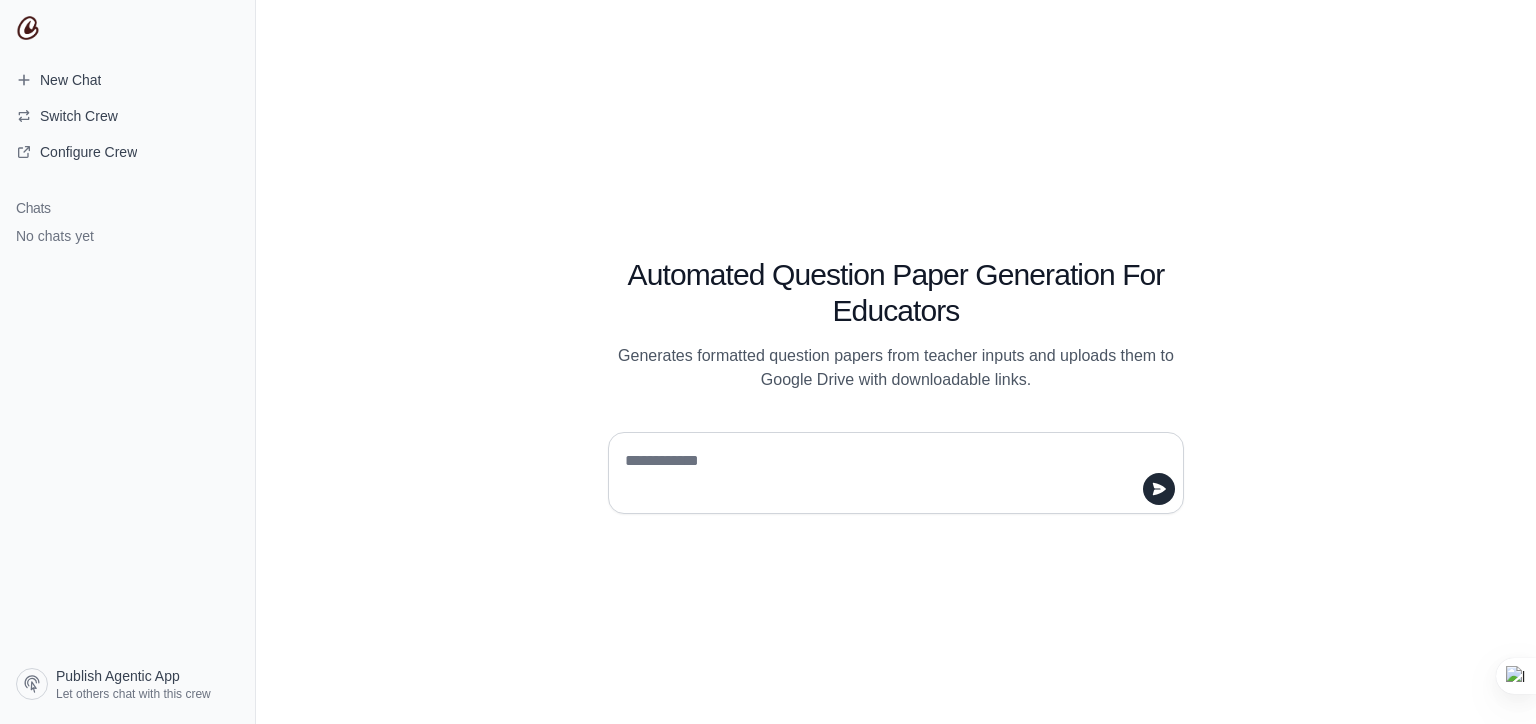 click at bounding box center [890, 473] 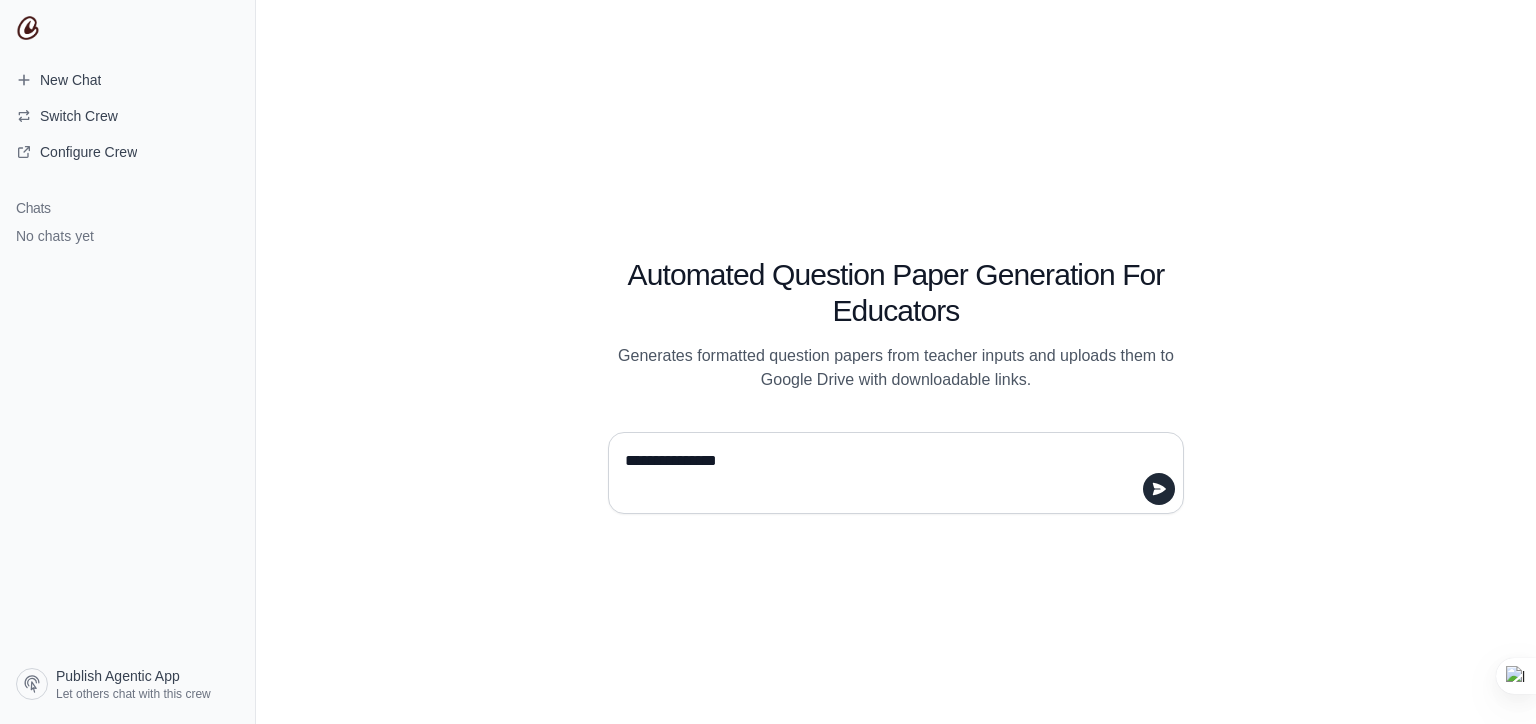 type on "**********" 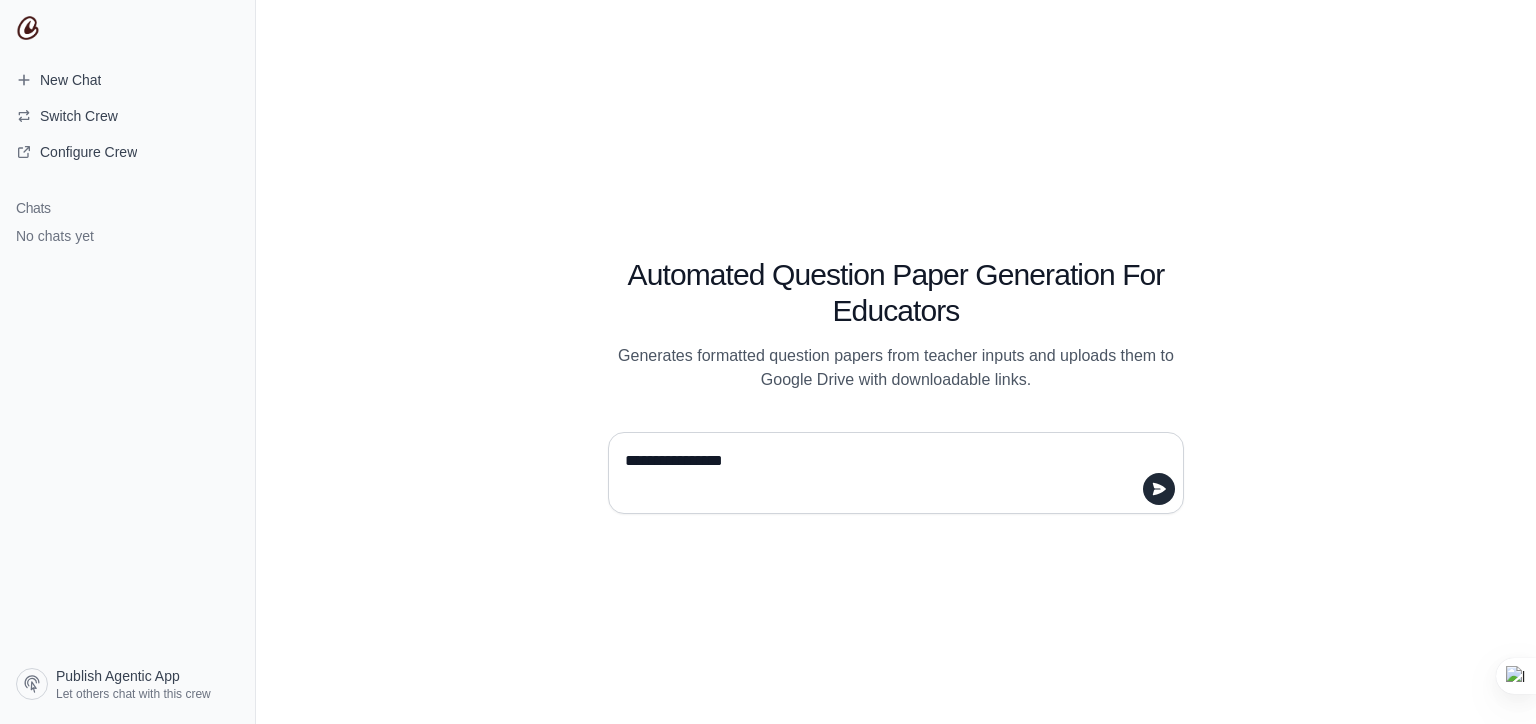 type 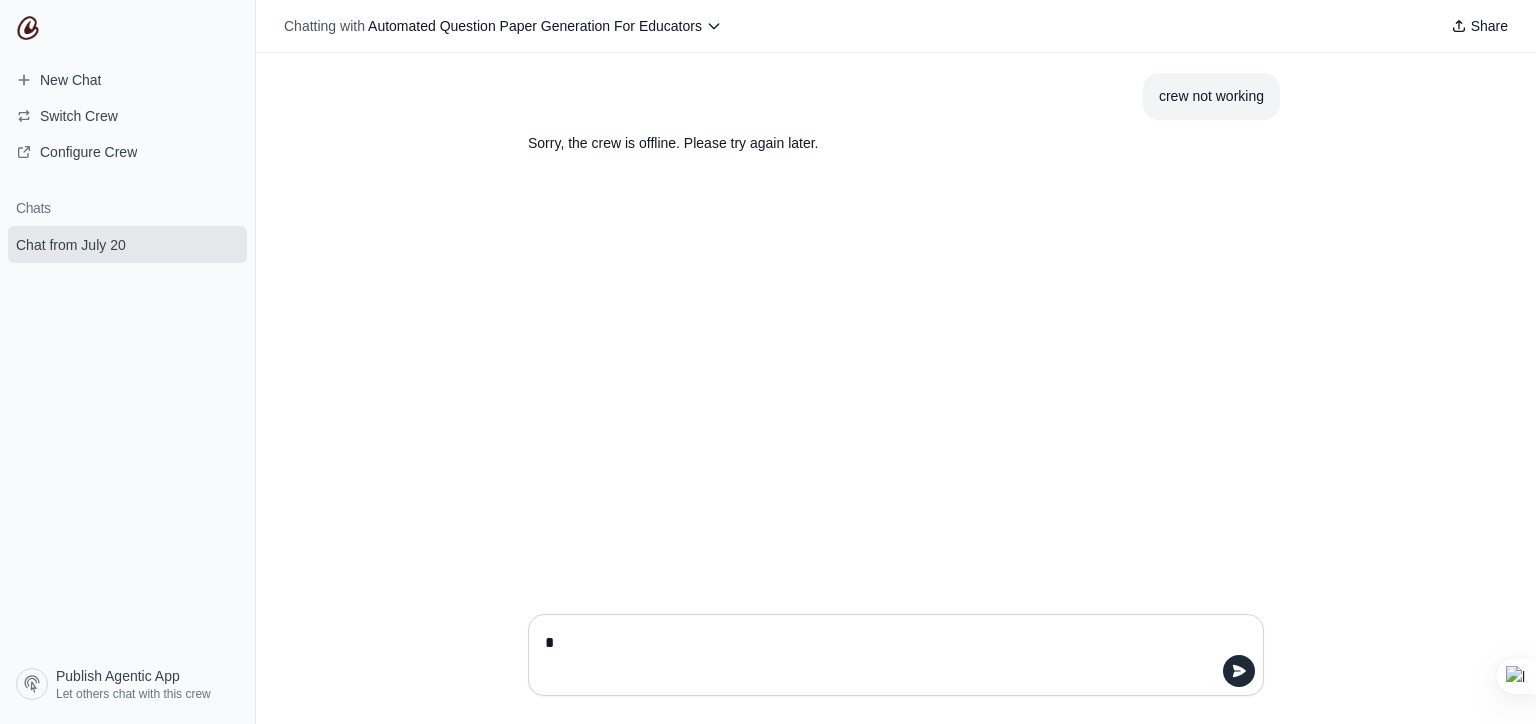 type on "**" 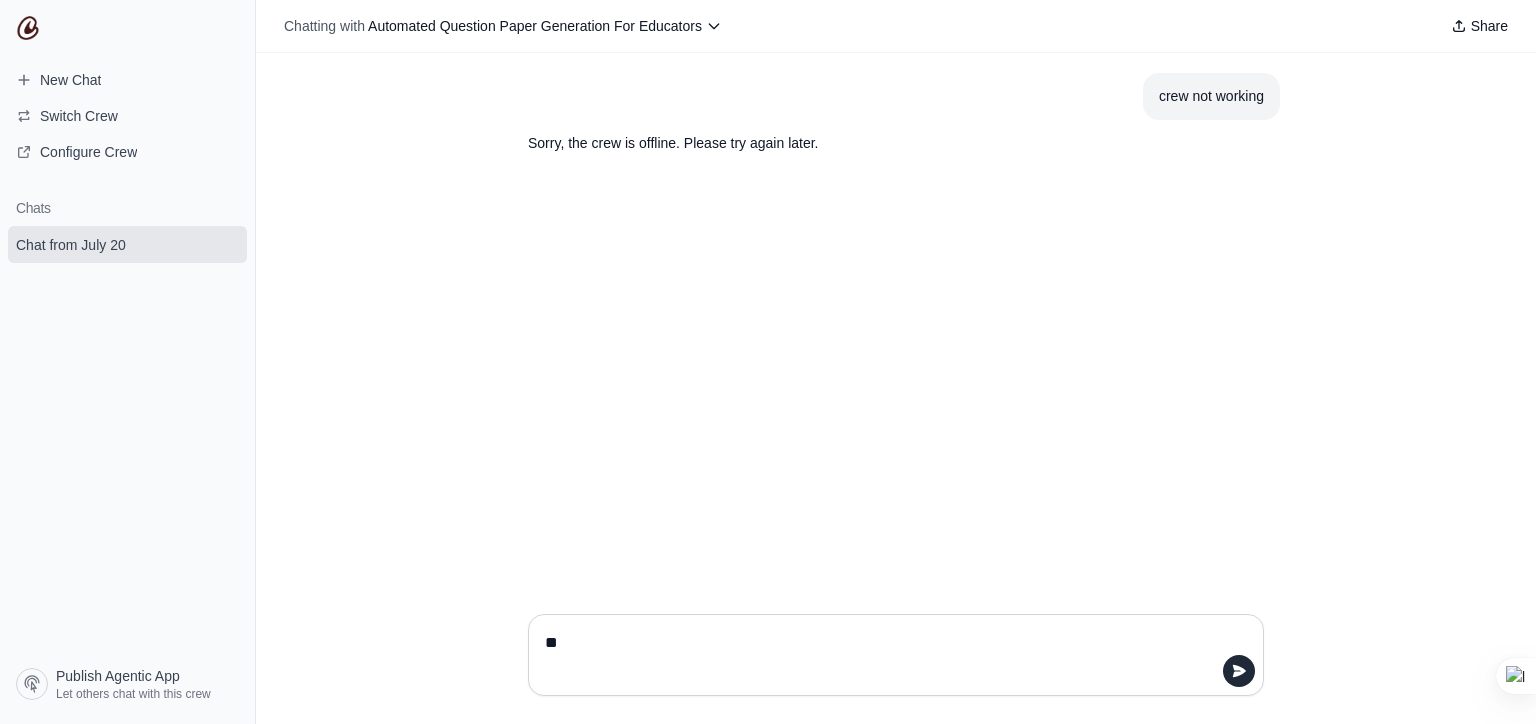type 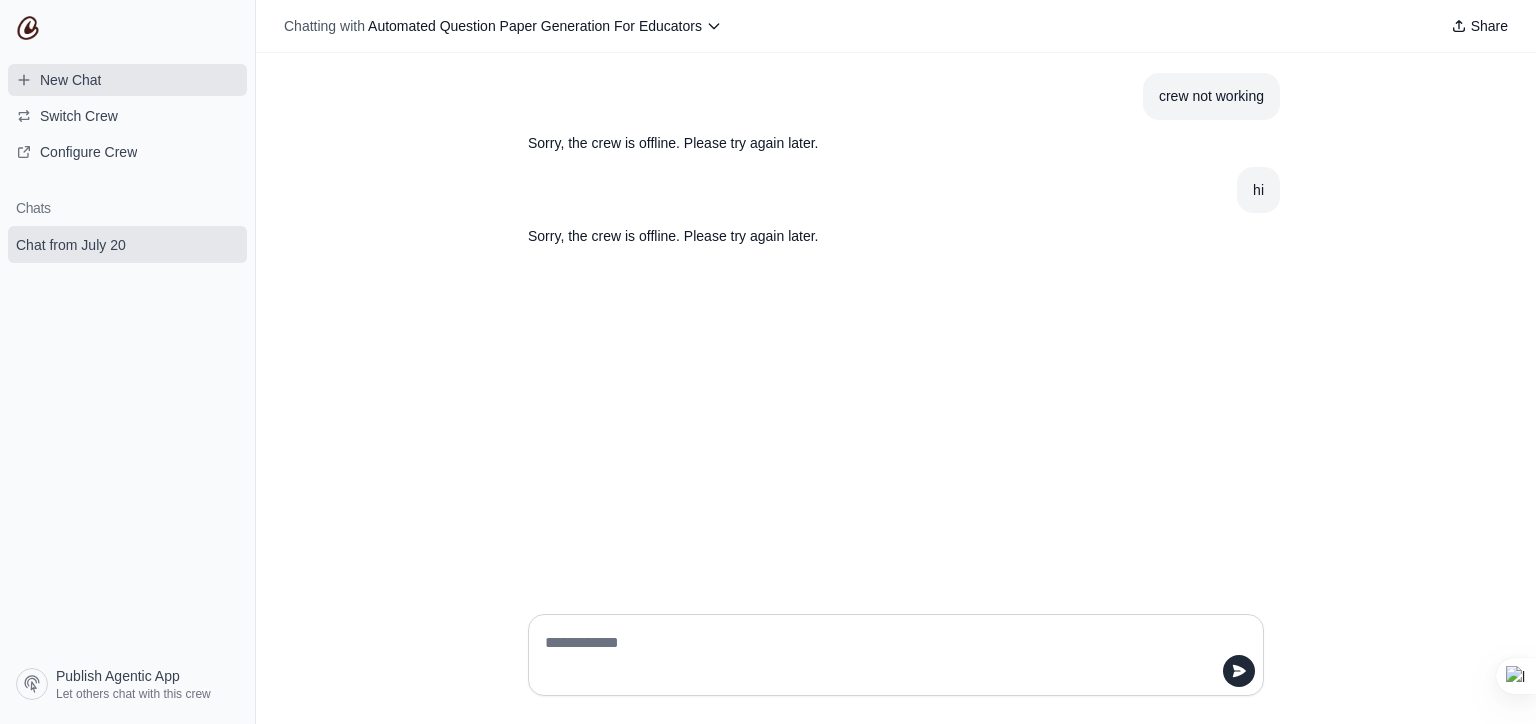 click on "New Chat" at bounding box center (127, 80) 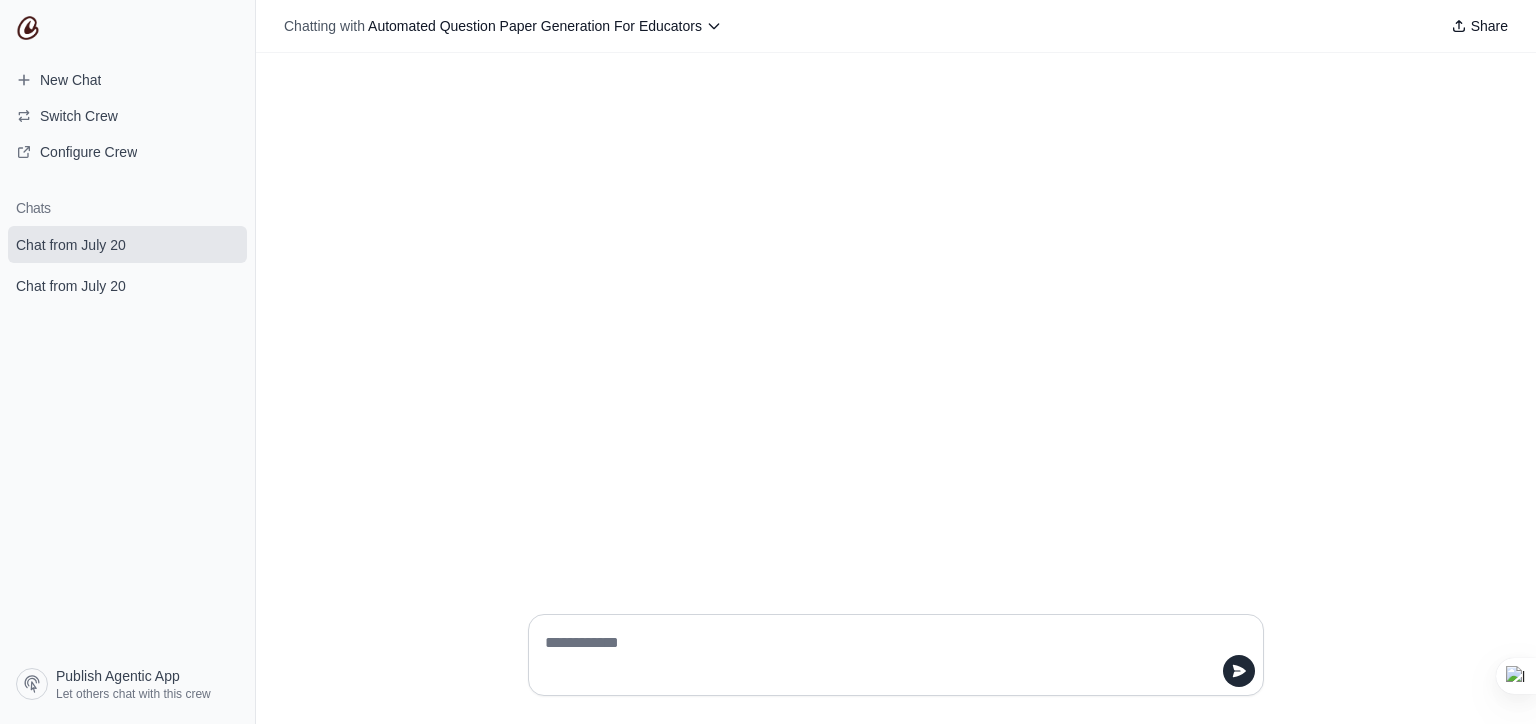click at bounding box center (890, 655) 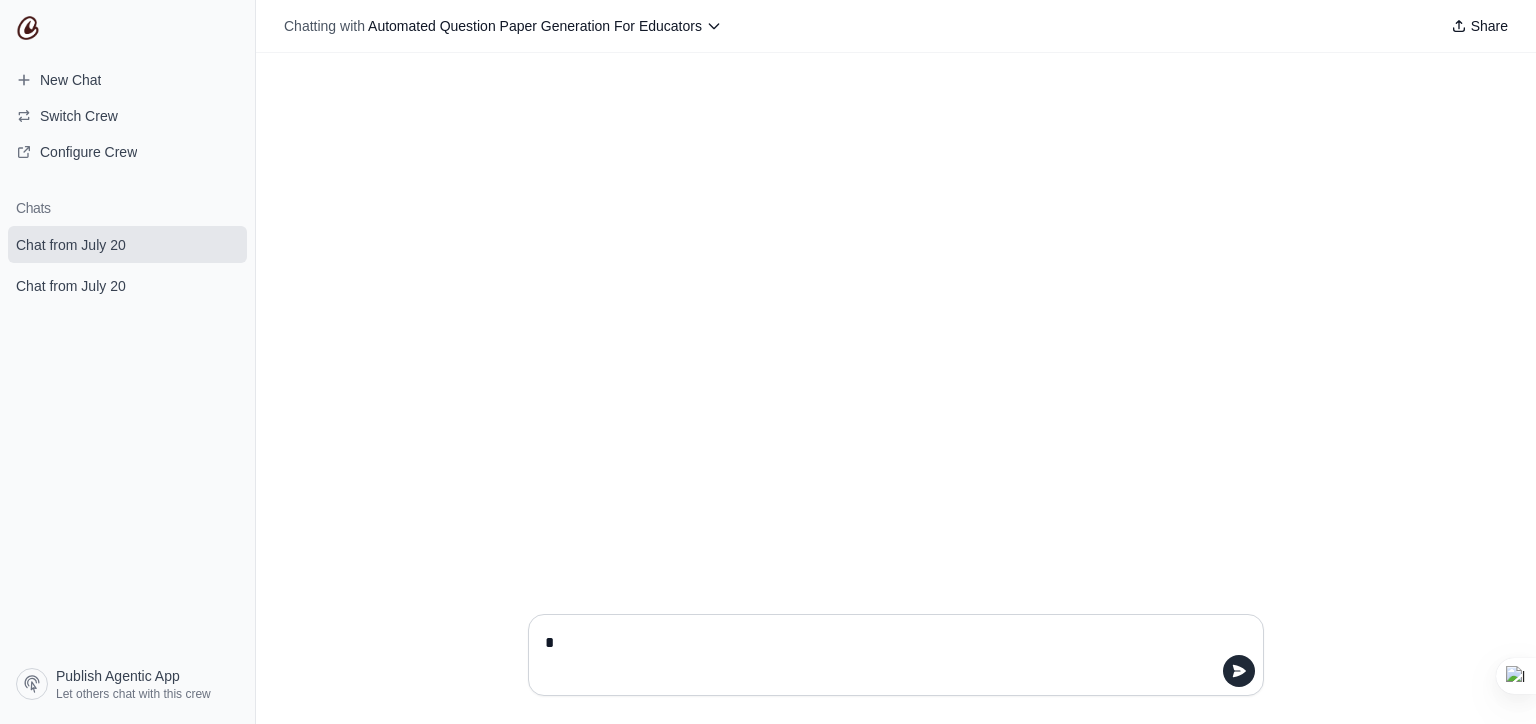 type on "**" 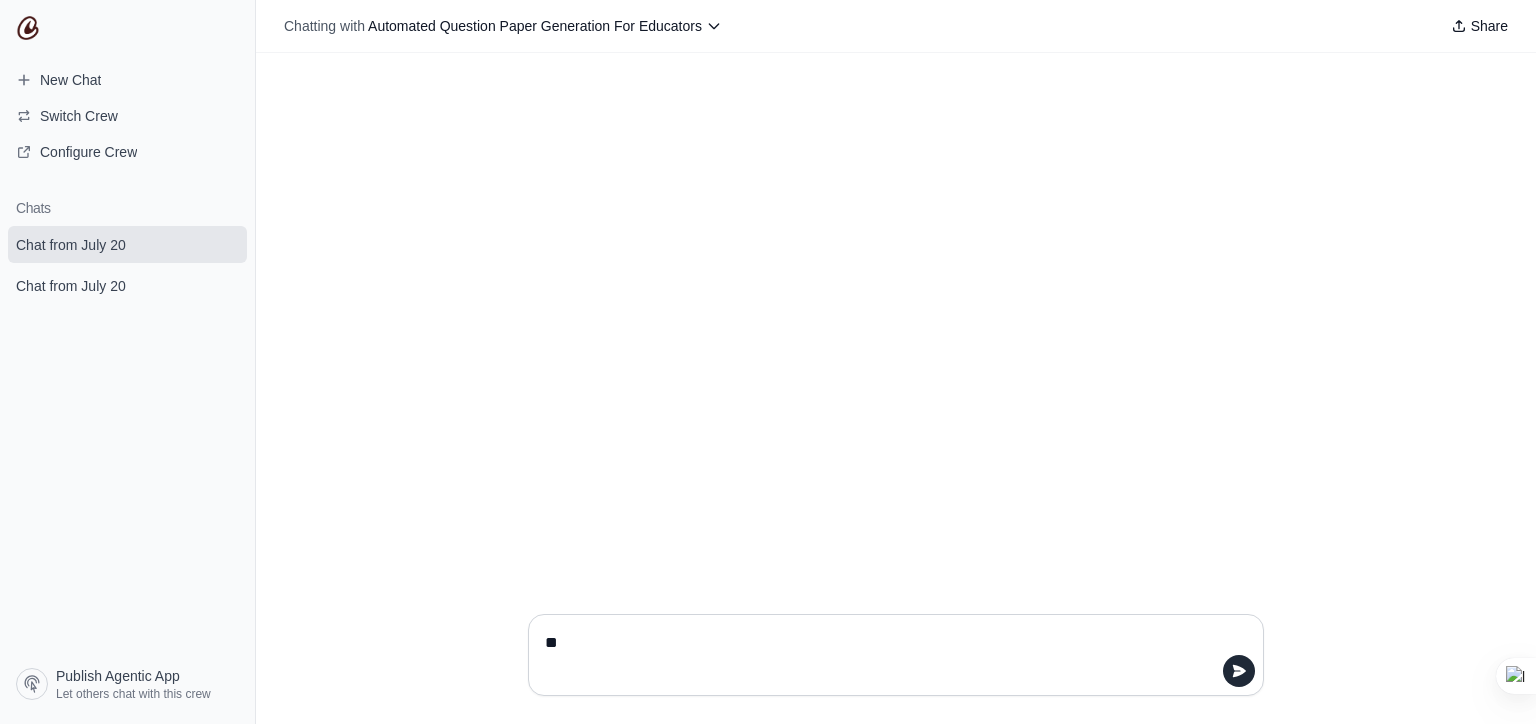 type 